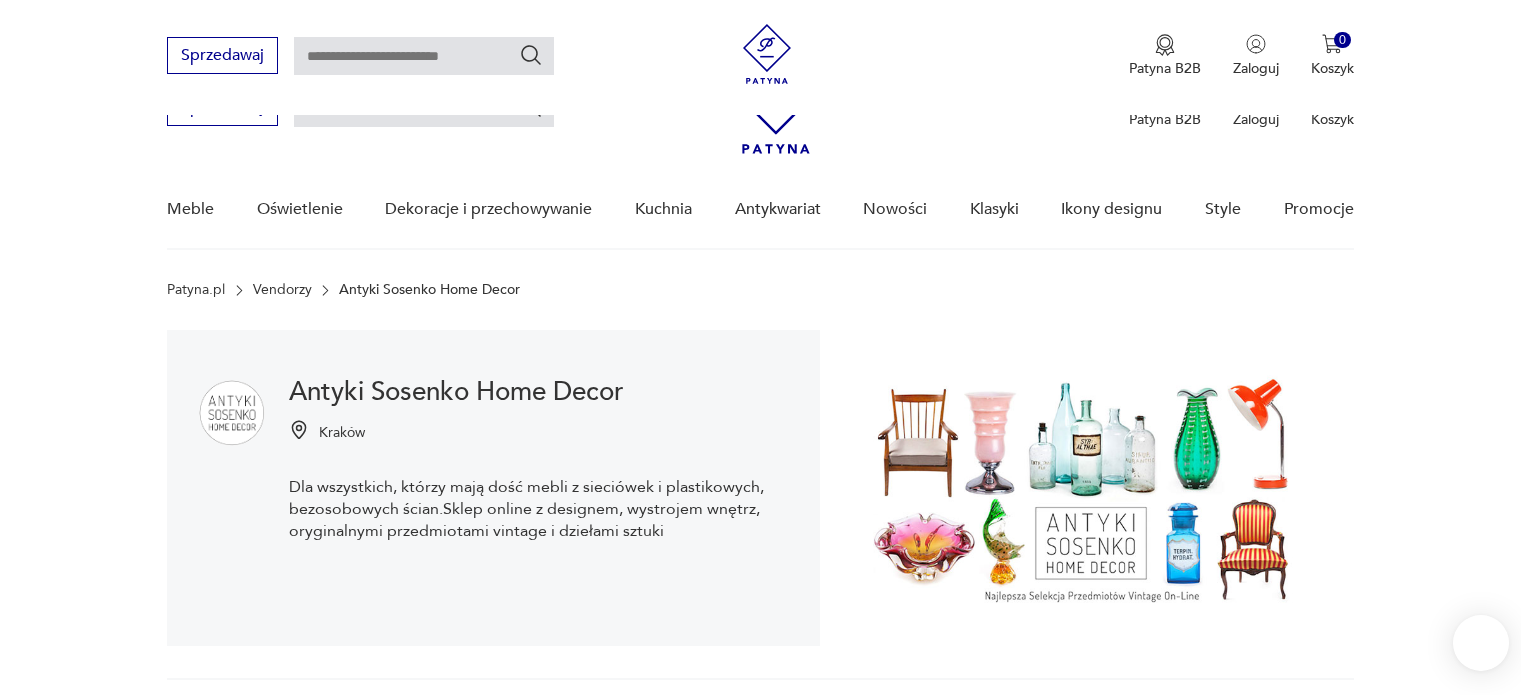 scroll, scrollTop: 412, scrollLeft: 0, axis: vertical 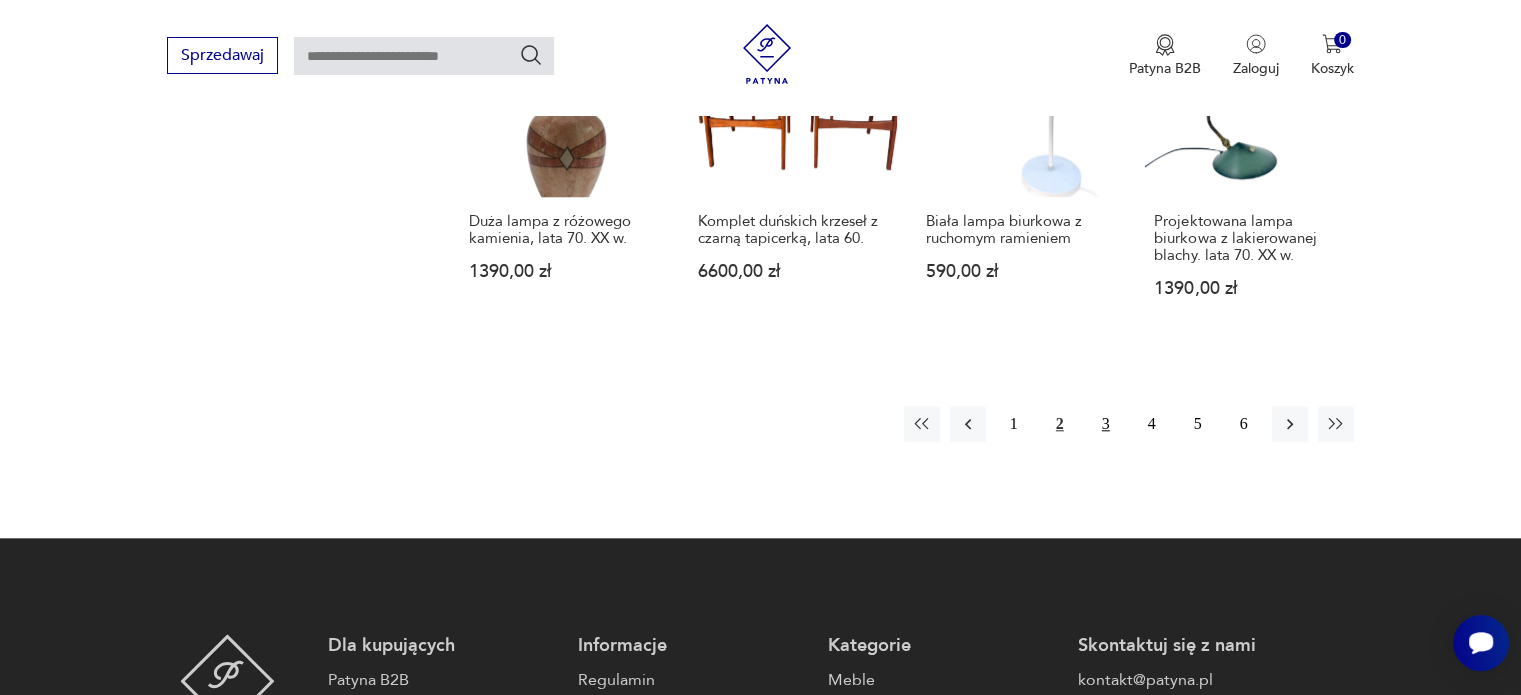 click on "3" at bounding box center (1106, 424) 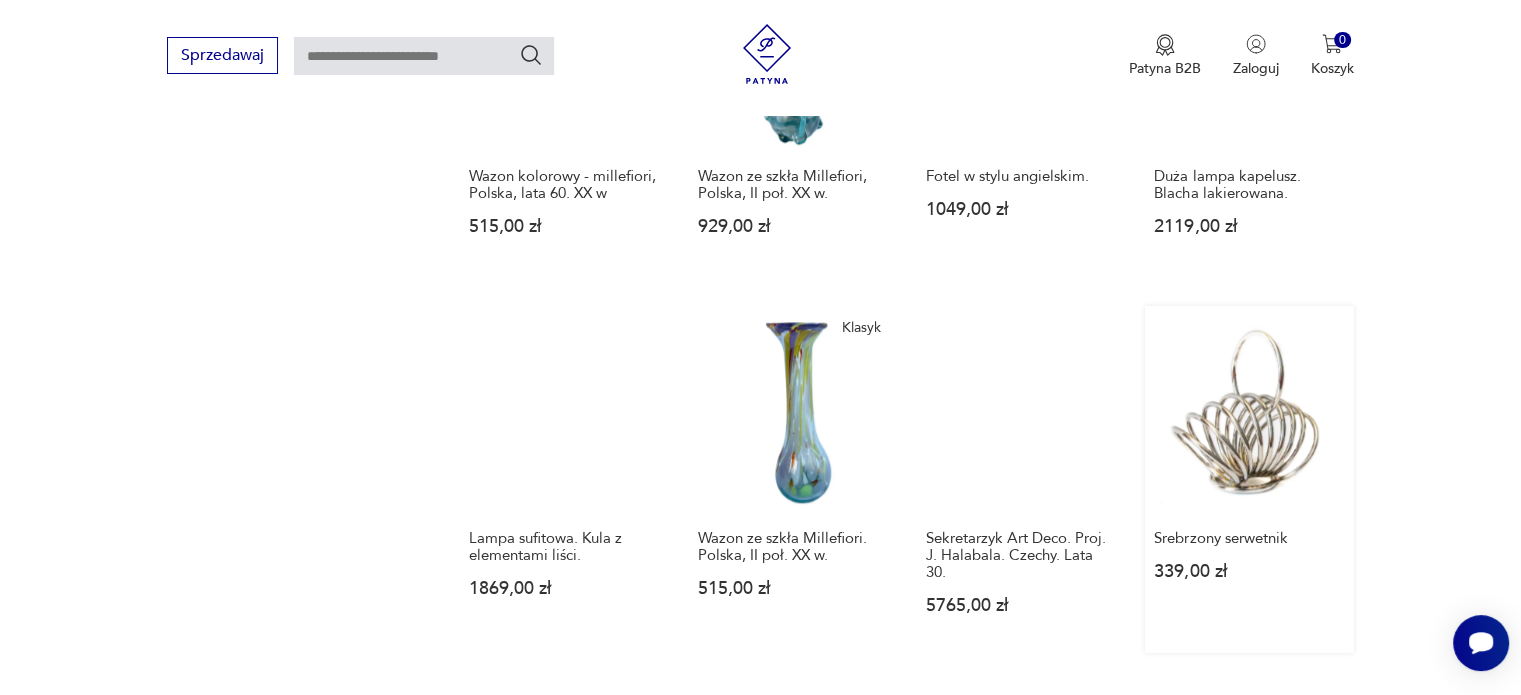 scroll, scrollTop: 1812, scrollLeft: 0, axis: vertical 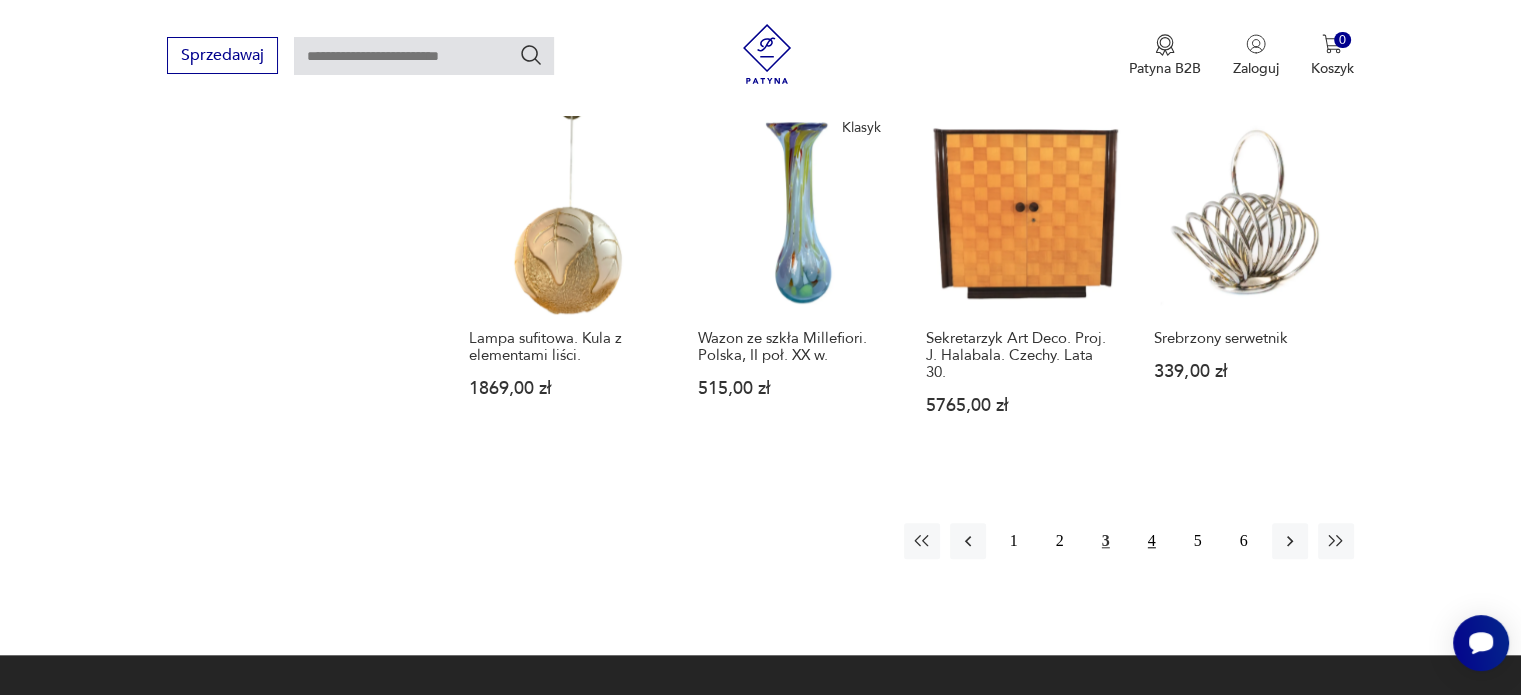 click on "4" at bounding box center [1152, 541] 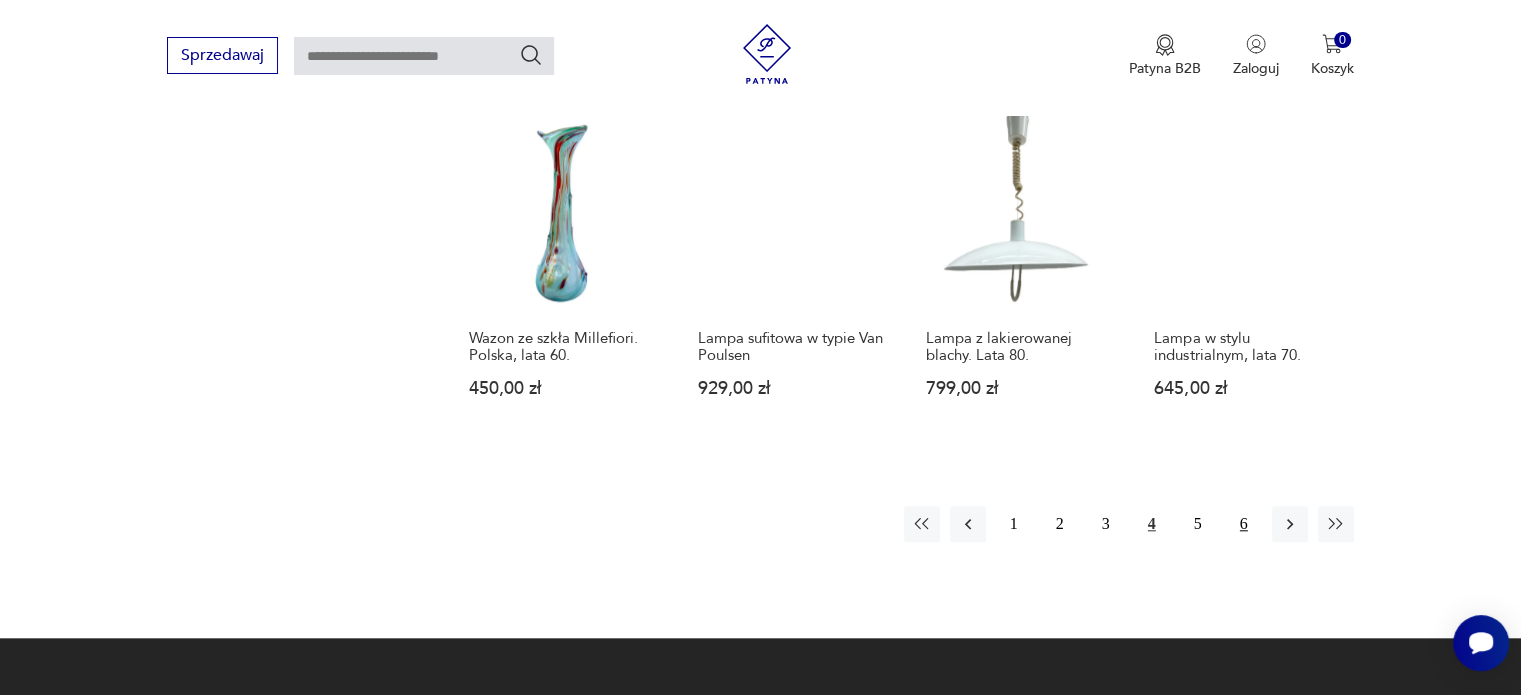 scroll, scrollTop: 1912, scrollLeft: 0, axis: vertical 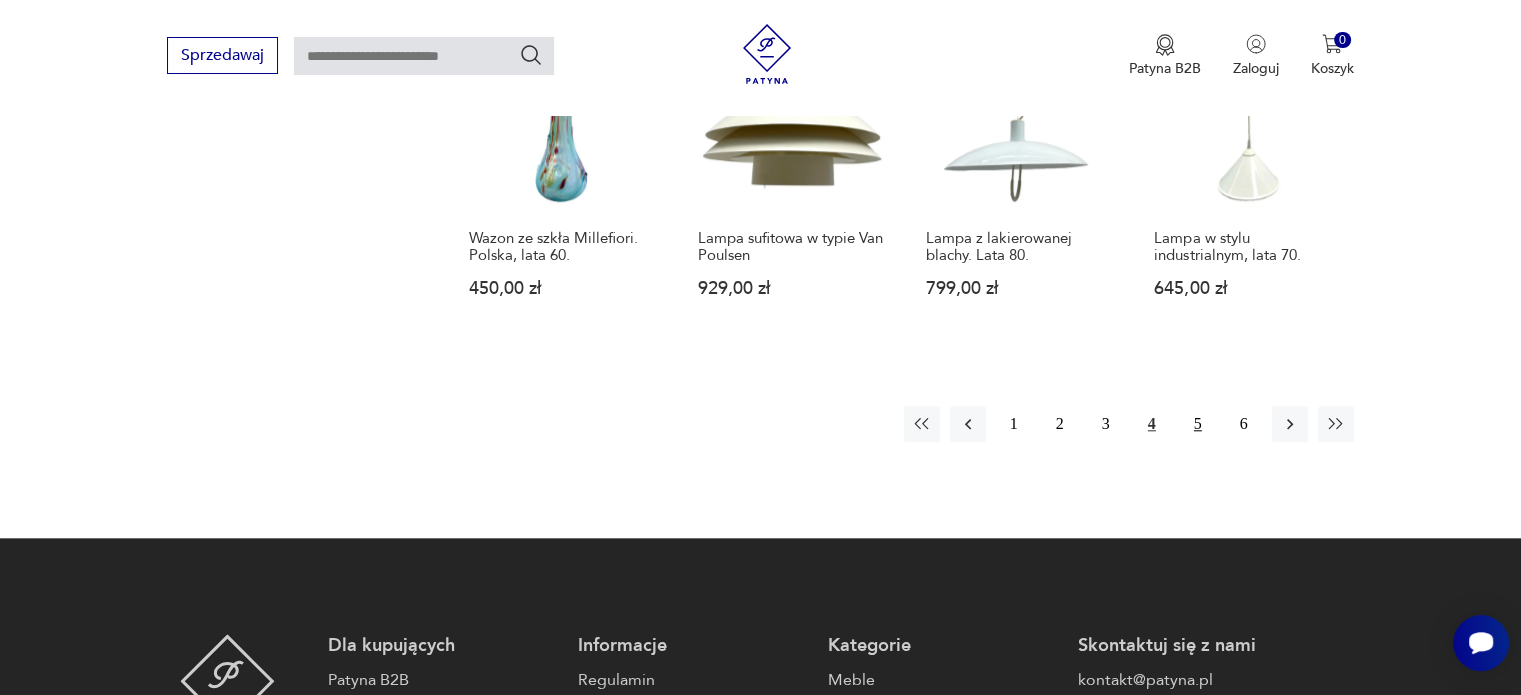 click on "5" at bounding box center (1198, 424) 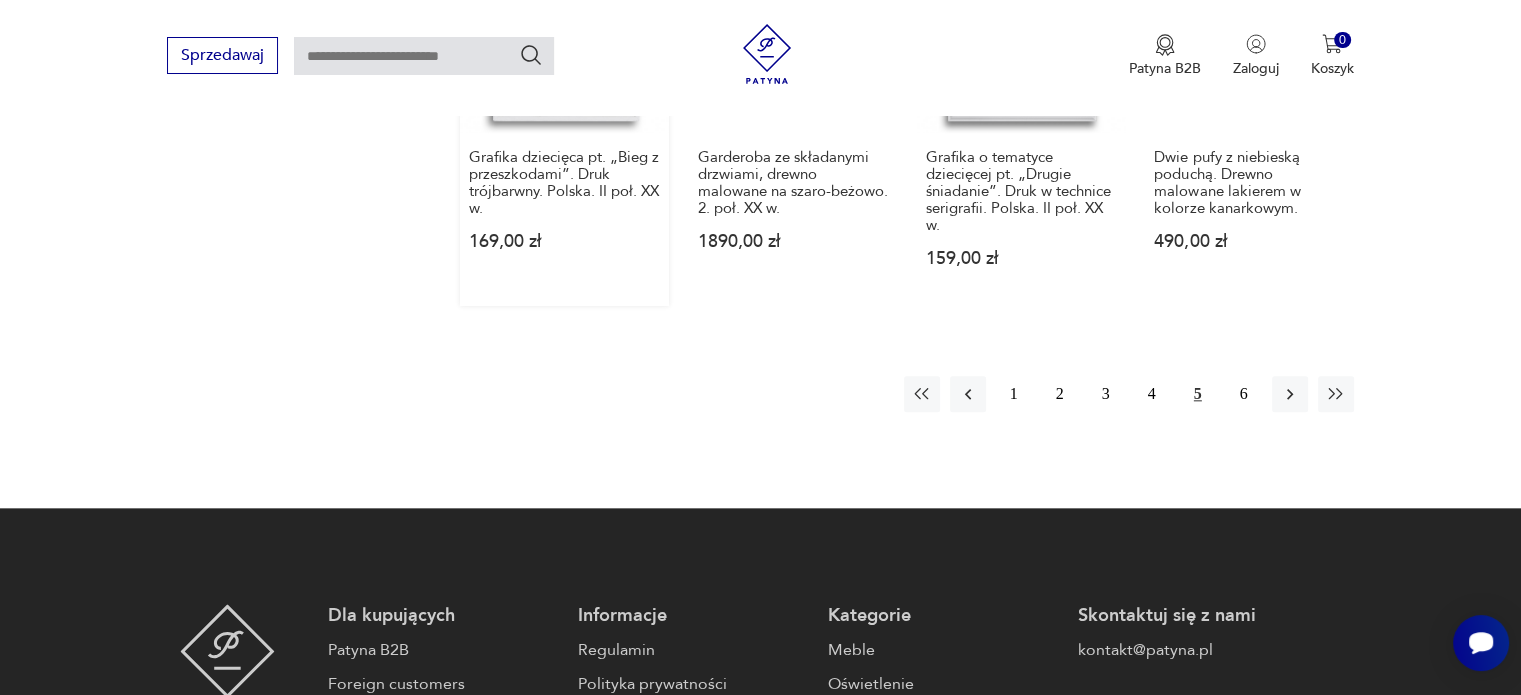 scroll, scrollTop: 2312, scrollLeft: 0, axis: vertical 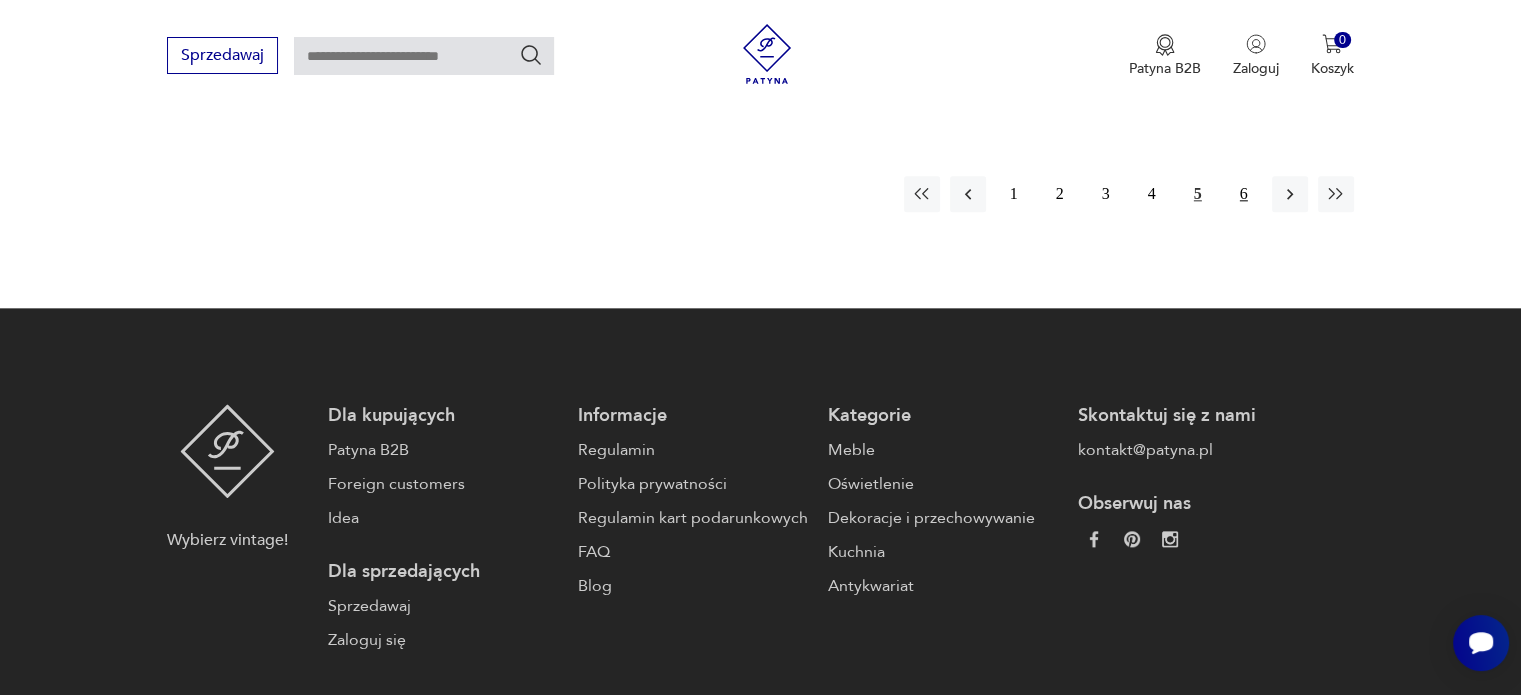 click on "6" at bounding box center (1244, 194) 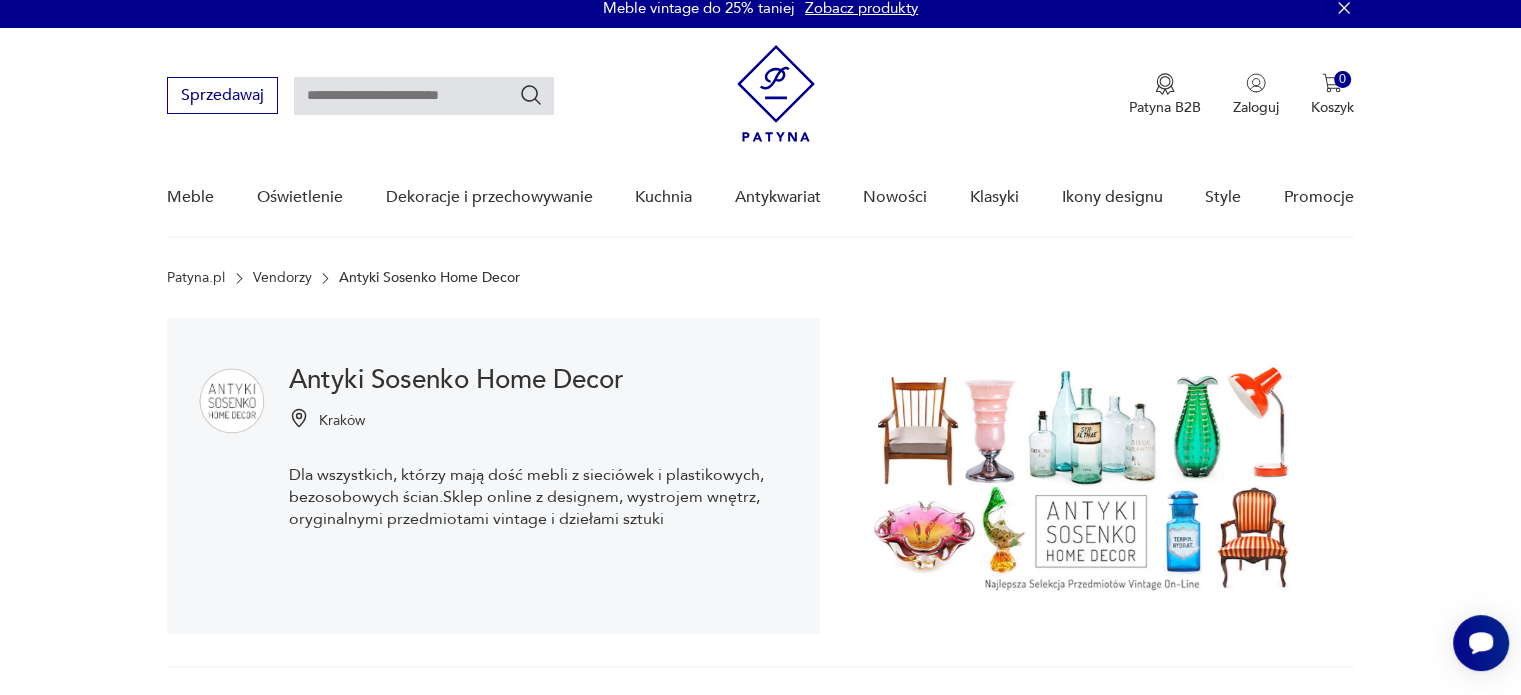scroll, scrollTop: 0, scrollLeft: 0, axis: both 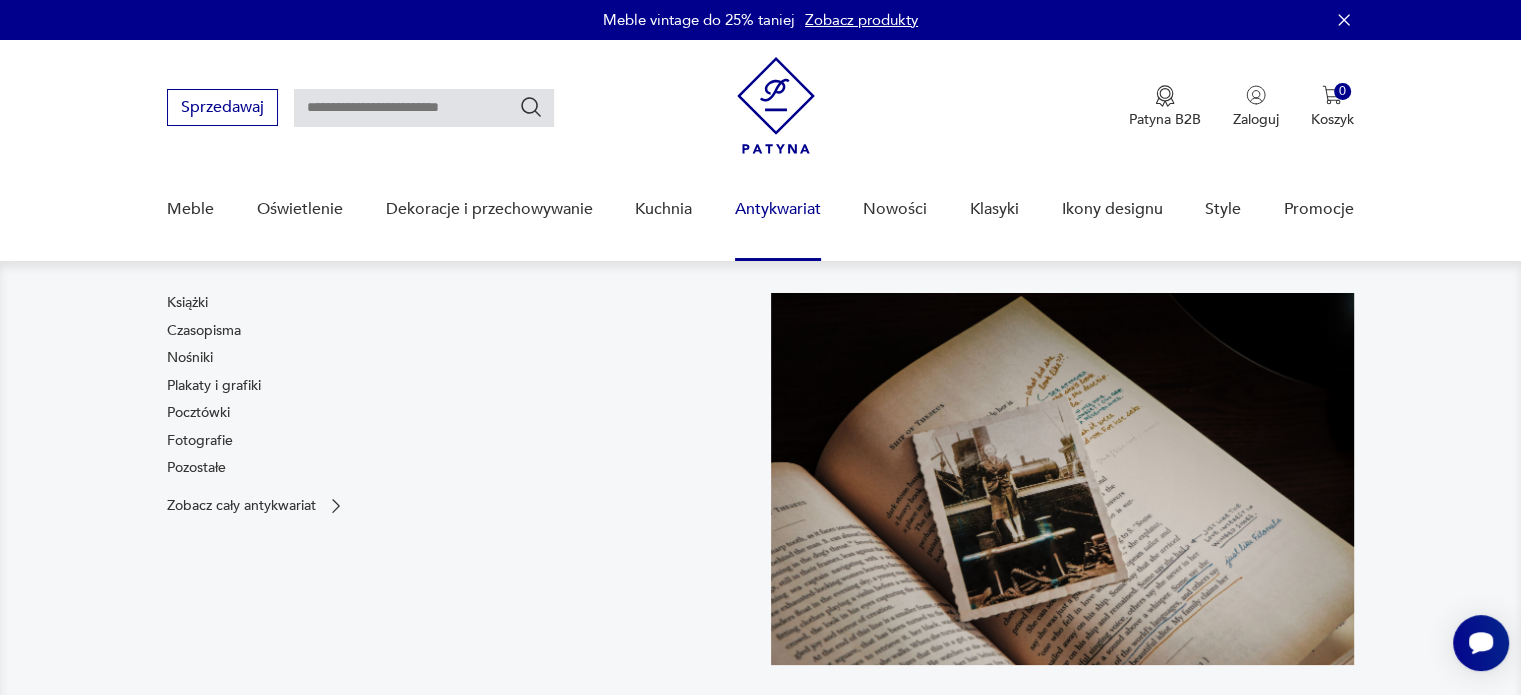click on "Antykwariat" at bounding box center [778, 209] 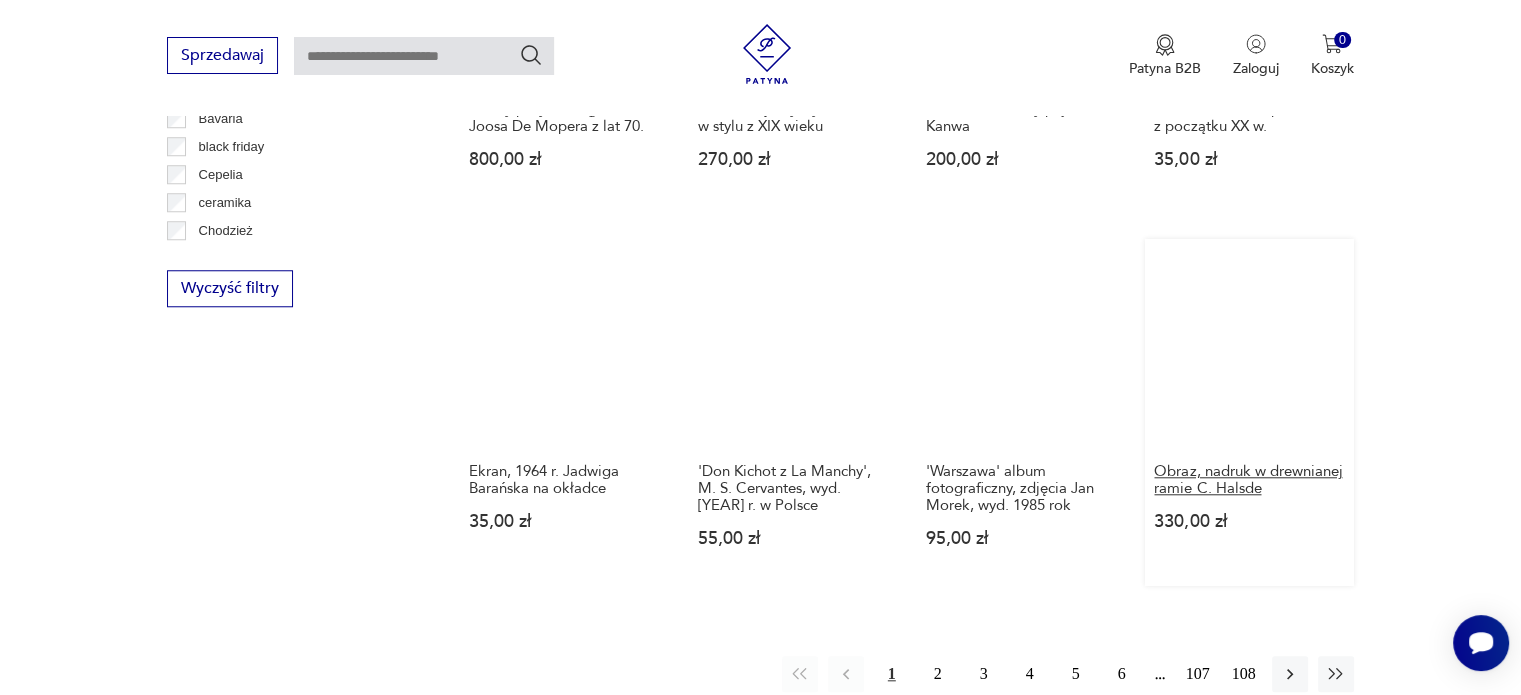 scroll, scrollTop: 1939, scrollLeft: 0, axis: vertical 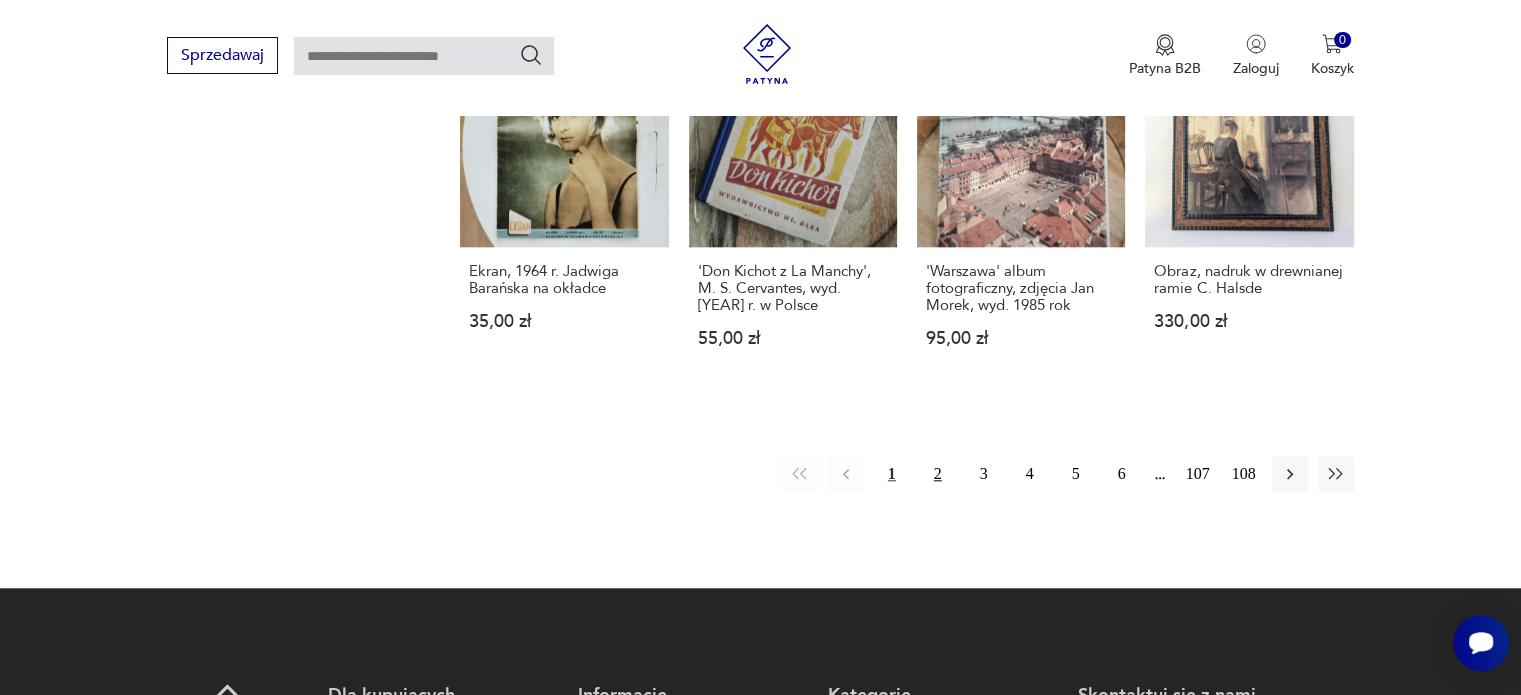 click on "2" at bounding box center (938, 474) 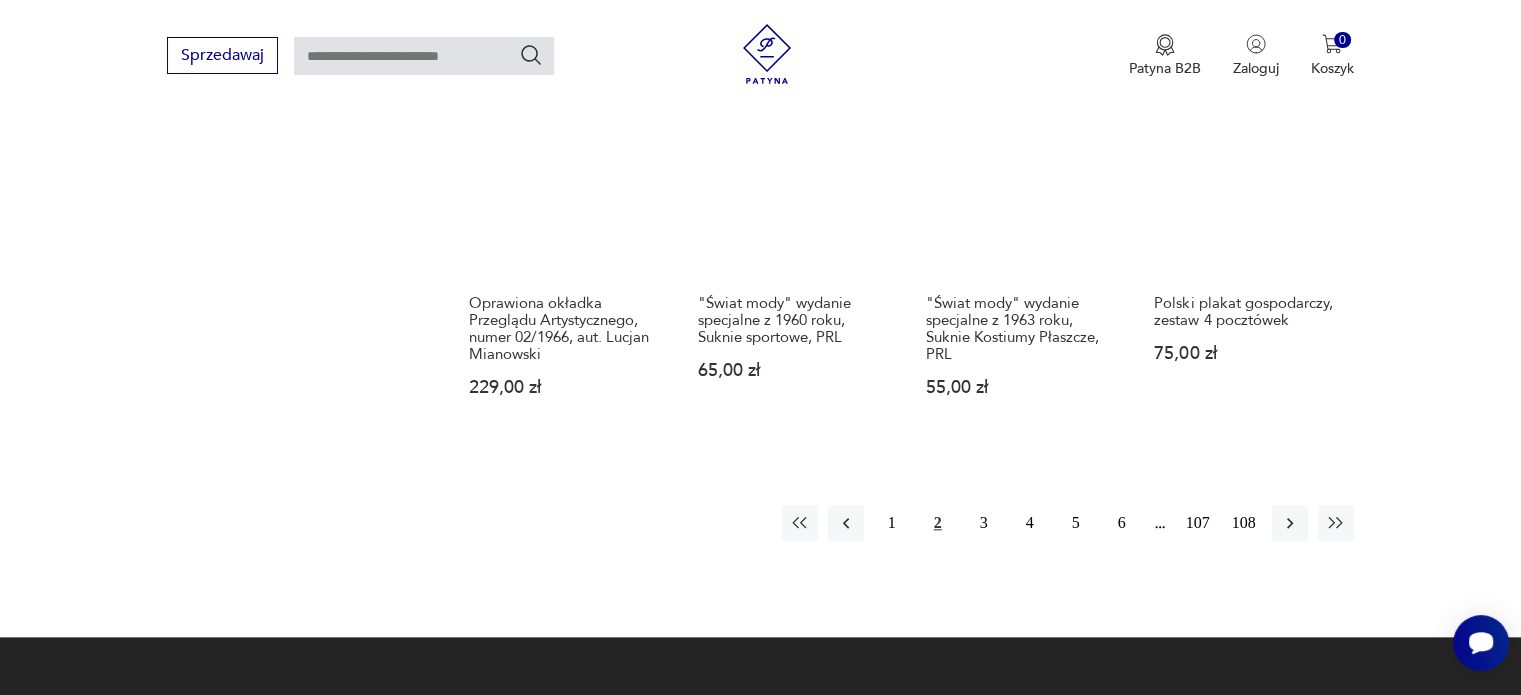 scroll, scrollTop: 2170, scrollLeft: 0, axis: vertical 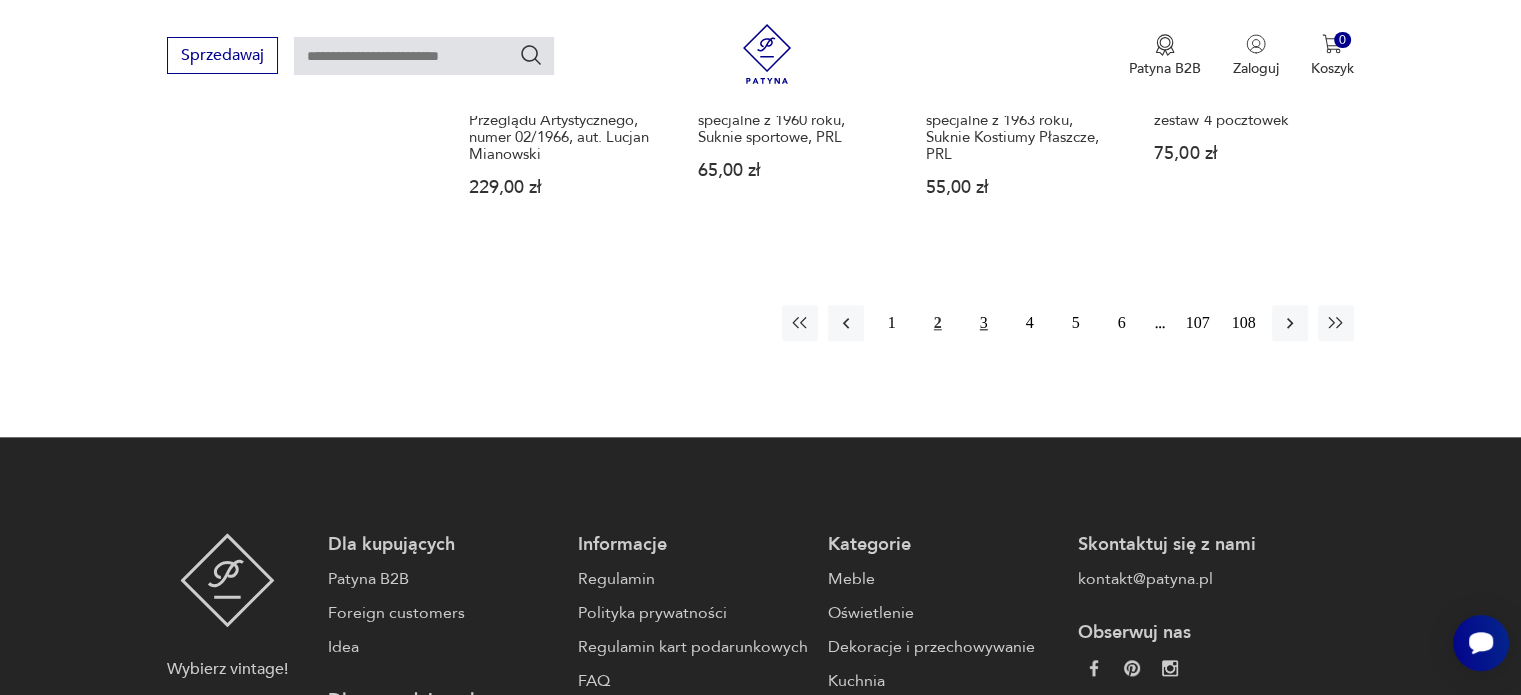 click on "3" at bounding box center [984, 323] 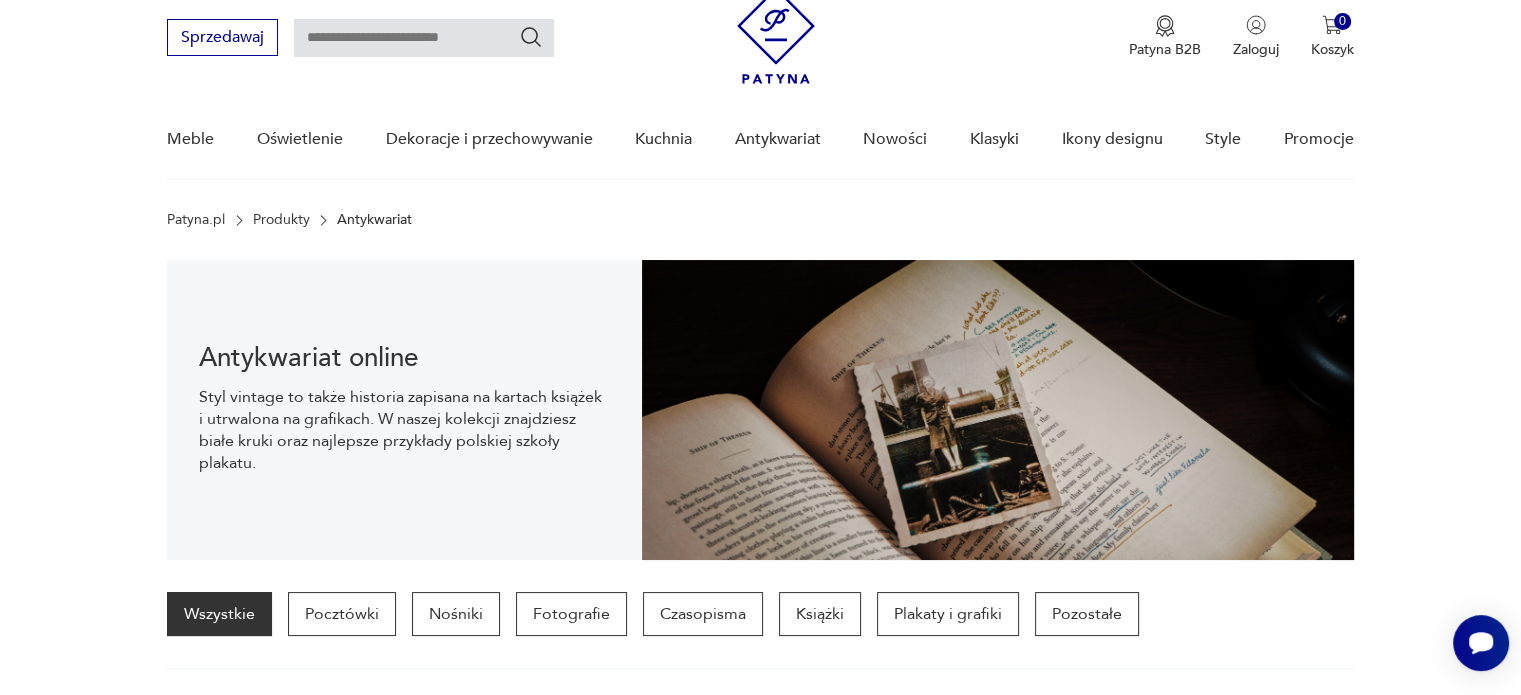 scroll, scrollTop: 0, scrollLeft: 0, axis: both 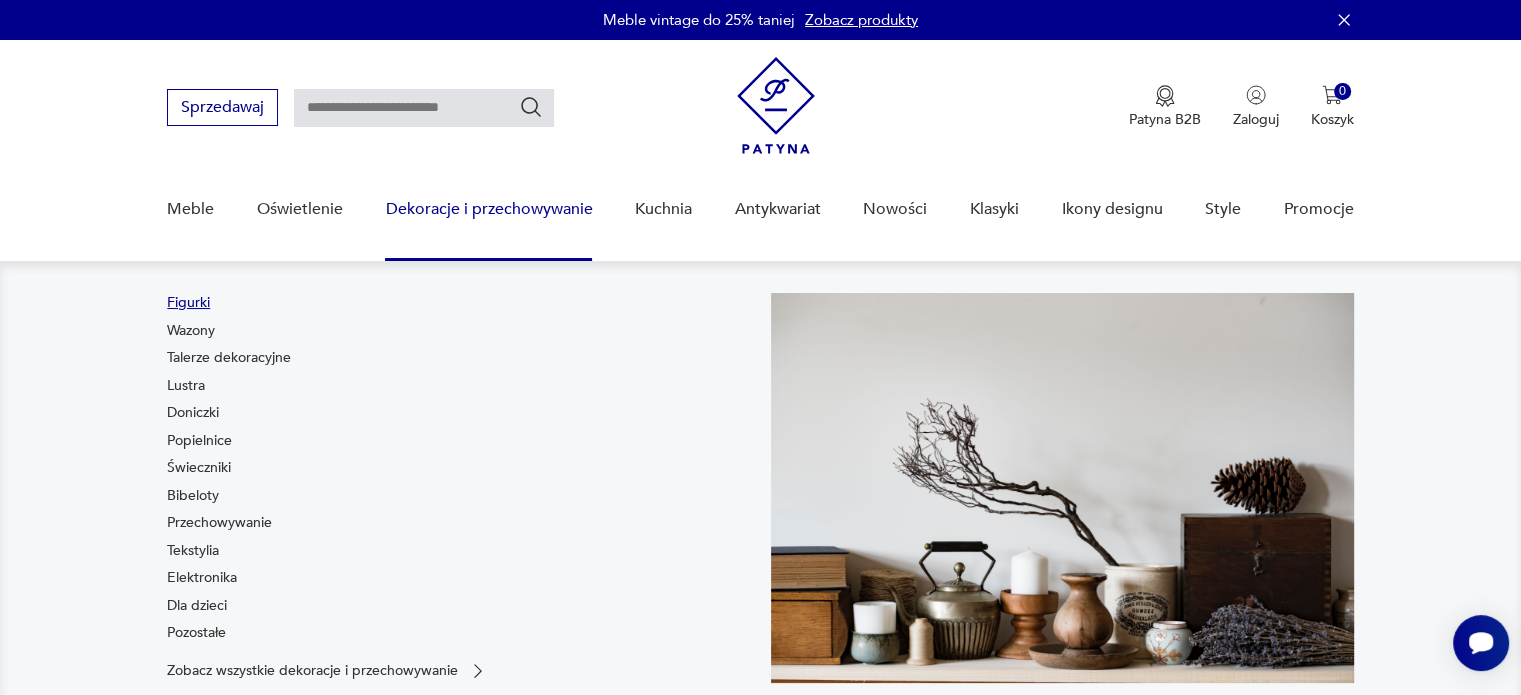 click on "Figurki" at bounding box center (188, 303) 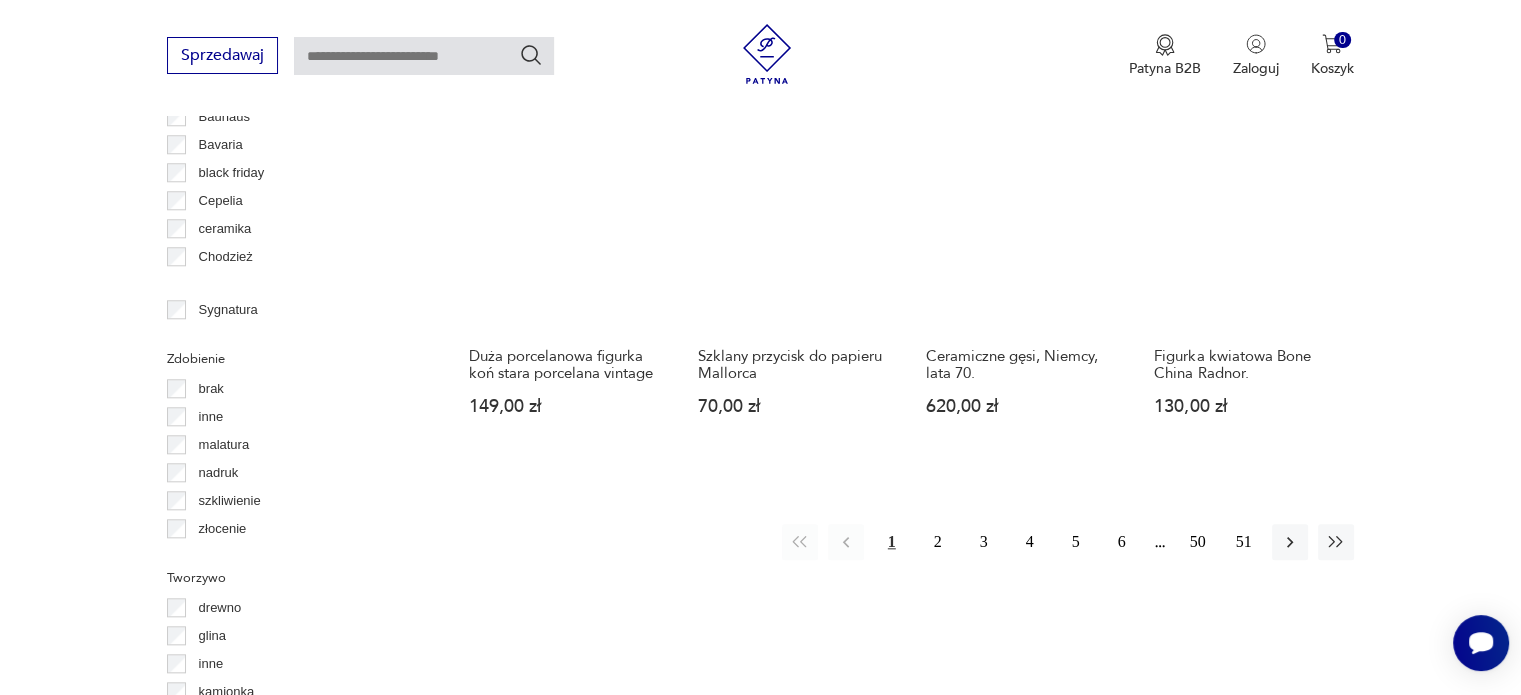 scroll, scrollTop: 2171, scrollLeft: 0, axis: vertical 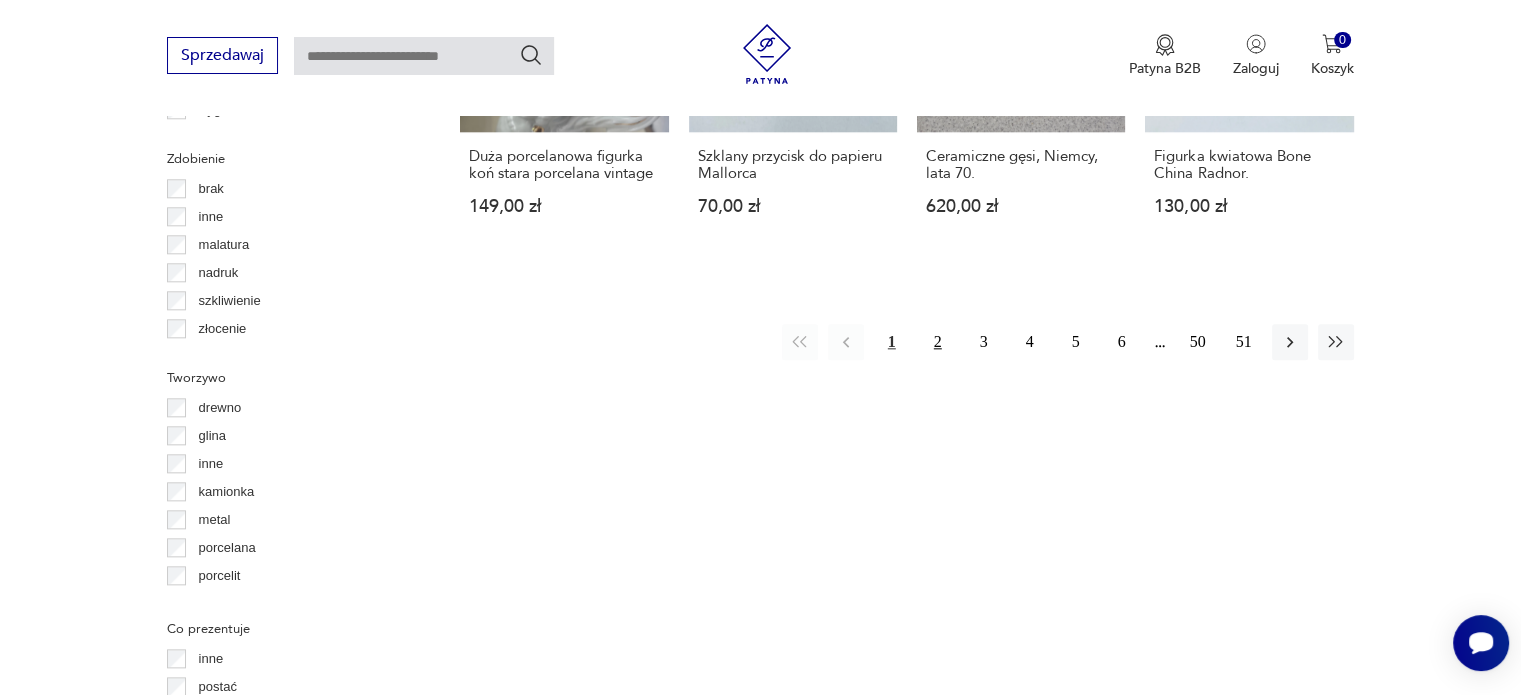 click on "2" at bounding box center [938, 342] 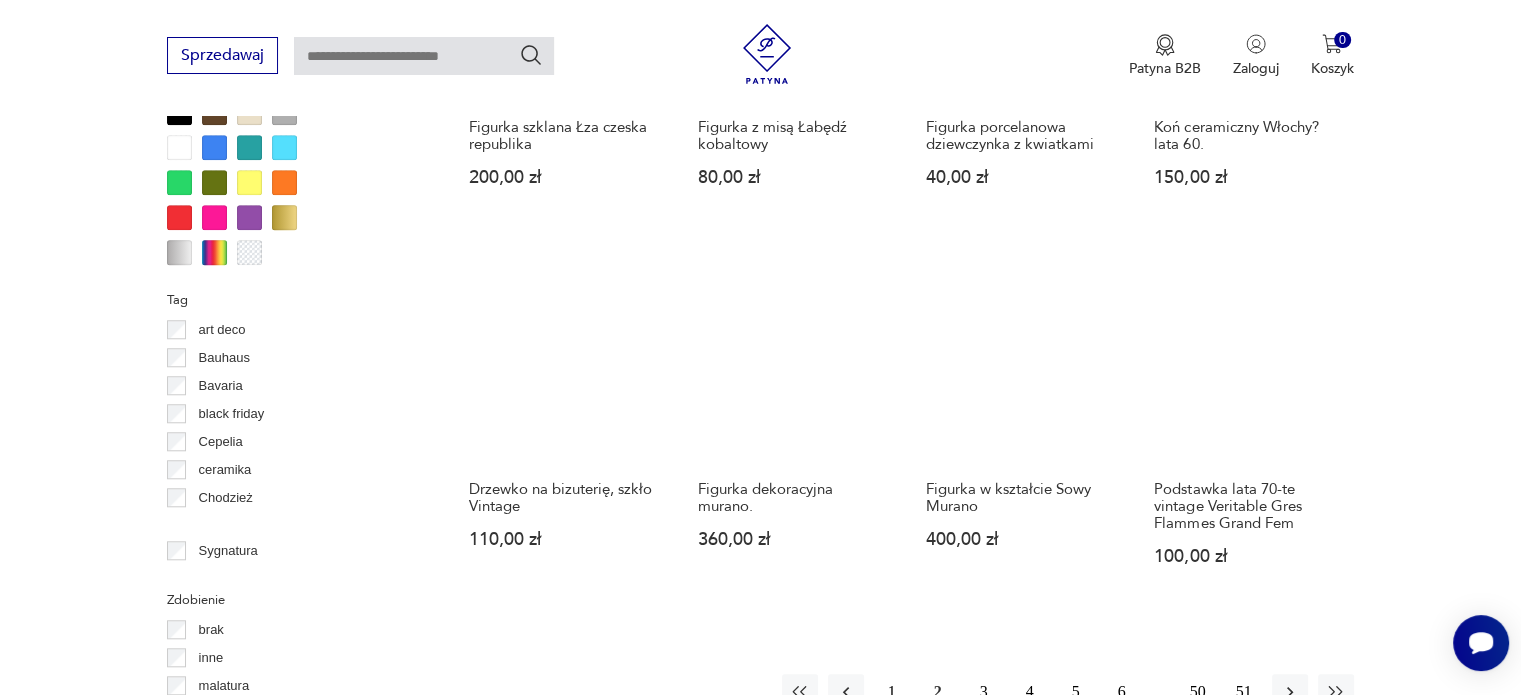 scroll, scrollTop: 2030, scrollLeft: 0, axis: vertical 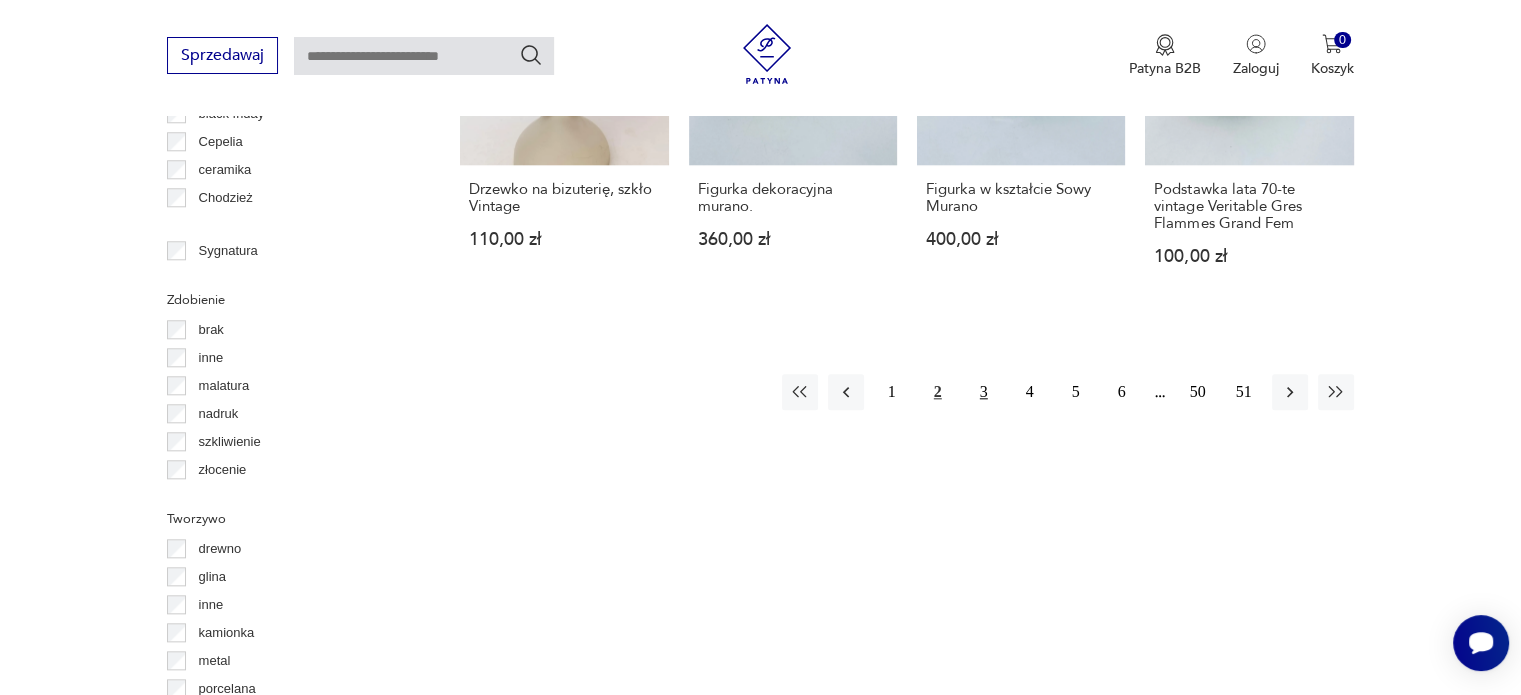 click on "3" at bounding box center [984, 392] 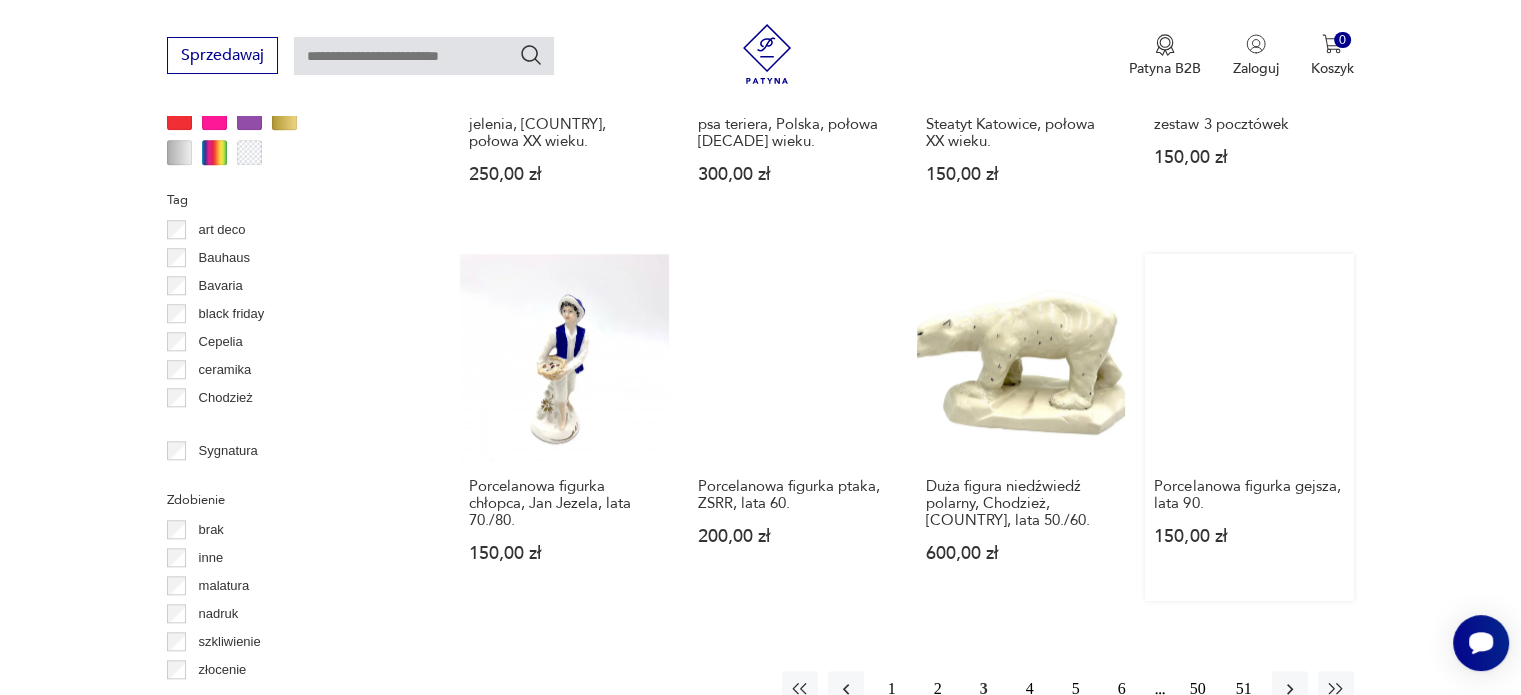scroll, scrollTop: 2130, scrollLeft: 0, axis: vertical 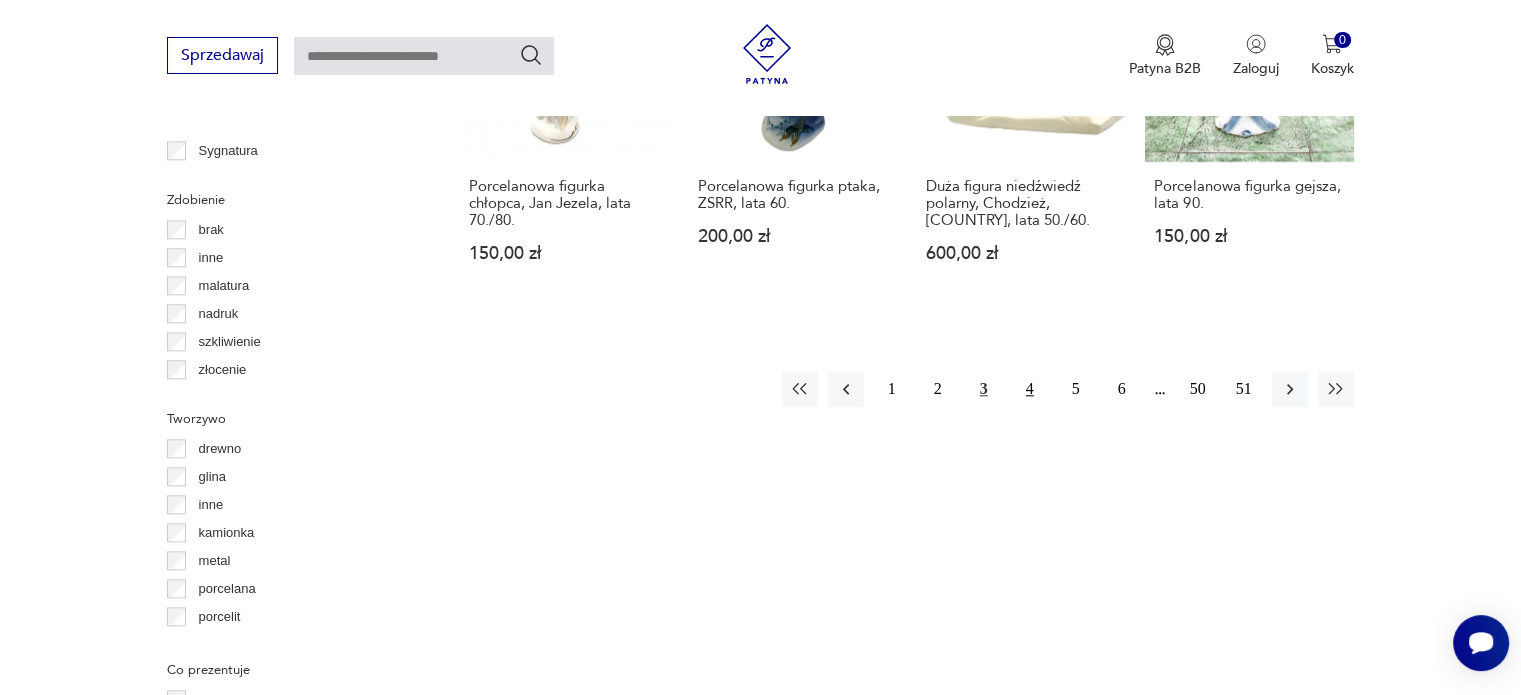 click on "4" at bounding box center (1030, 389) 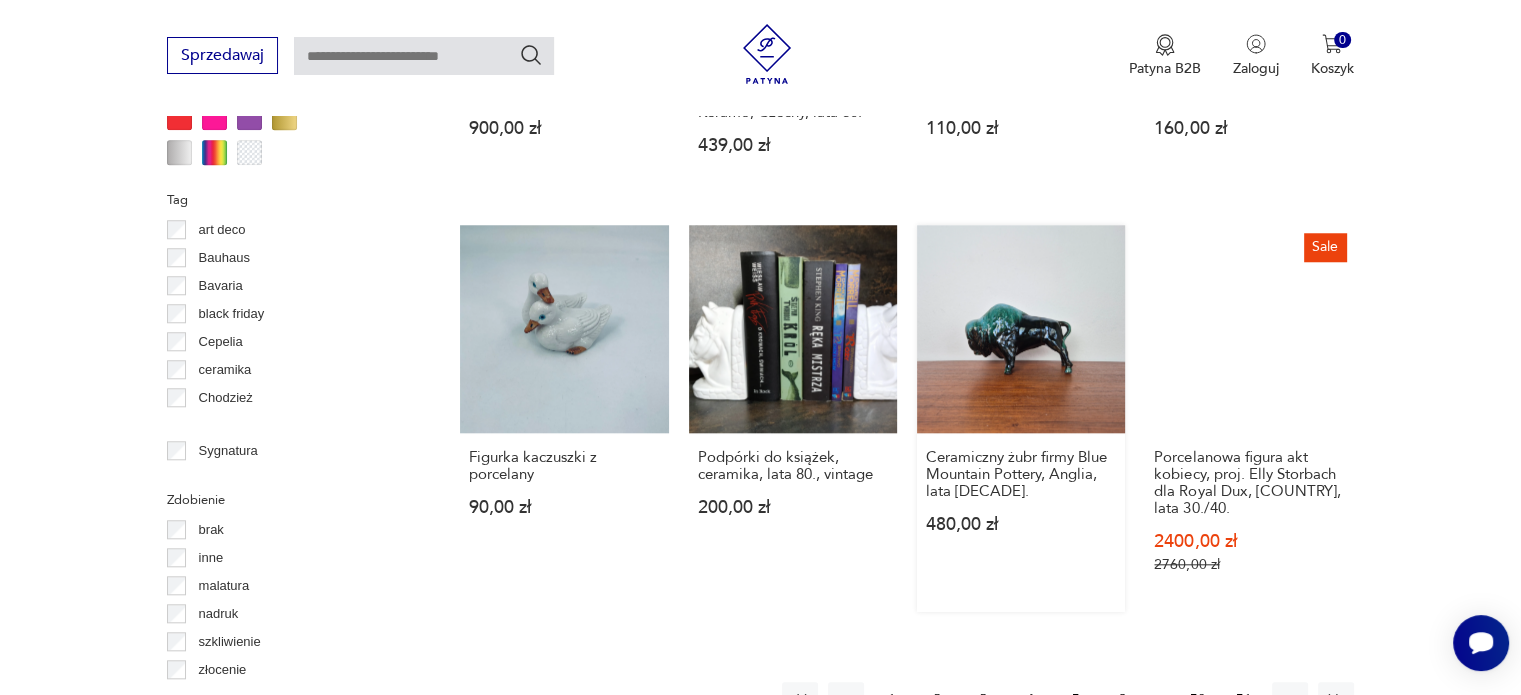 scroll, scrollTop: 2130, scrollLeft: 0, axis: vertical 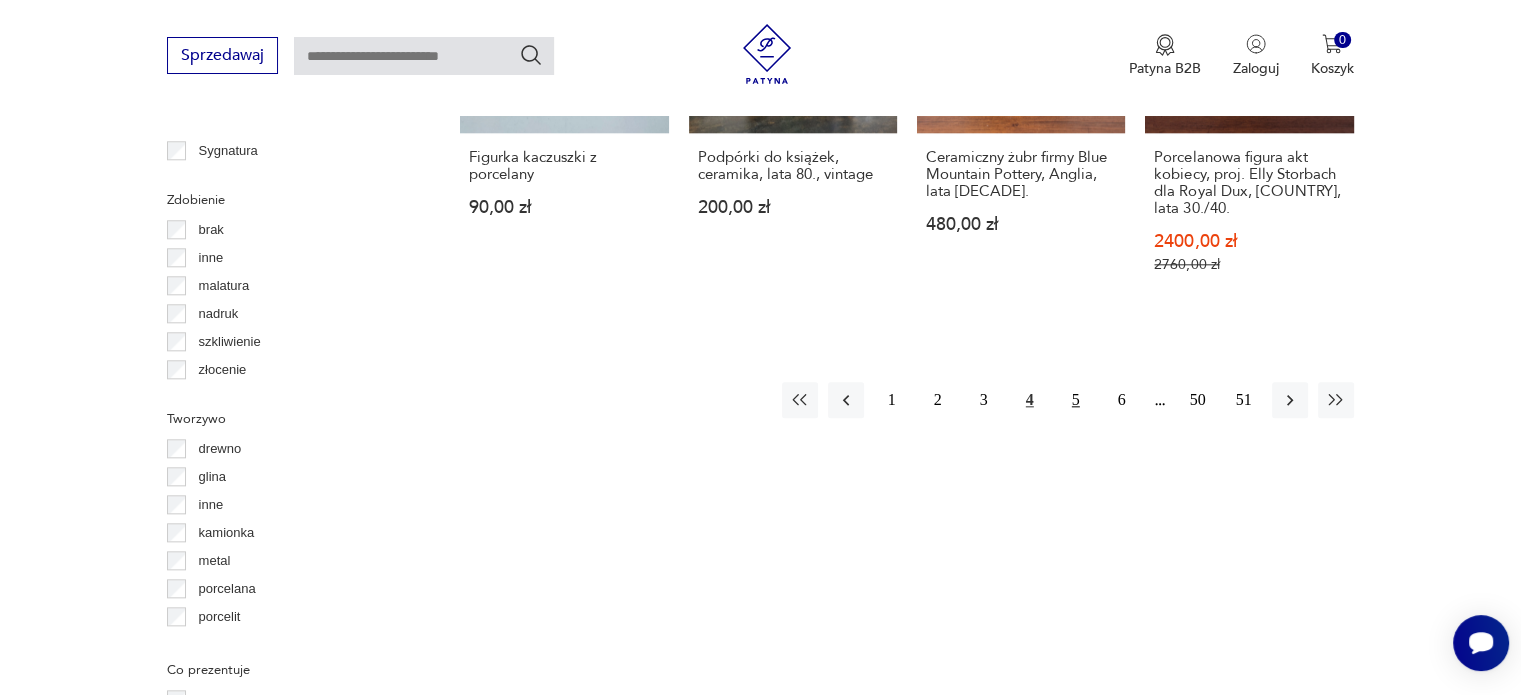 click on "5" at bounding box center [1076, 400] 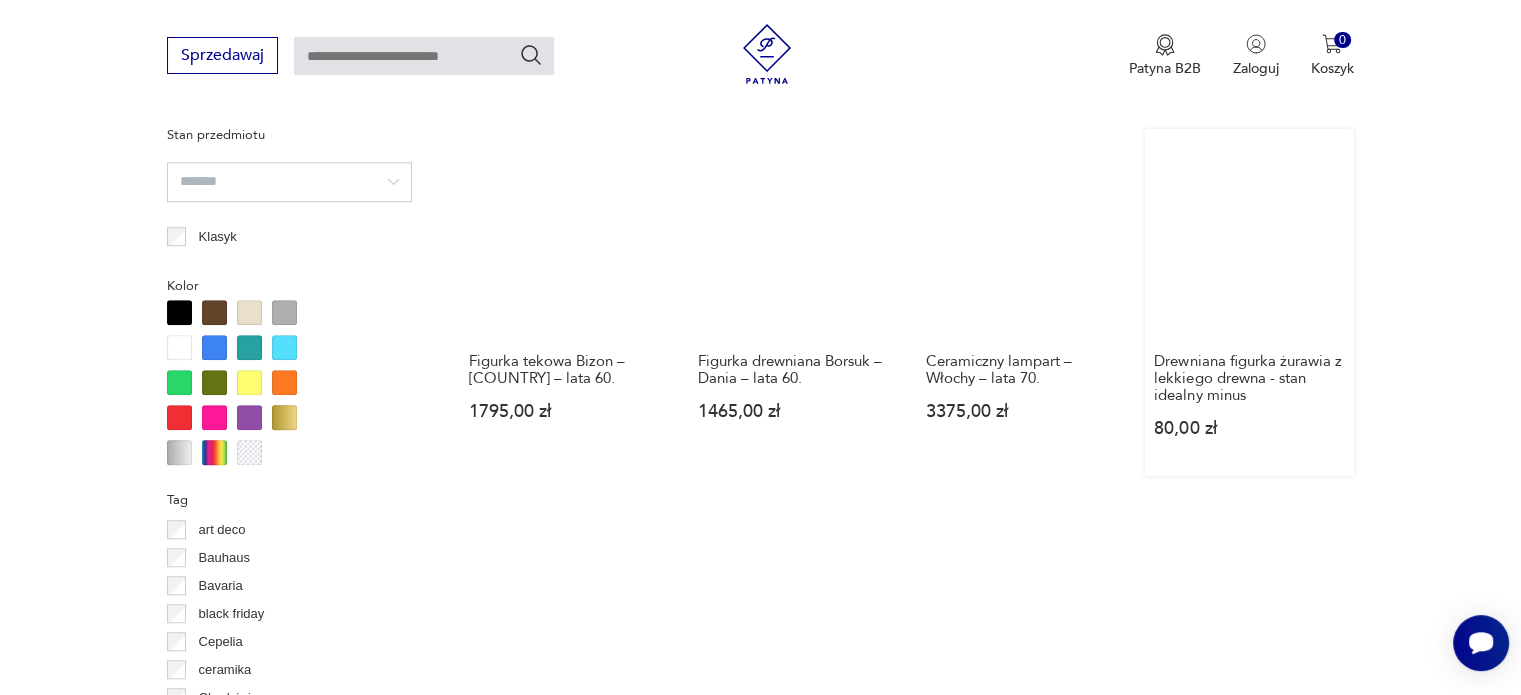 scroll, scrollTop: 1830, scrollLeft: 0, axis: vertical 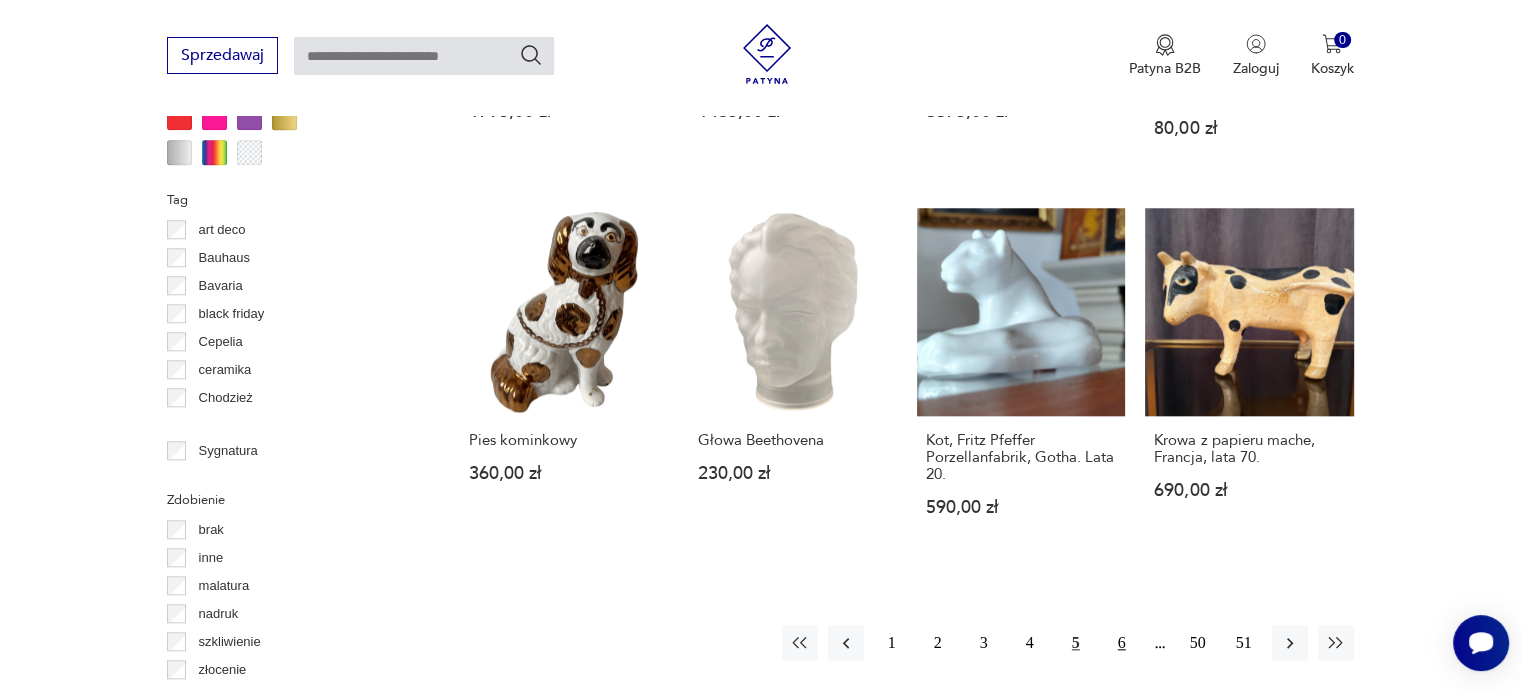click on "6" at bounding box center [1122, 643] 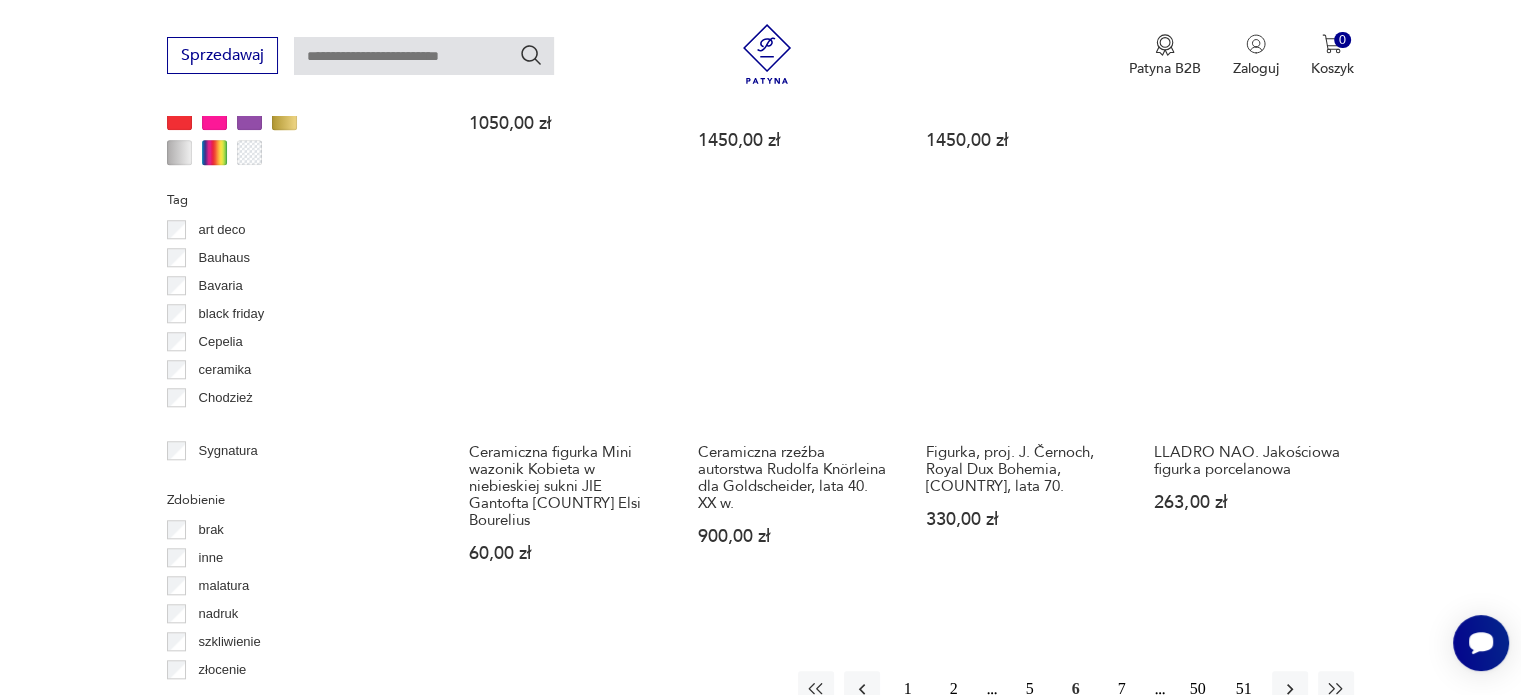 scroll, scrollTop: 2130, scrollLeft: 0, axis: vertical 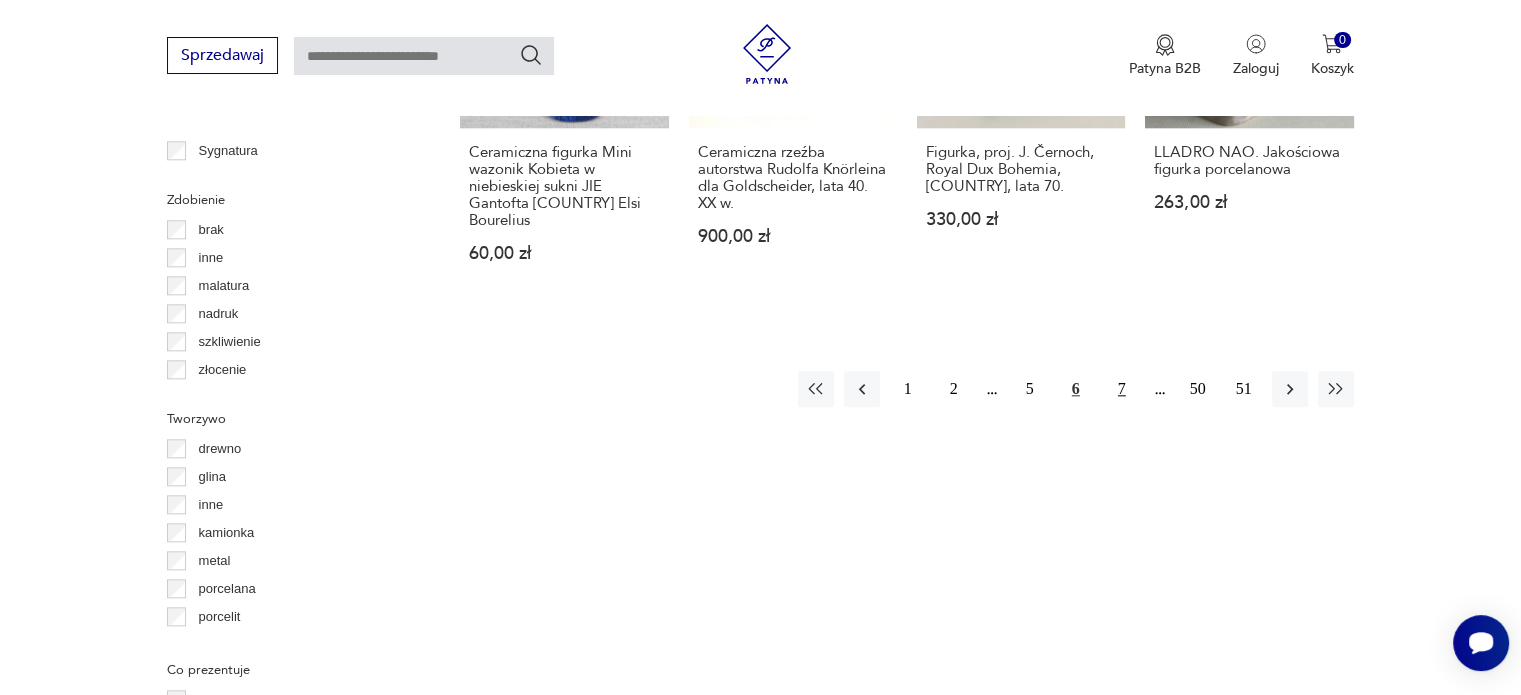 click on "7" at bounding box center (1122, 389) 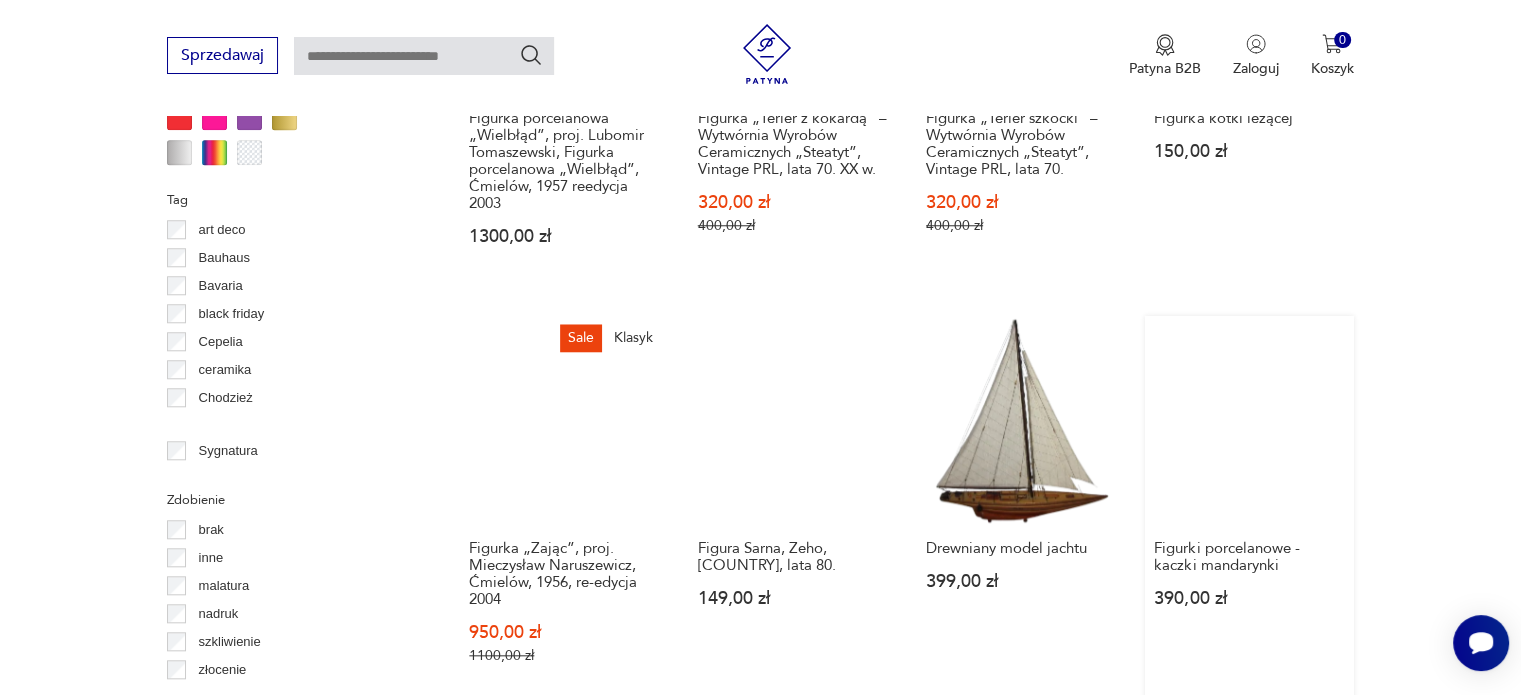 scroll, scrollTop: 2030, scrollLeft: 0, axis: vertical 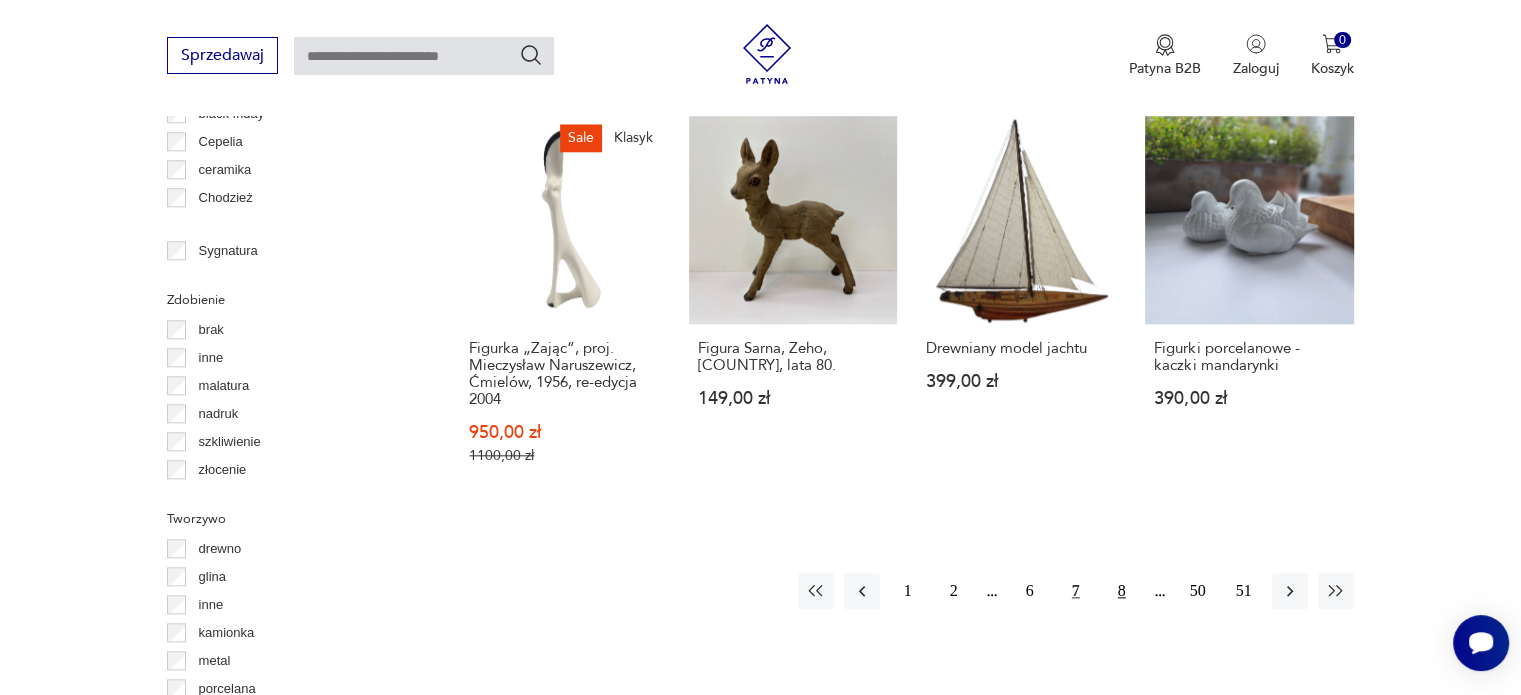 click on "8" at bounding box center [1122, 591] 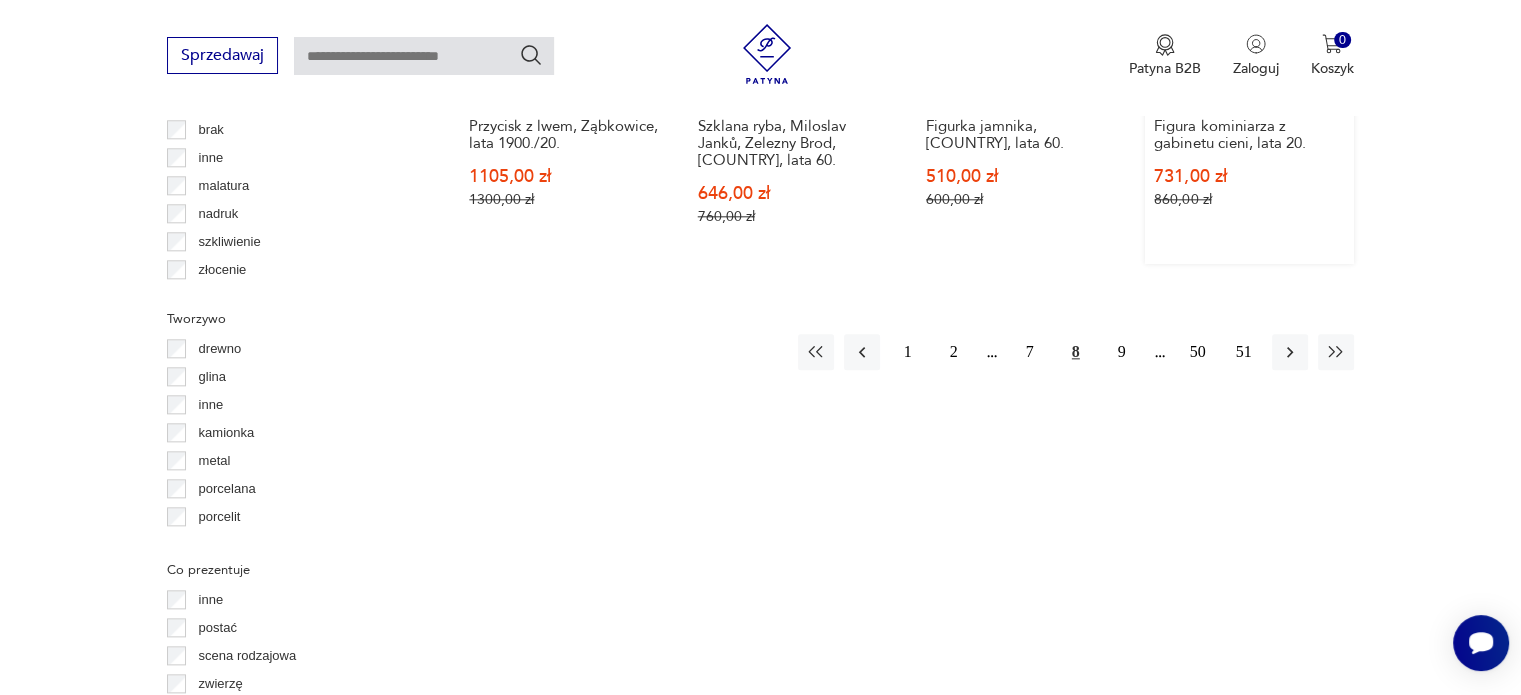 scroll, scrollTop: 2330, scrollLeft: 0, axis: vertical 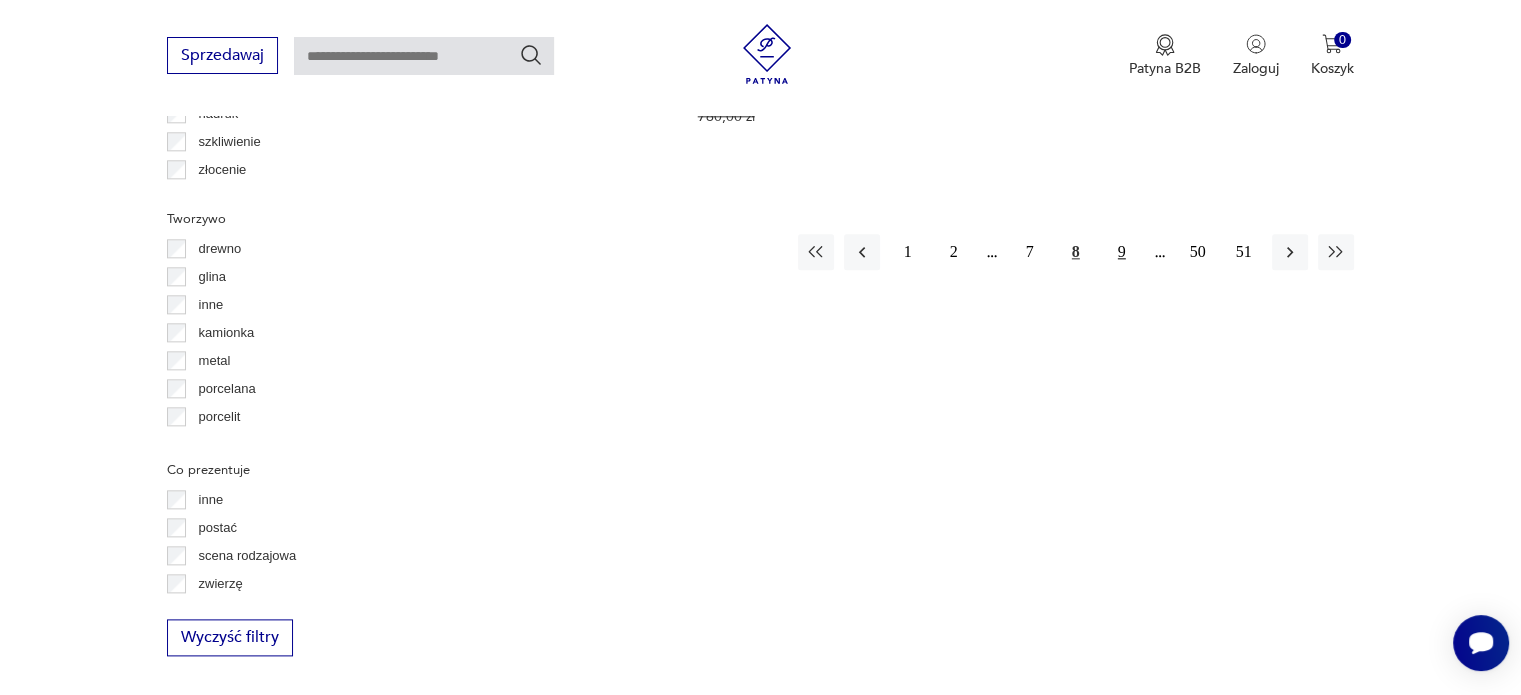 click on "9" at bounding box center (1122, 252) 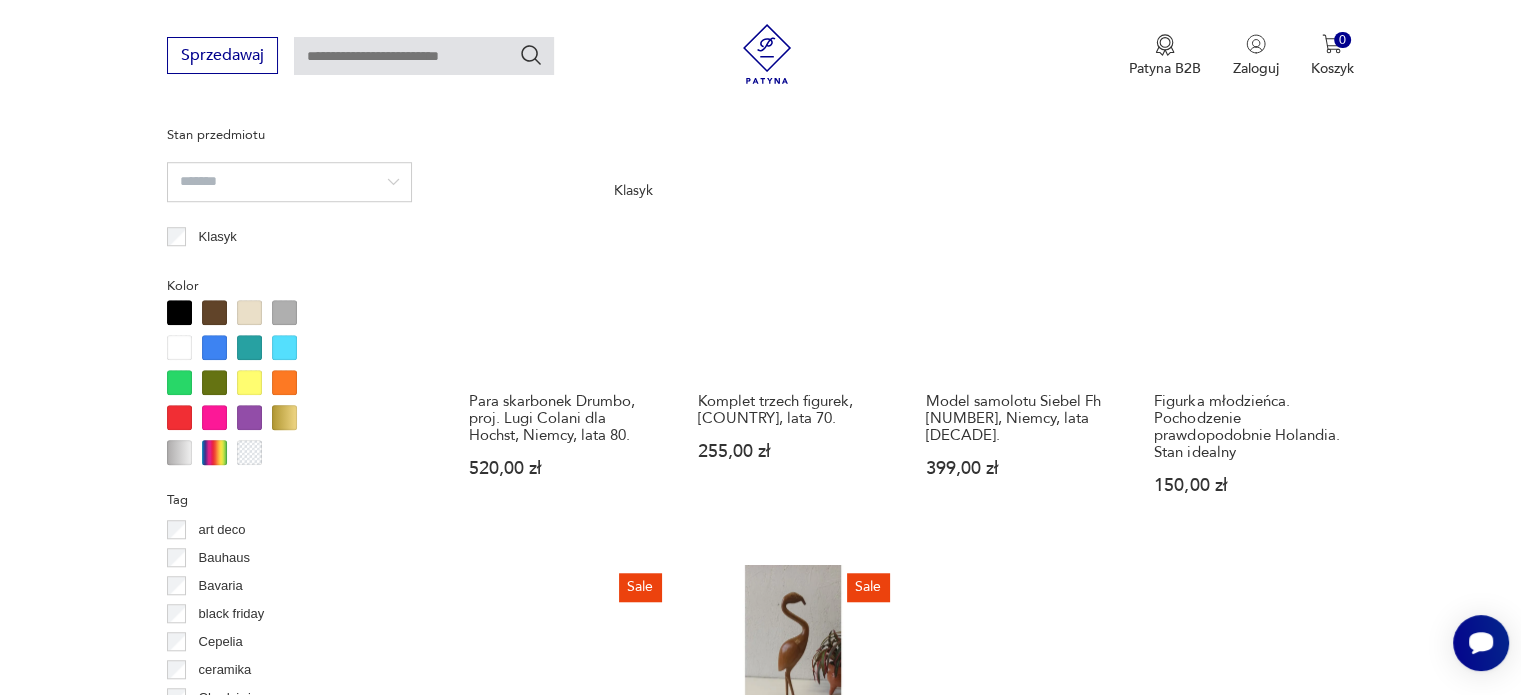 scroll, scrollTop: 1930, scrollLeft: 0, axis: vertical 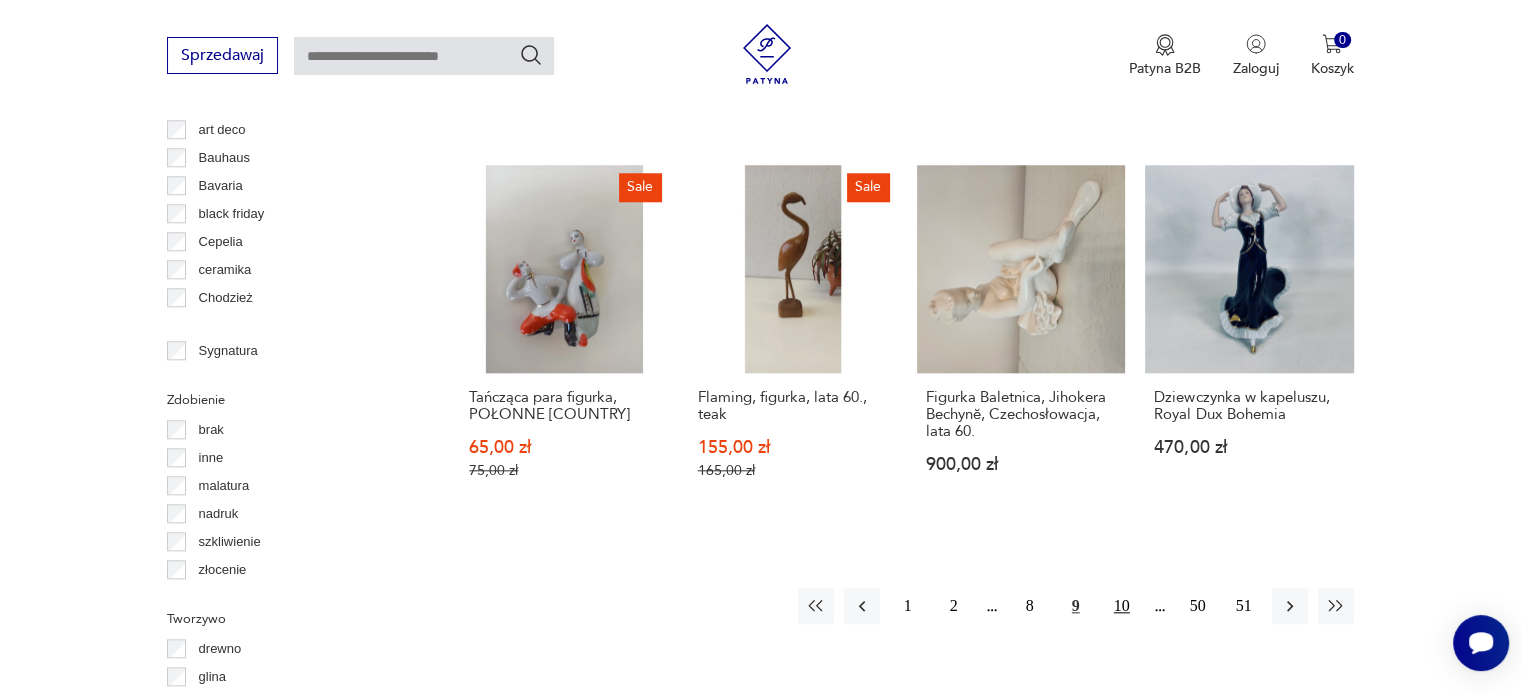 click on "10" at bounding box center [1122, 606] 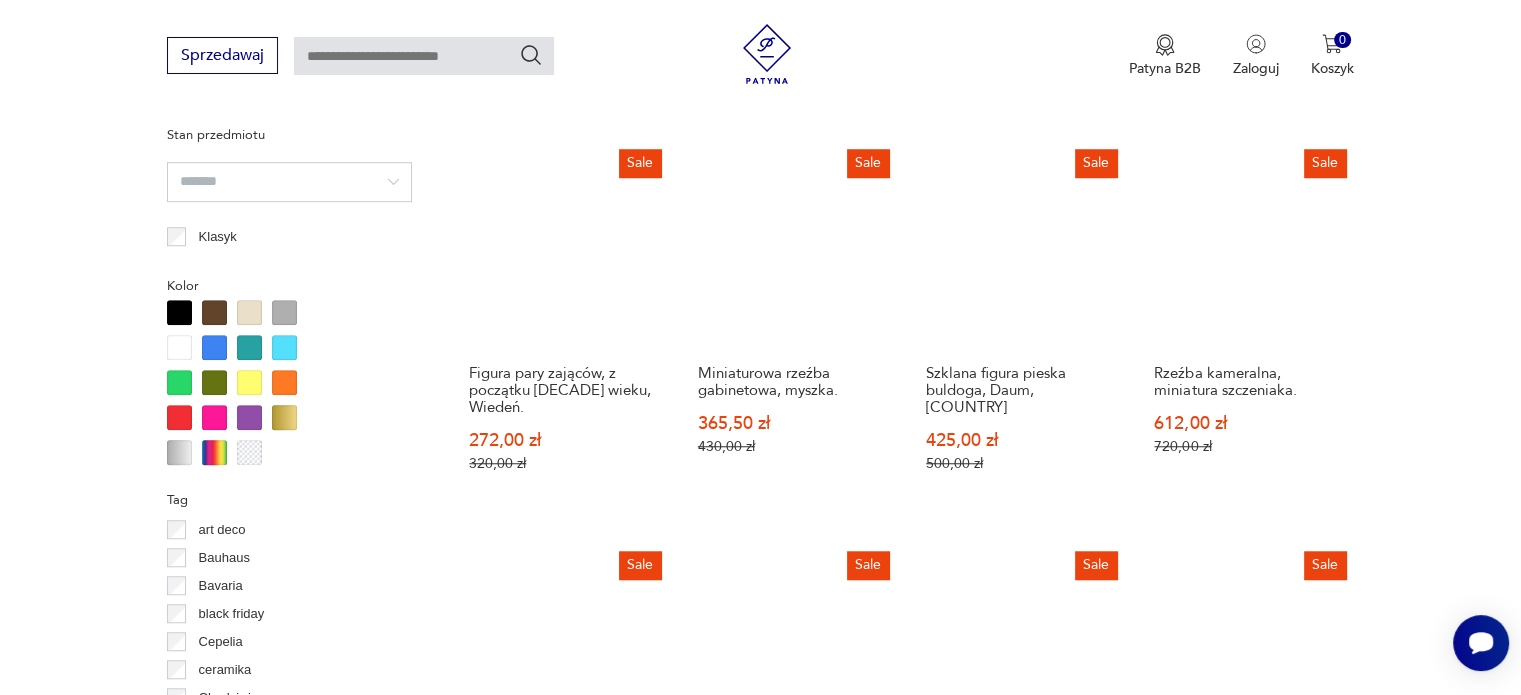scroll, scrollTop: 1930, scrollLeft: 0, axis: vertical 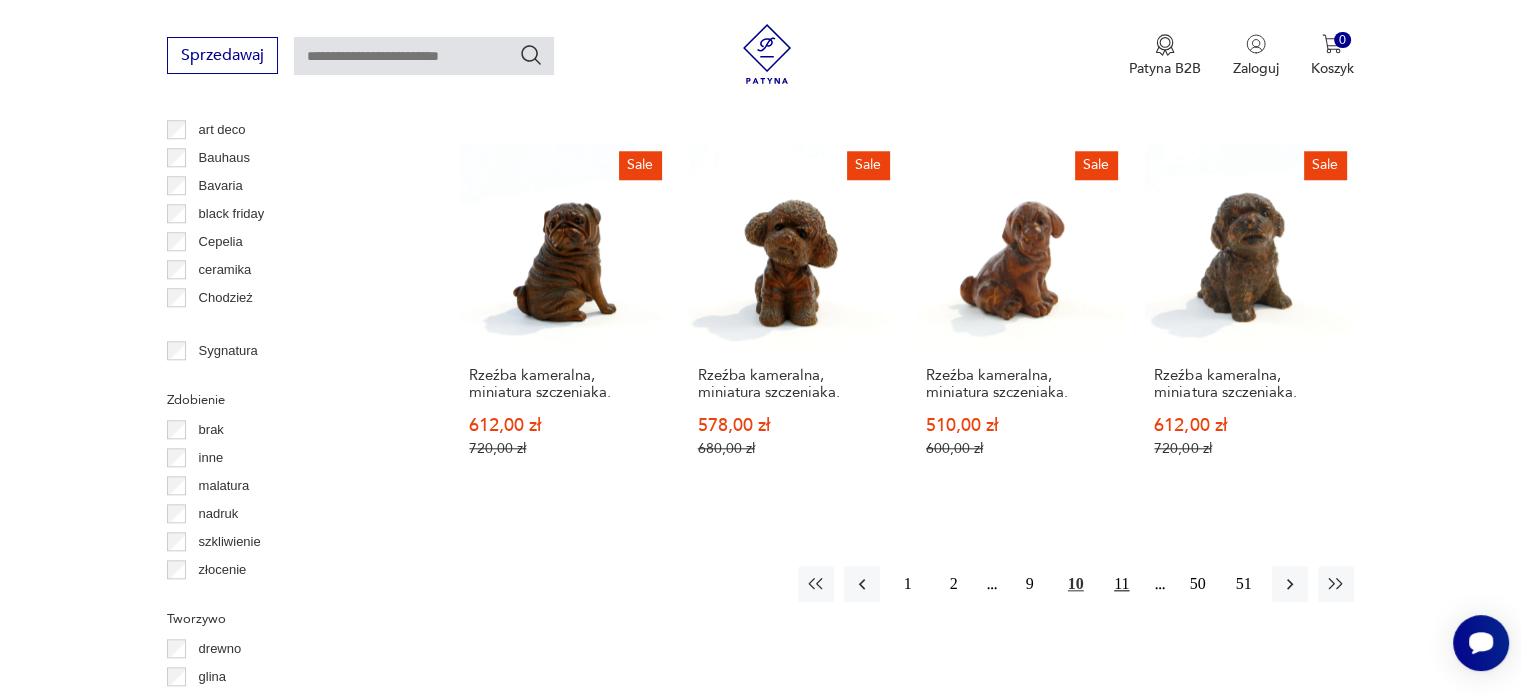 click on "11" at bounding box center (1122, 584) 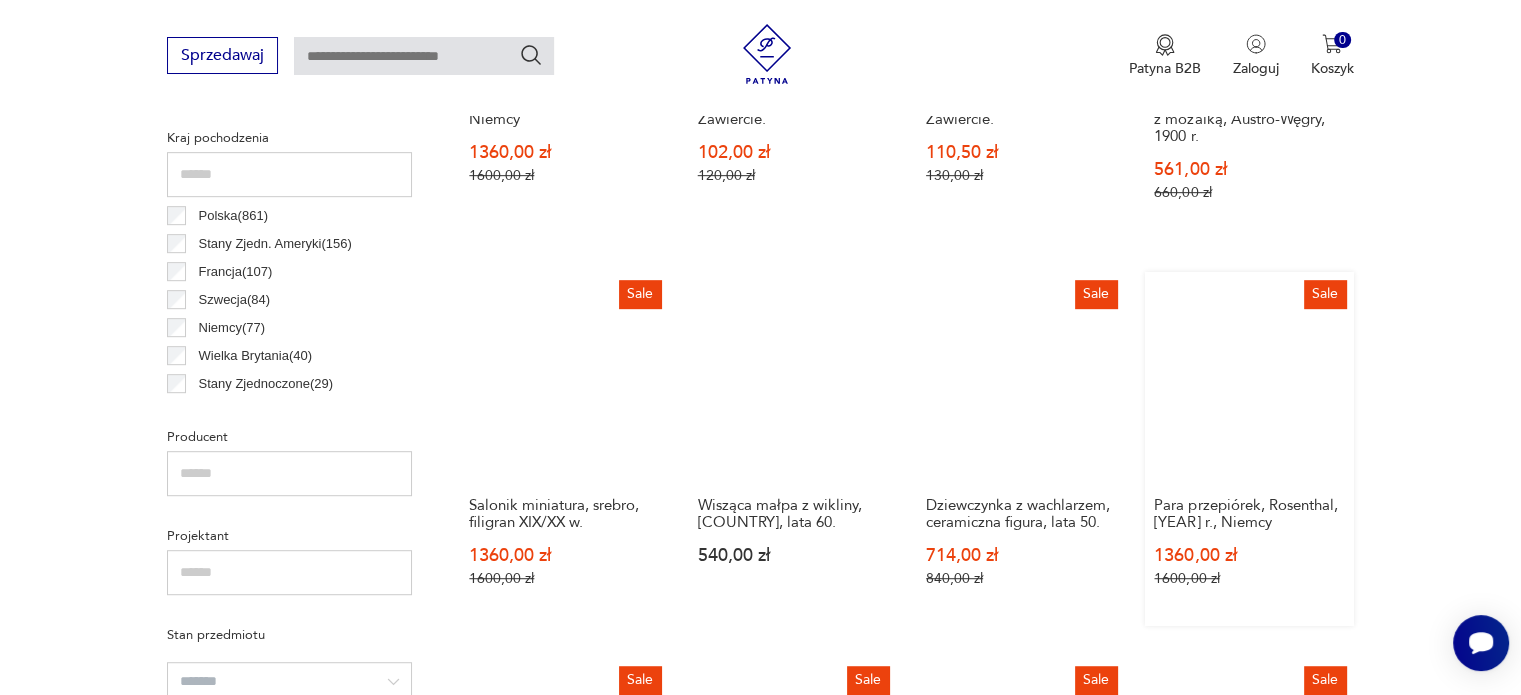 scroll, scrollTop: 530, scrollLeft: 0, axis: vertical 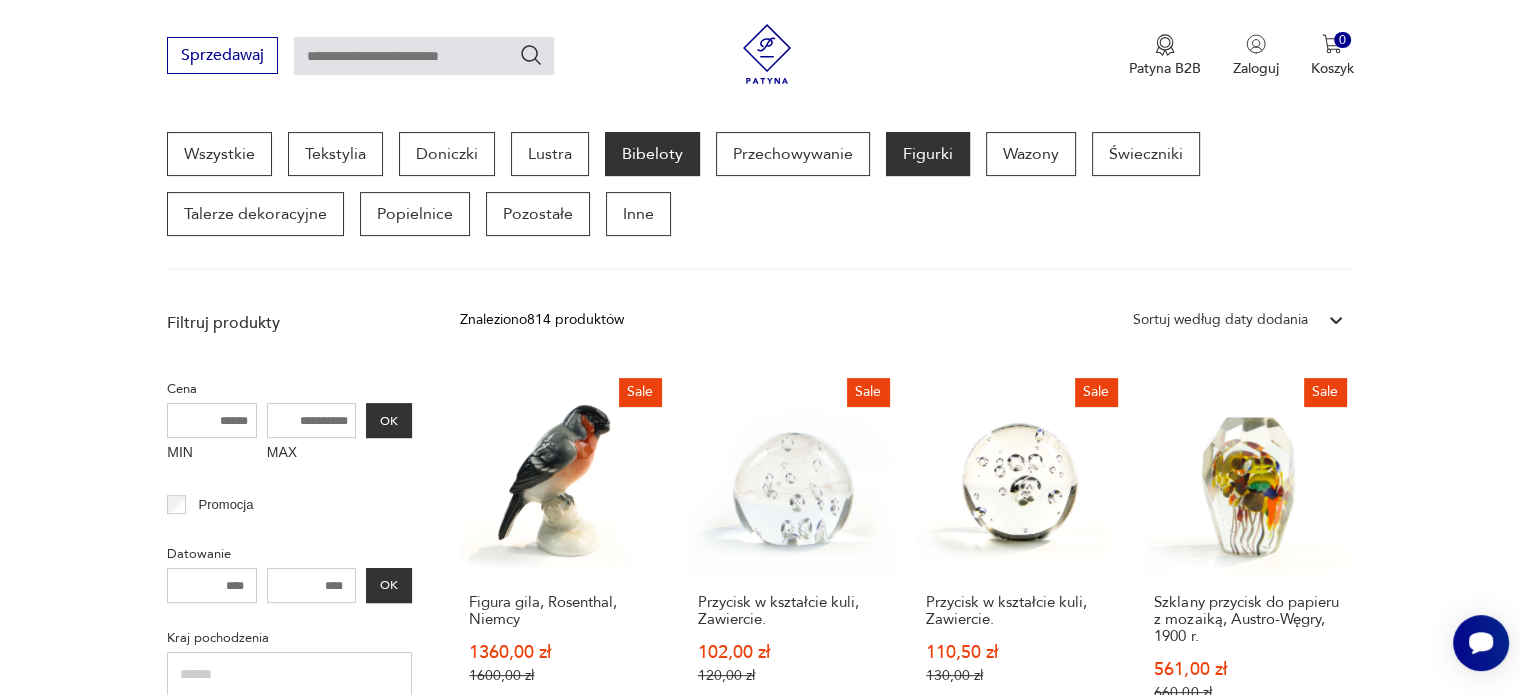 click on "Bibeloty" at bounding box center (652, 154) 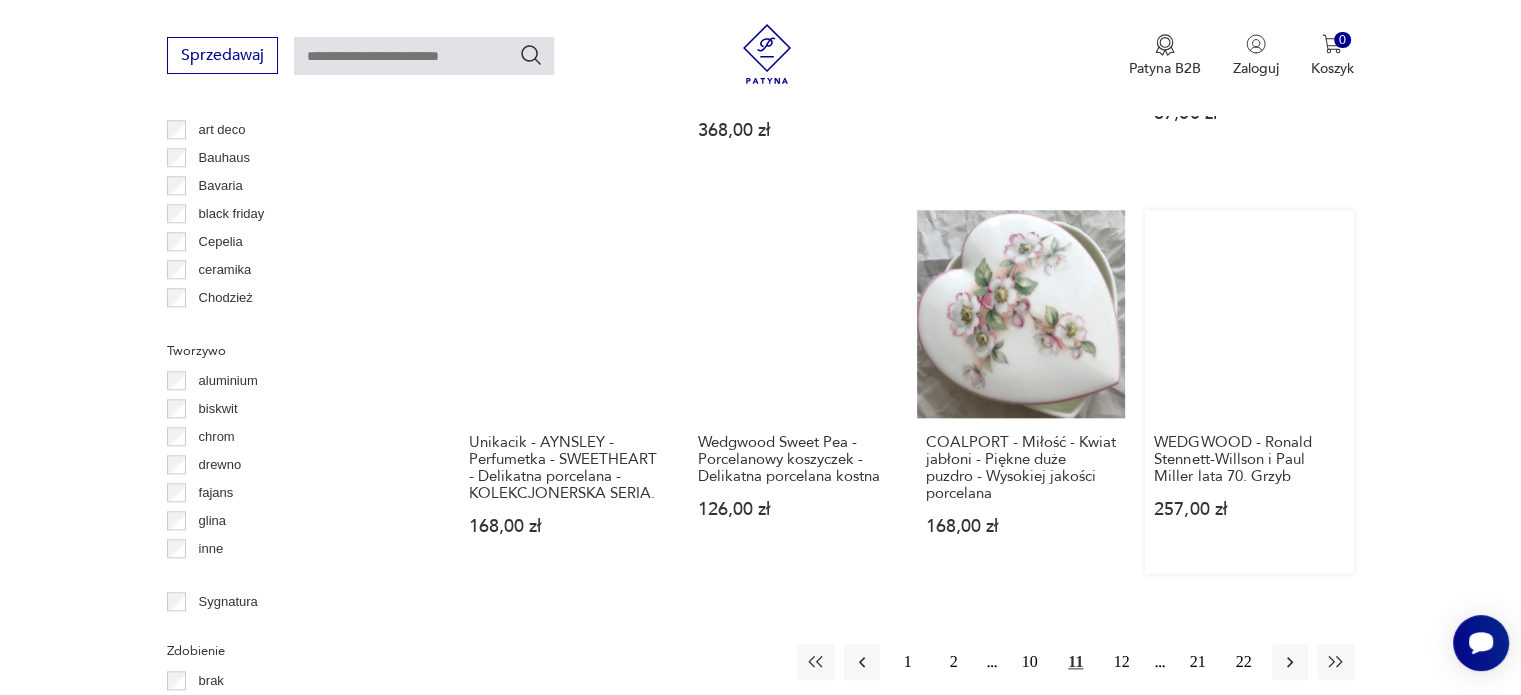 scroll, scrollTop: 2230, scrollLeft: 0, axis: vertical 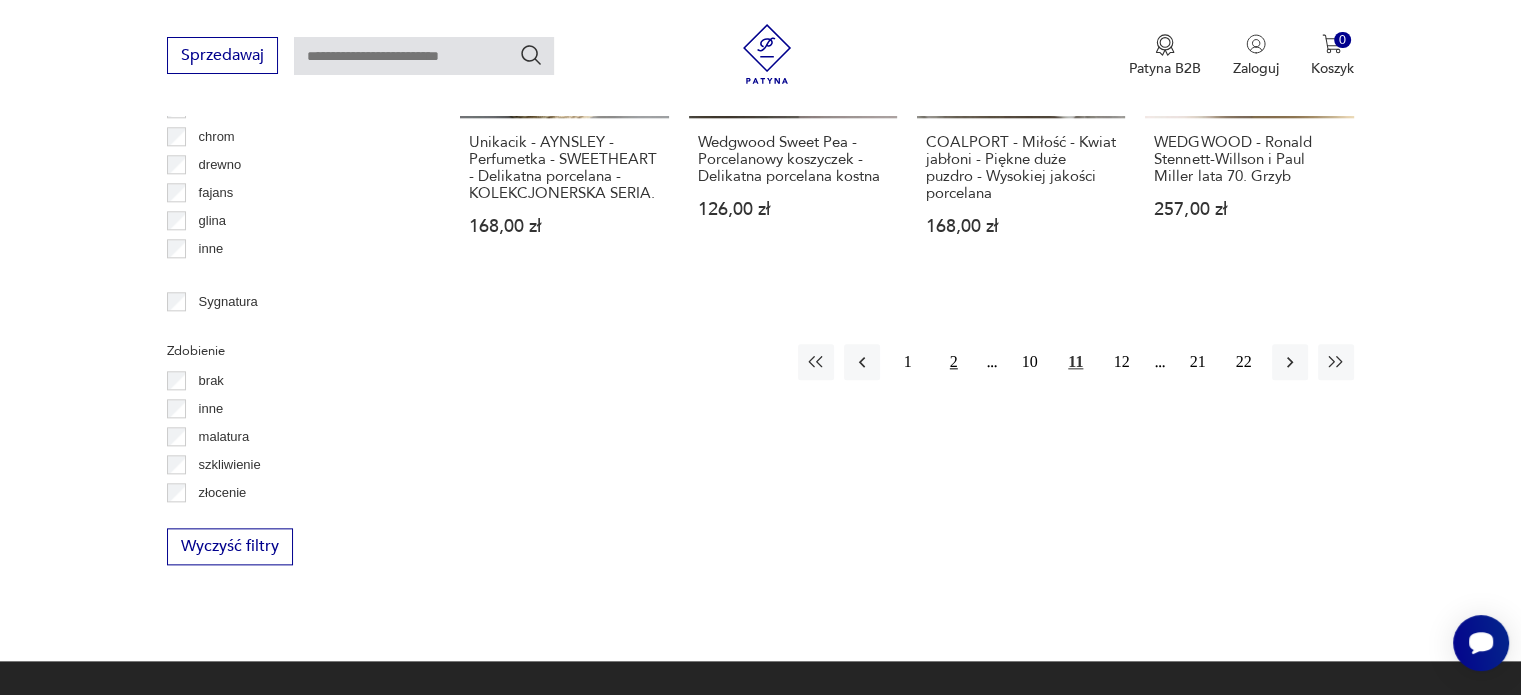 click on "2" at bounding box center [954, 362] 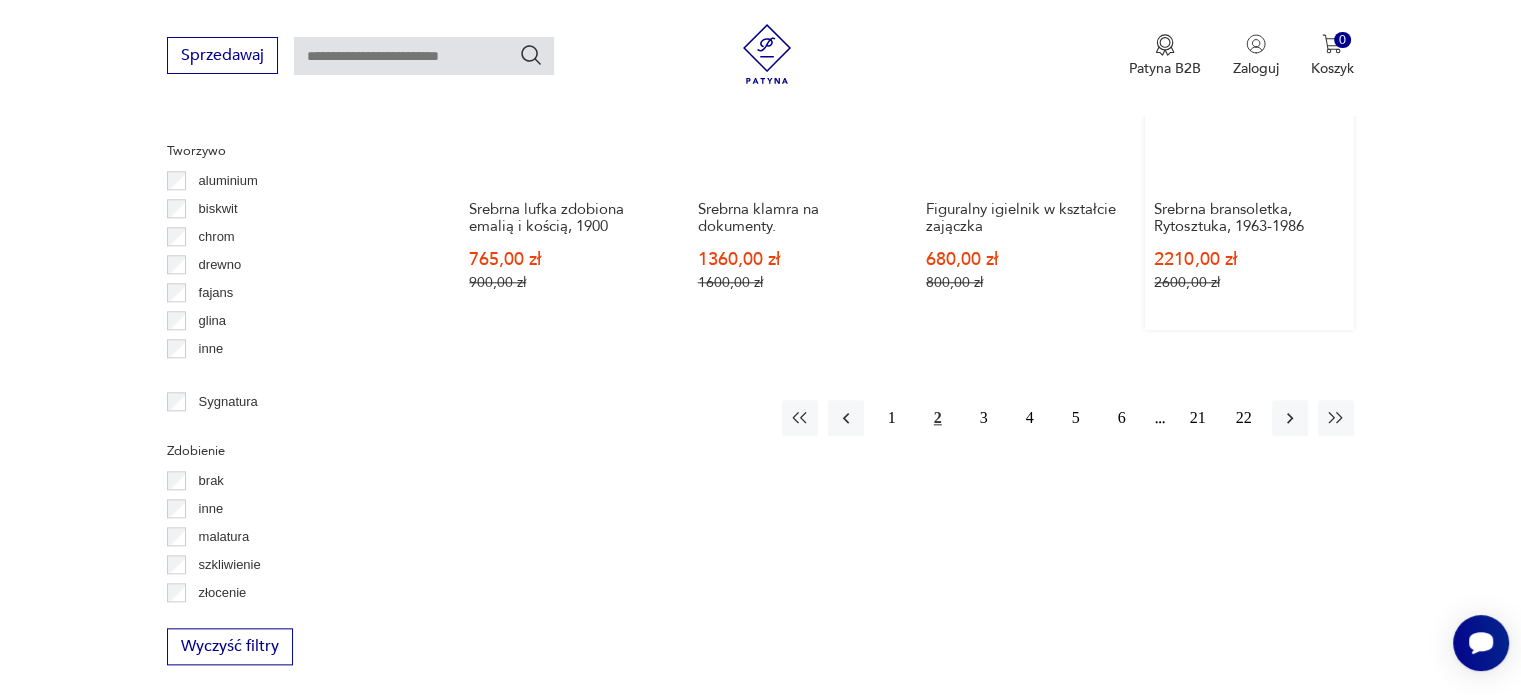 scroll, scrollTop: 2230, scrollLeft: 0, axis: vertical 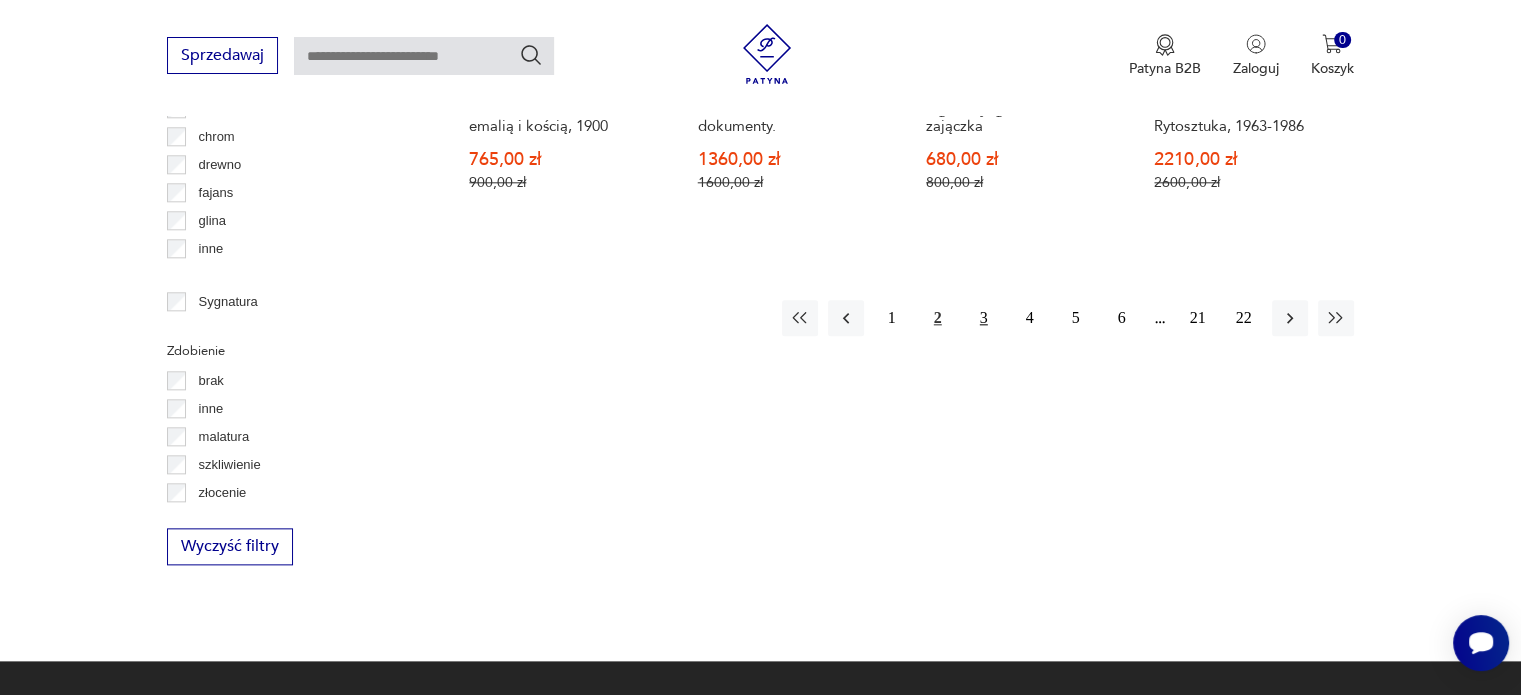 click on "3" at bounding box center (984, 318) 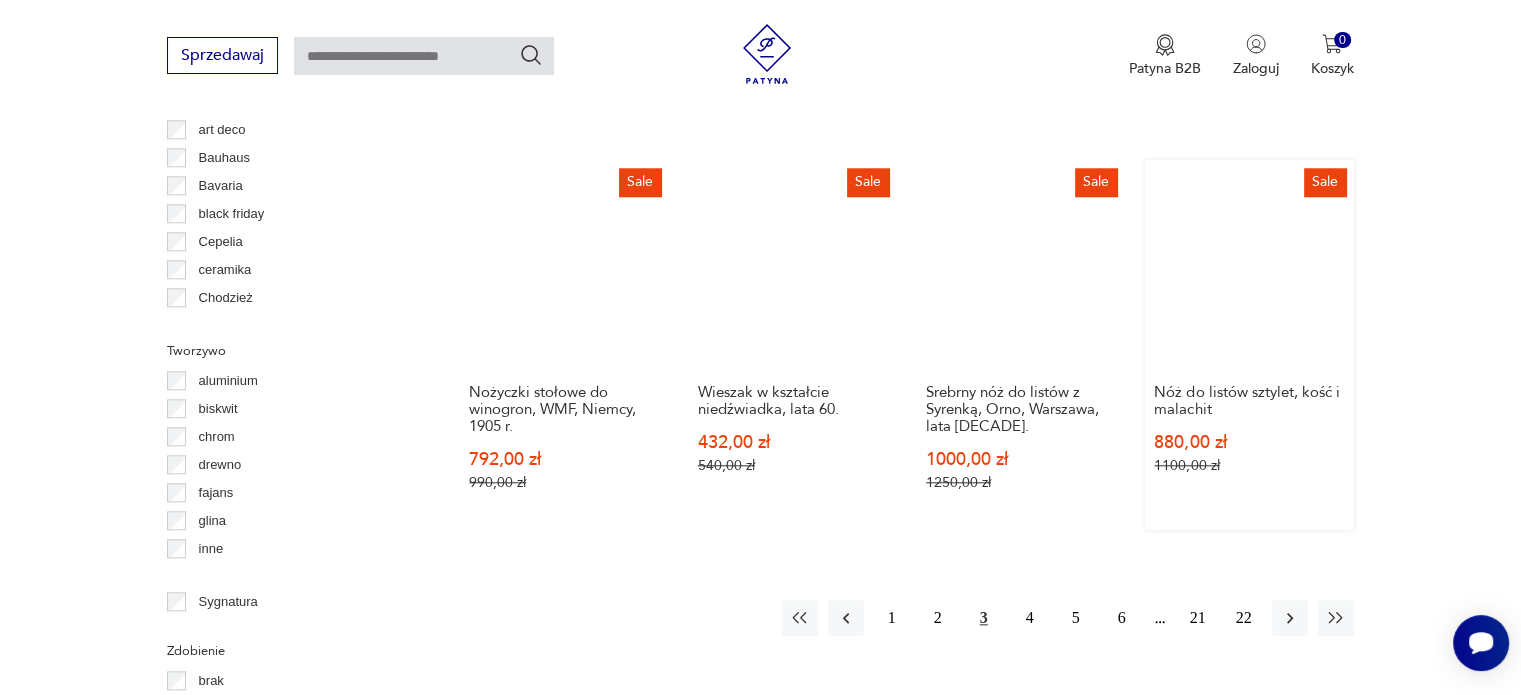 scroll, scrollTop: 2030, scrollLeft: 0, axis: vertical 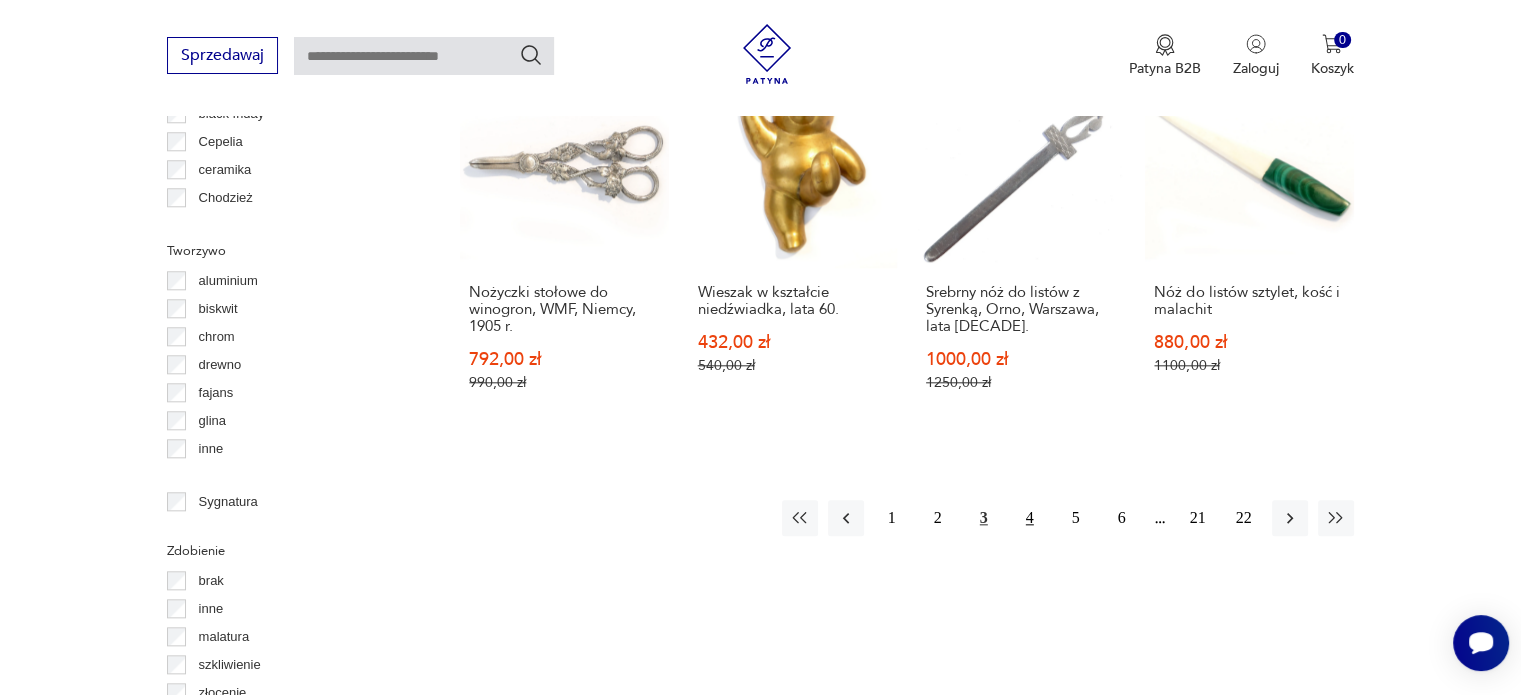 click on "4" at bounding box center [1030, 518] 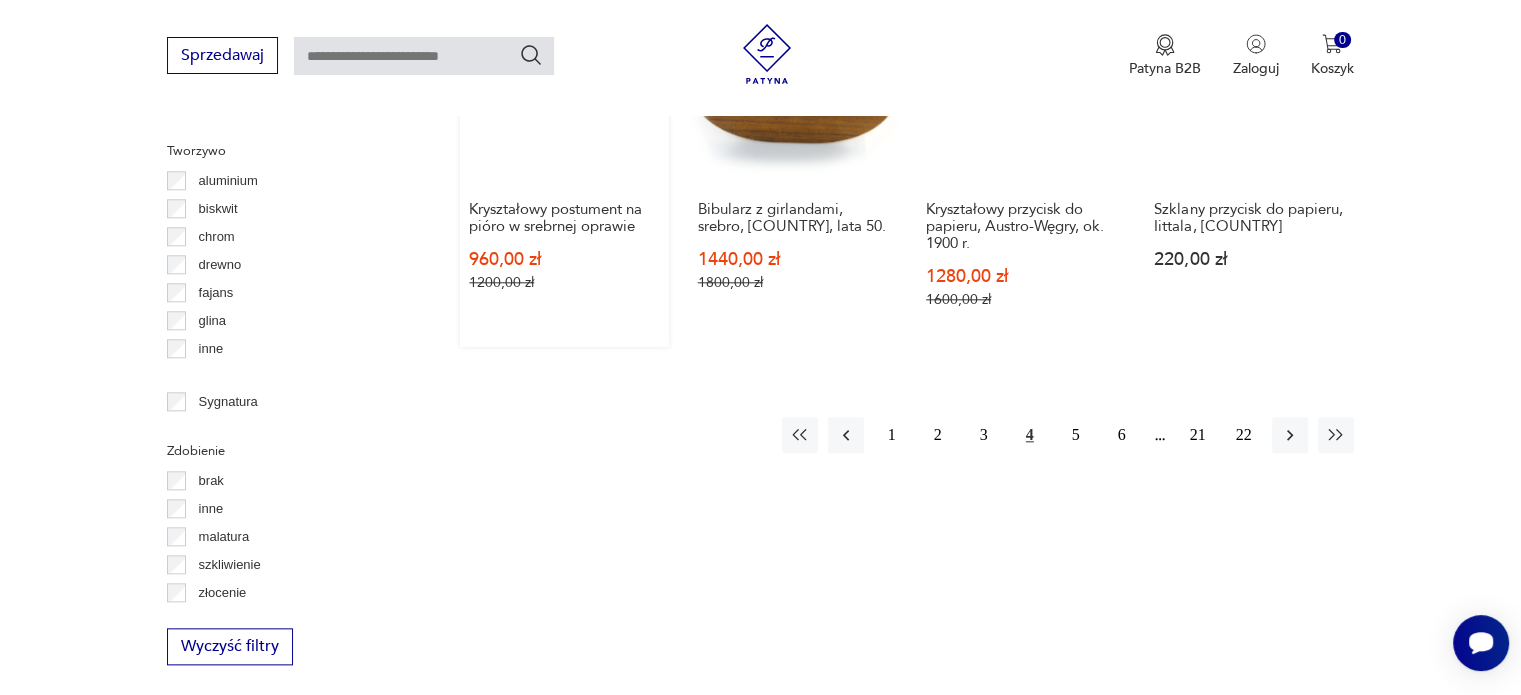 scroll, scrollTop: 2230, scrollLeft: 0, axis: vertical 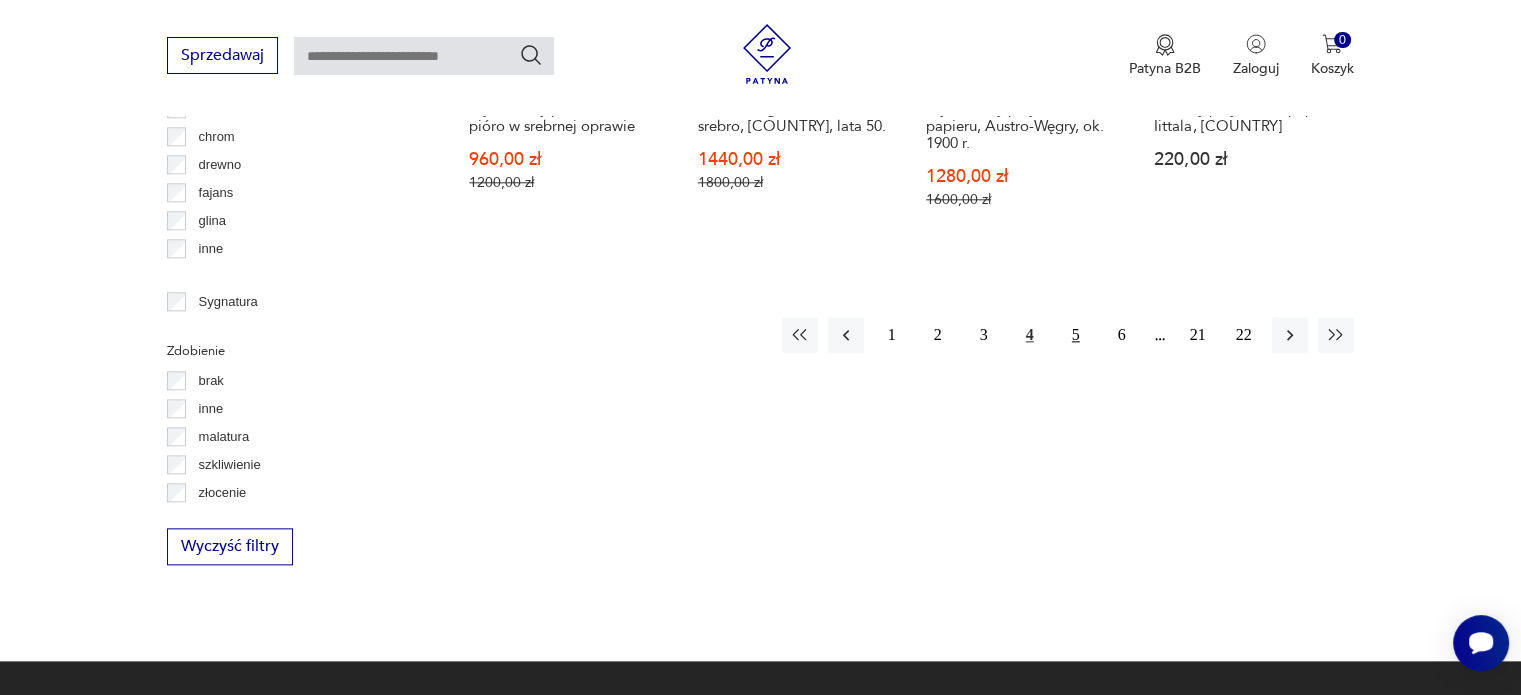 click on "5" at bounding box center (1076, 335) 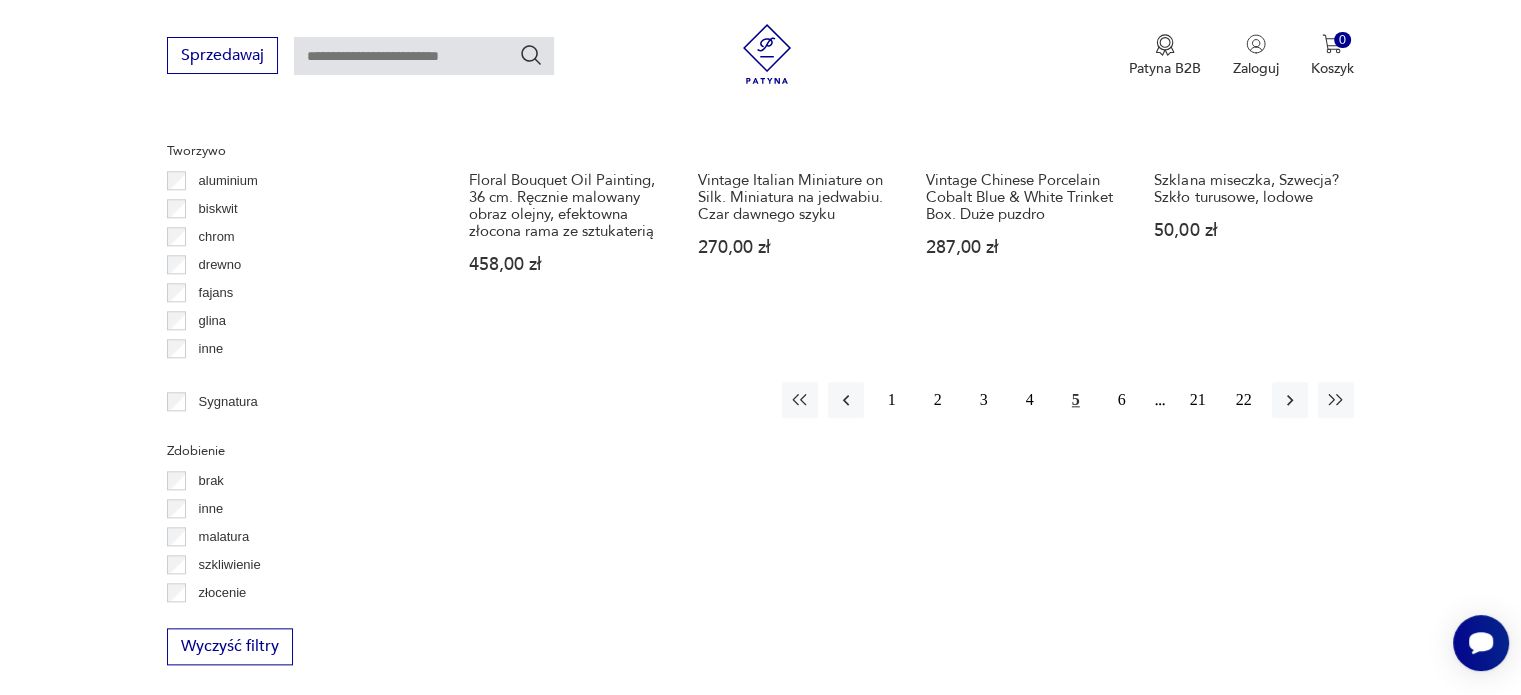 scroll, scrollTop: 2330, scrollLeft: 0, axis: vertical 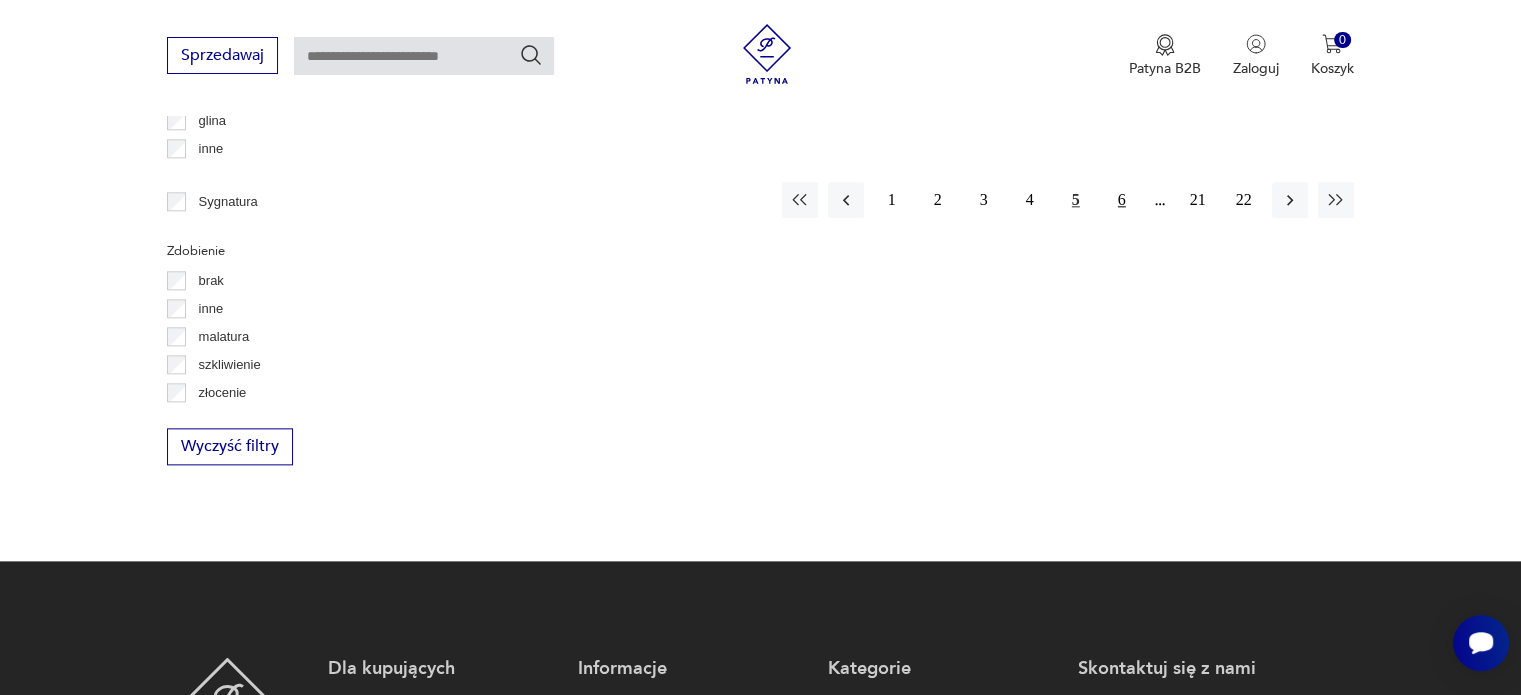 click on "6" at bounding box center (1122, 200) 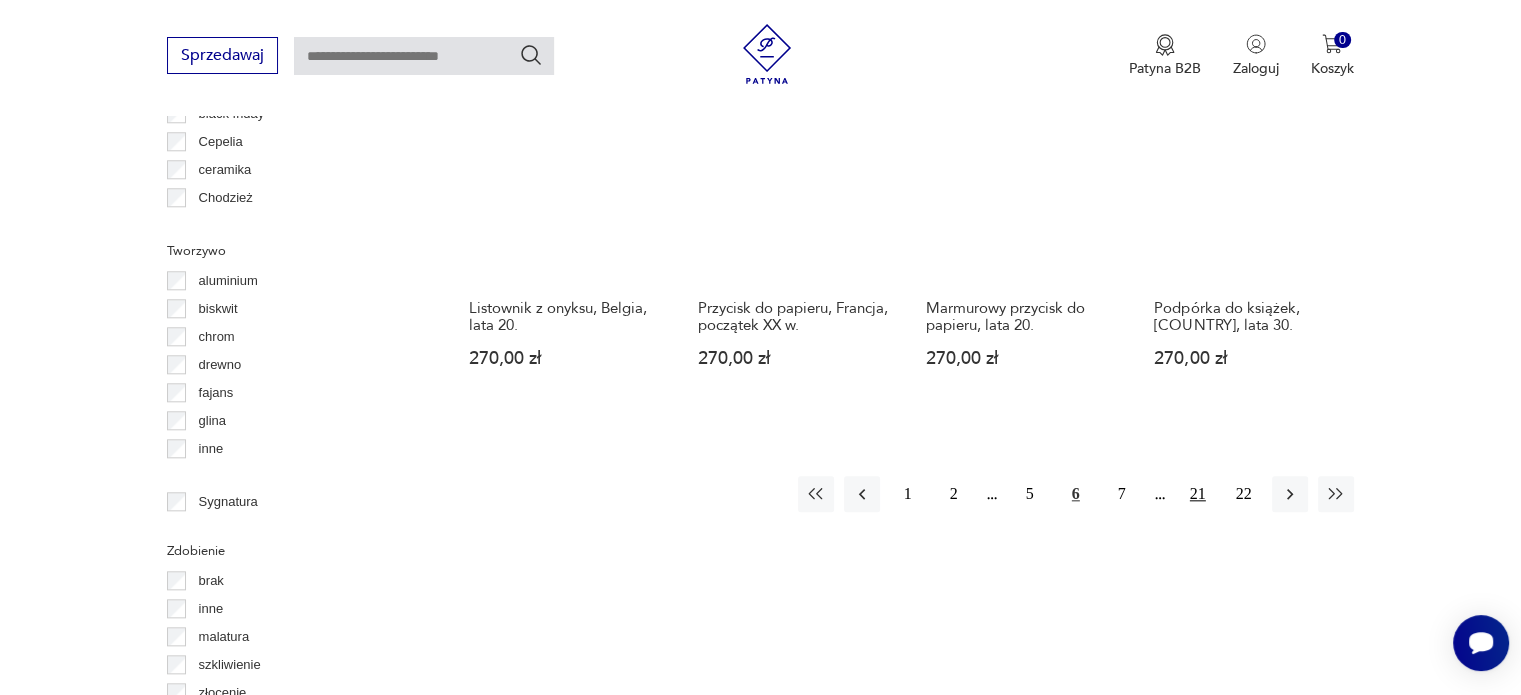 scroll, scrollTop: 2130, scrollLeft: 0, axis: vertical 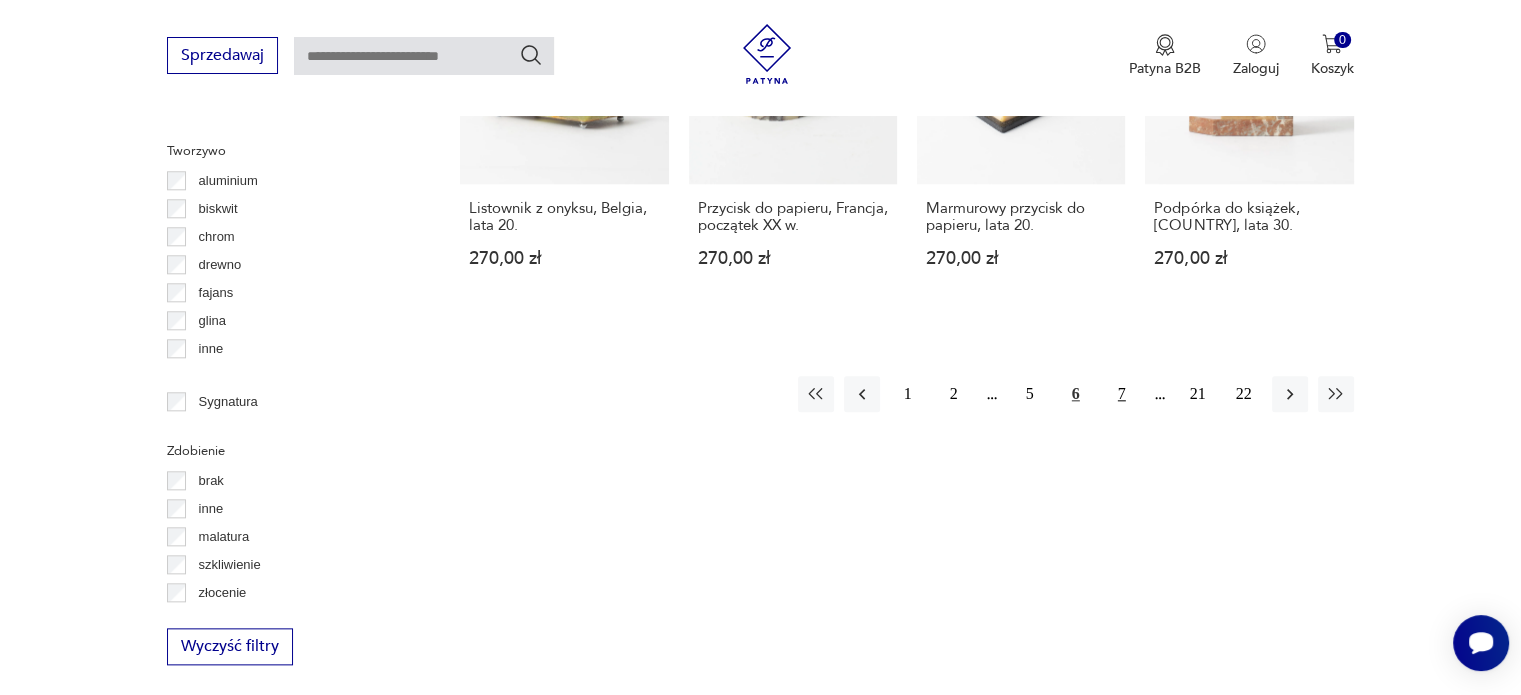 click on "7" at bounding box center [1122, 394] 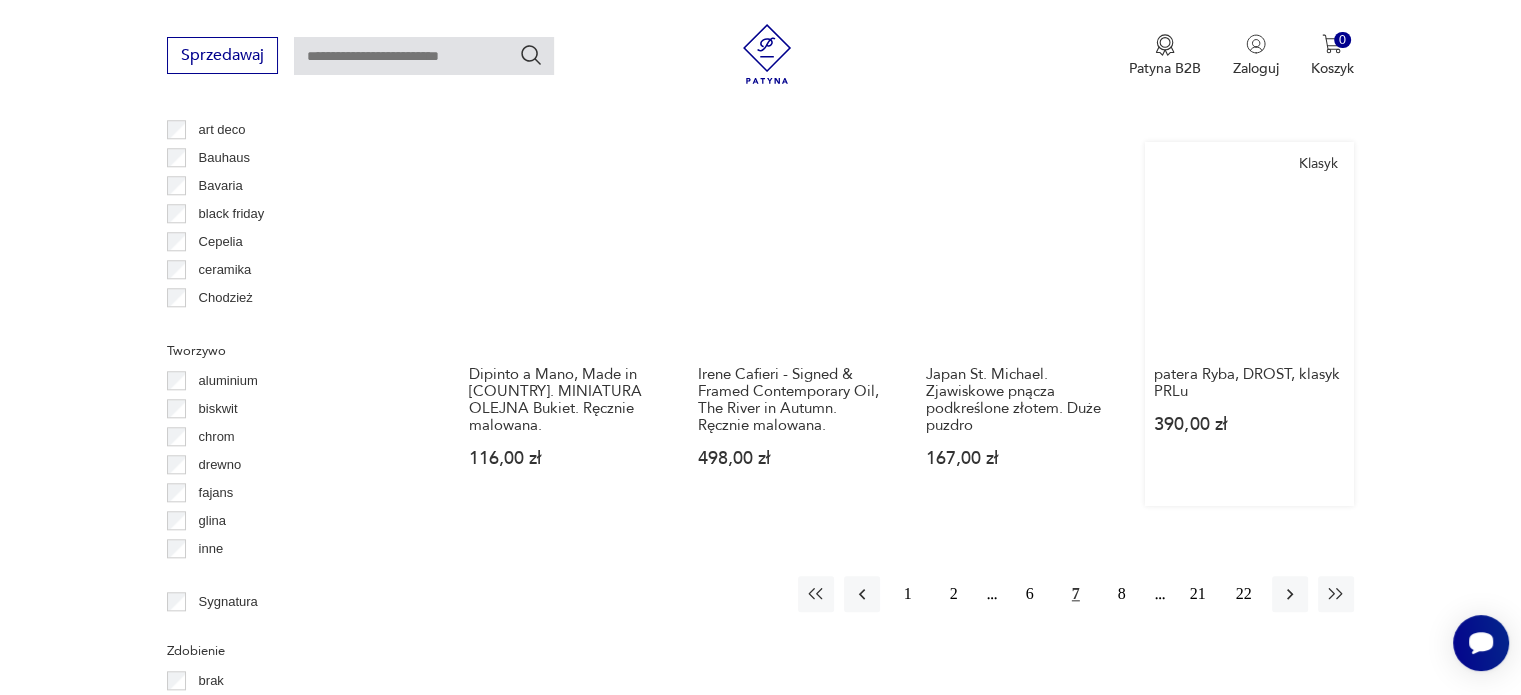 scroll, scrollTop: 2030, scrollLeft: 0, axis: vertical 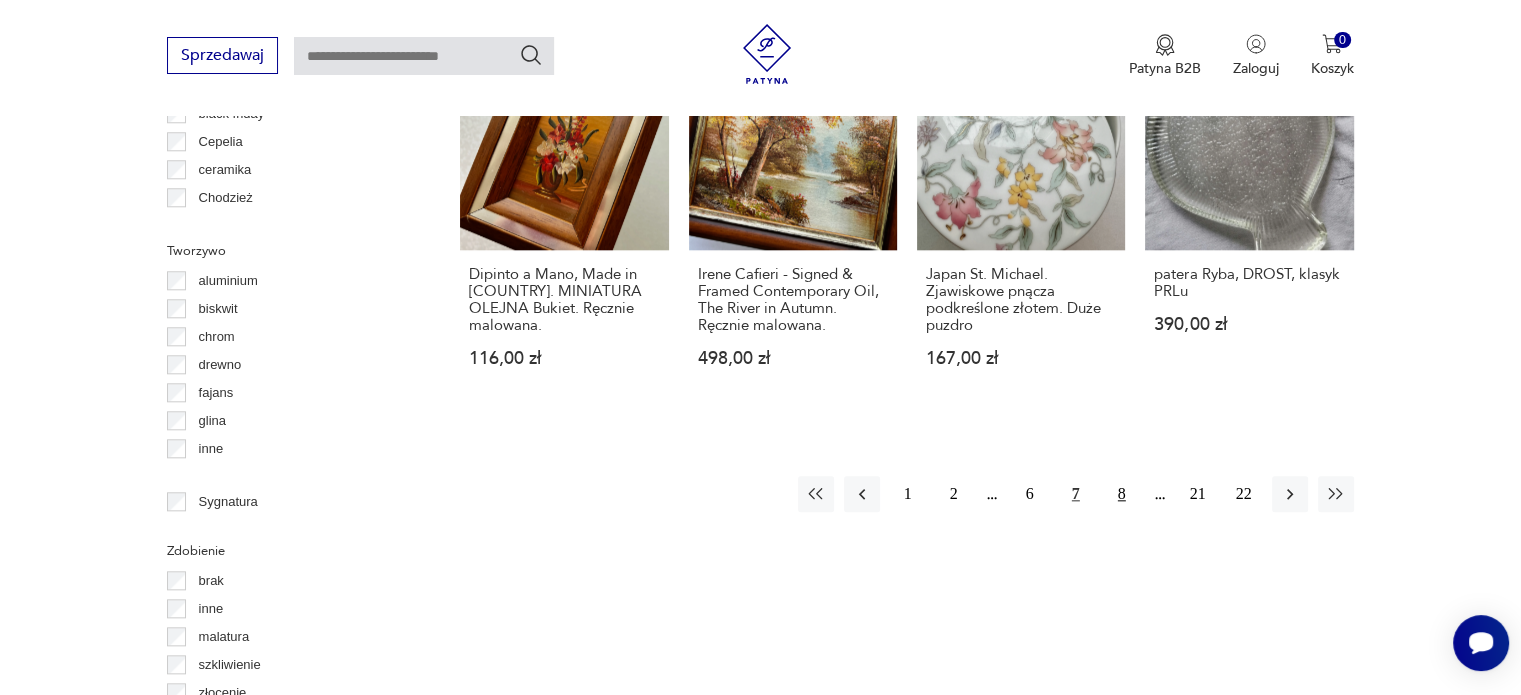 click on "8" at bounding box center [1122, 494] 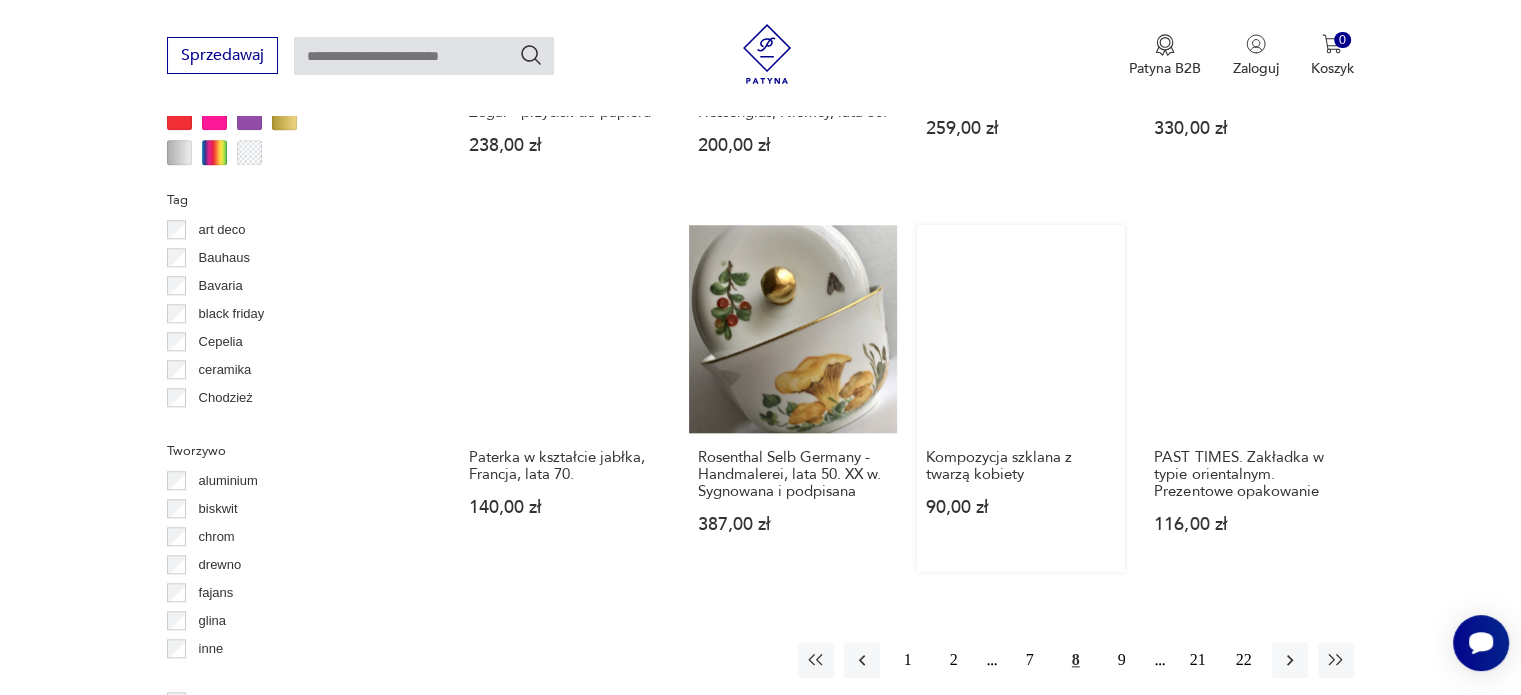 scroll, scrollTop: 2130, scrollLeft: 0, axis: vertical 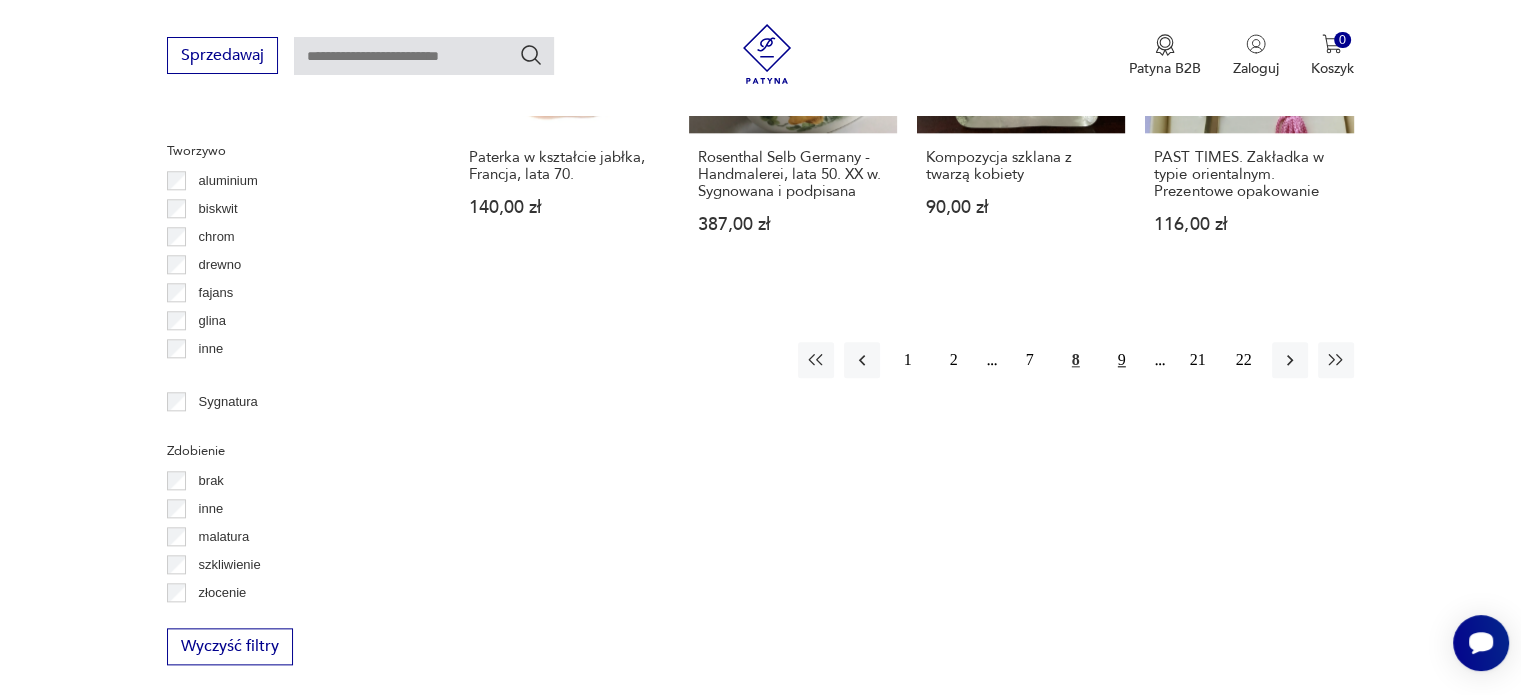 click on "9" at bounding box center [1122, 360] 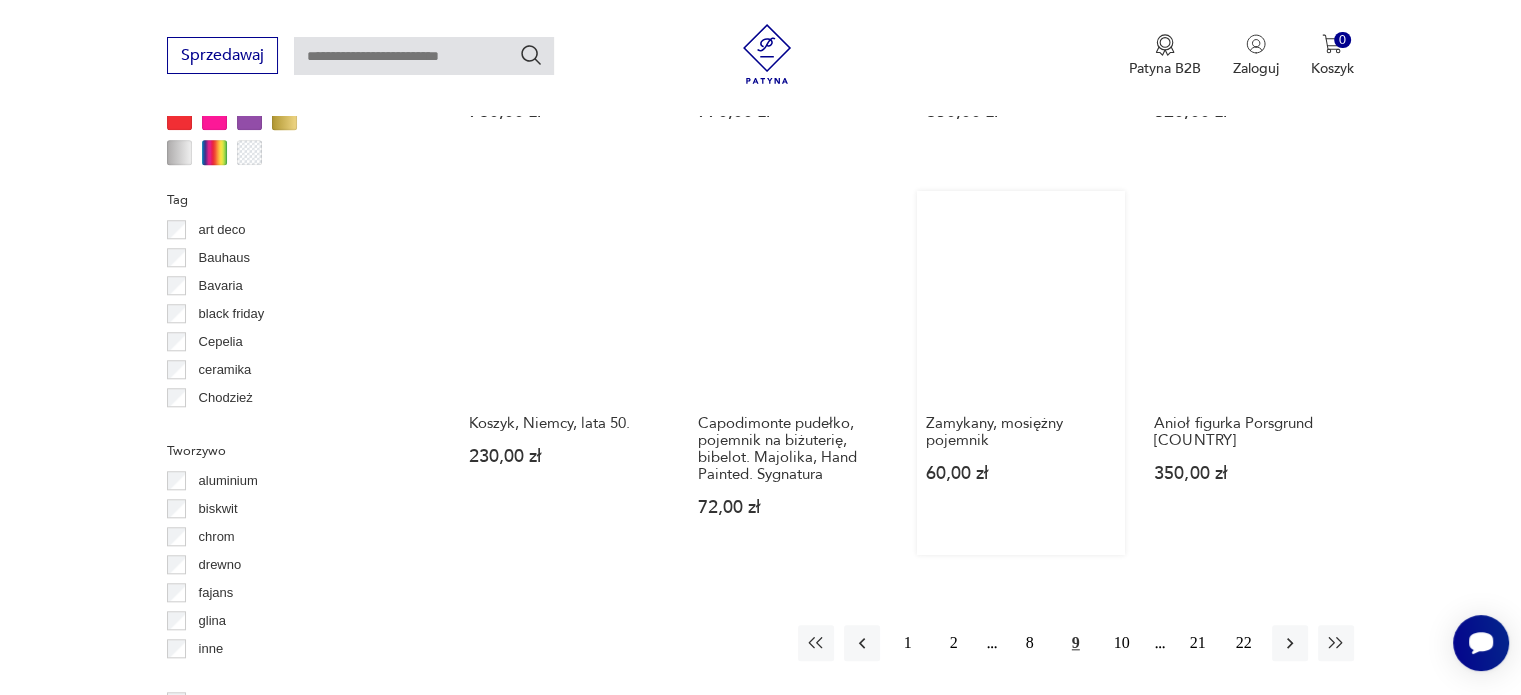 scroll, scrollTop: 2030, scrollLeft: 0, axis: vertical 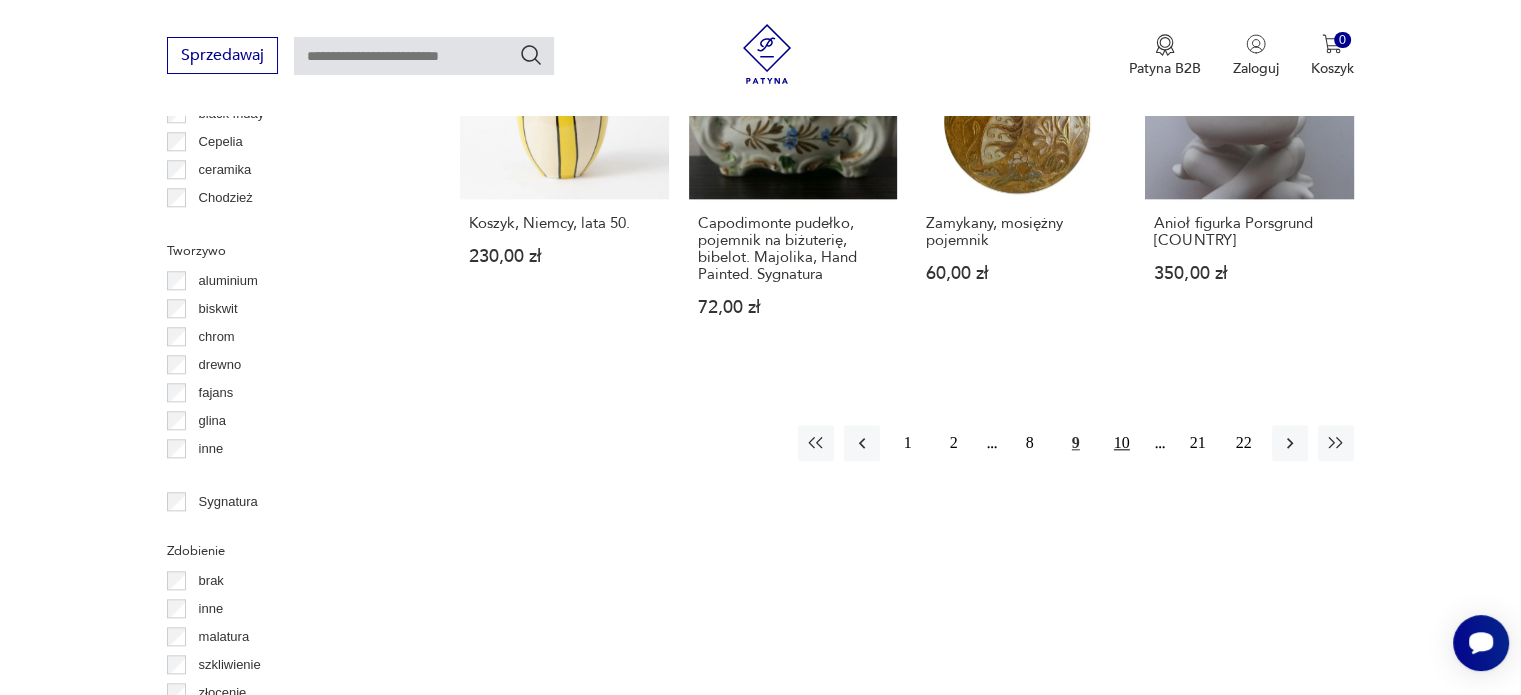 click on "10" at bounding box center (1122, 443) 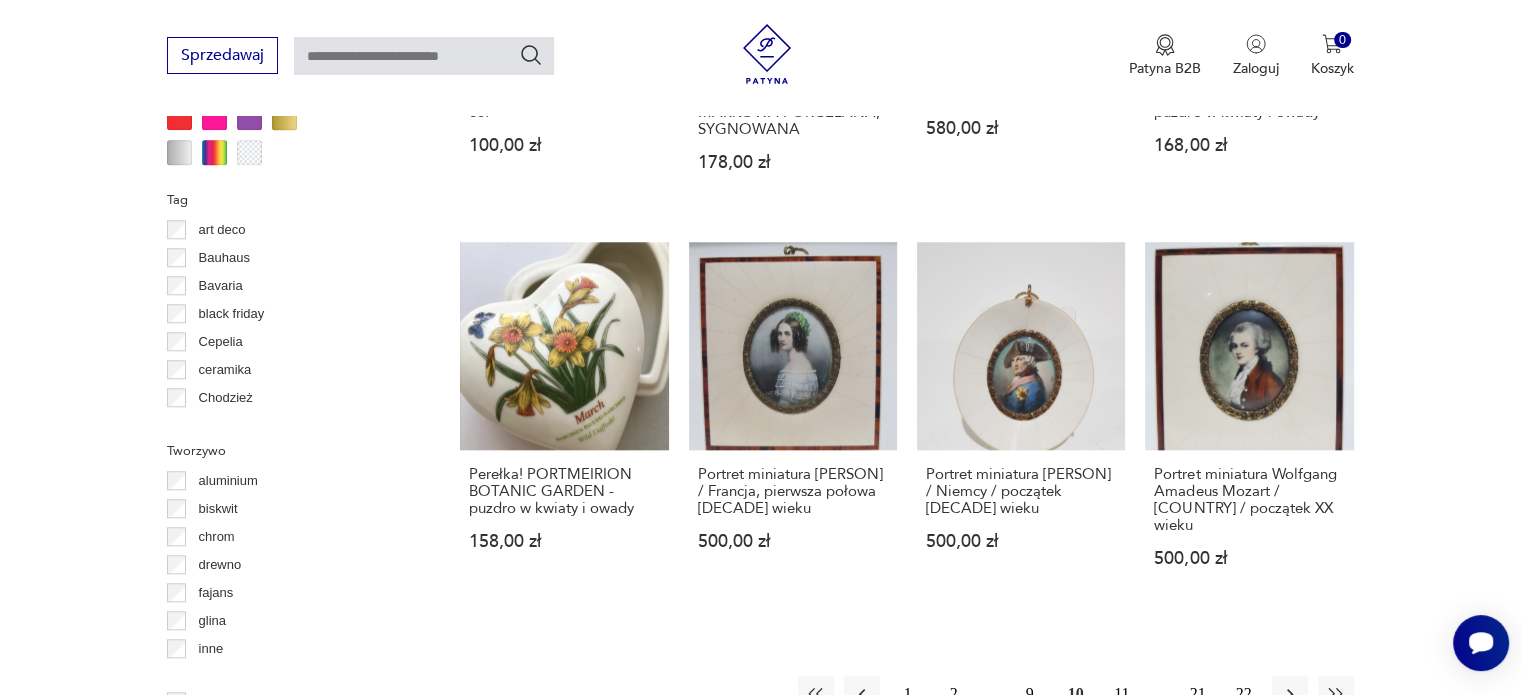 scroll, scrollTop: 2130, scrollLeft: 0, axis: vertical 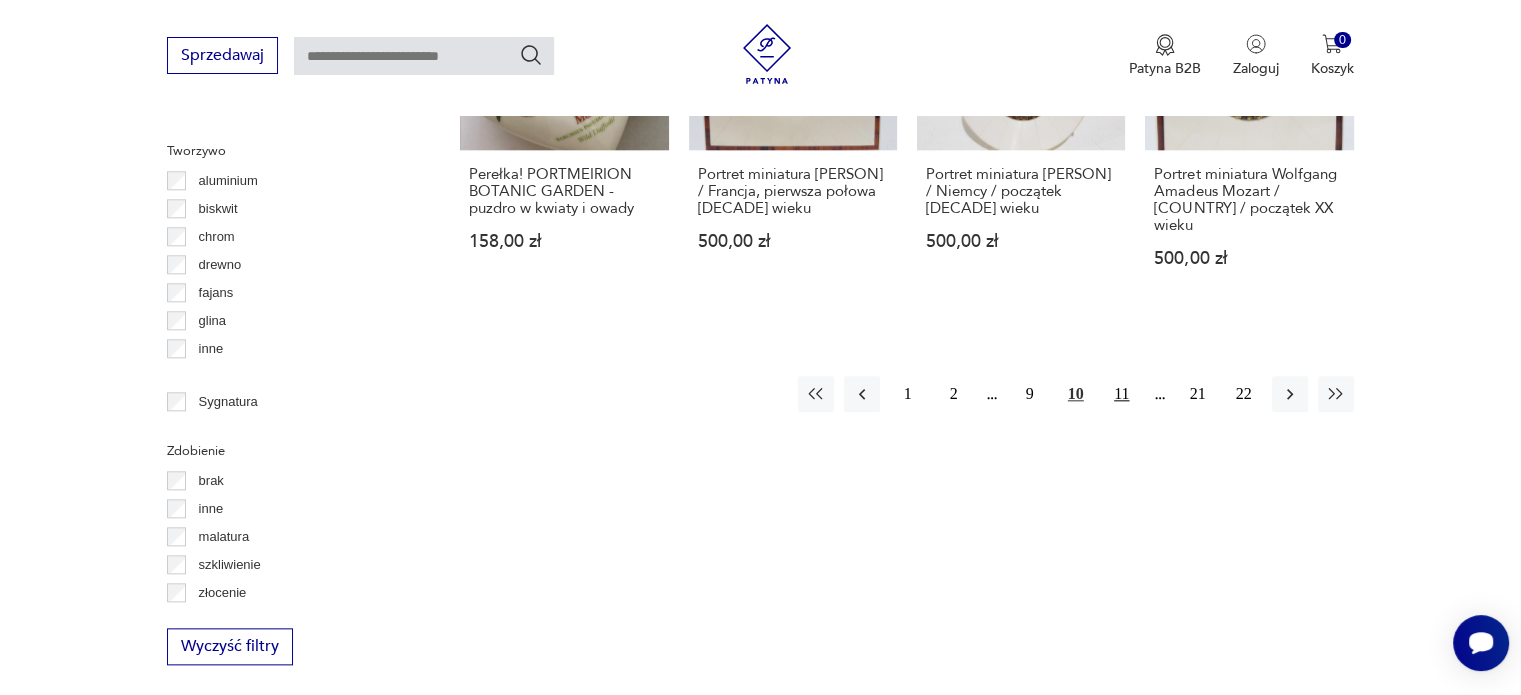click on "11" at bounding box center (1122, 394) 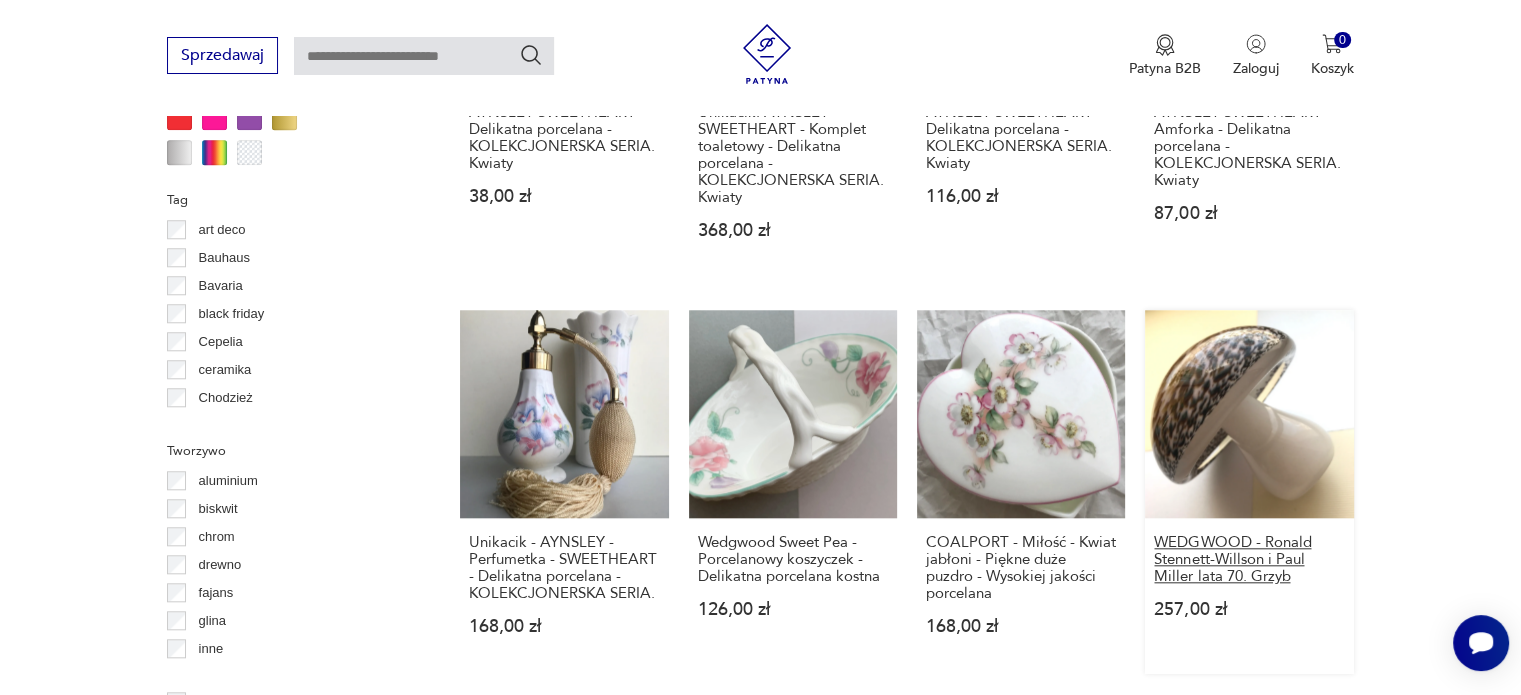 scroll, scrollTop: 2130, scrollLeft: 0, axis: vertical 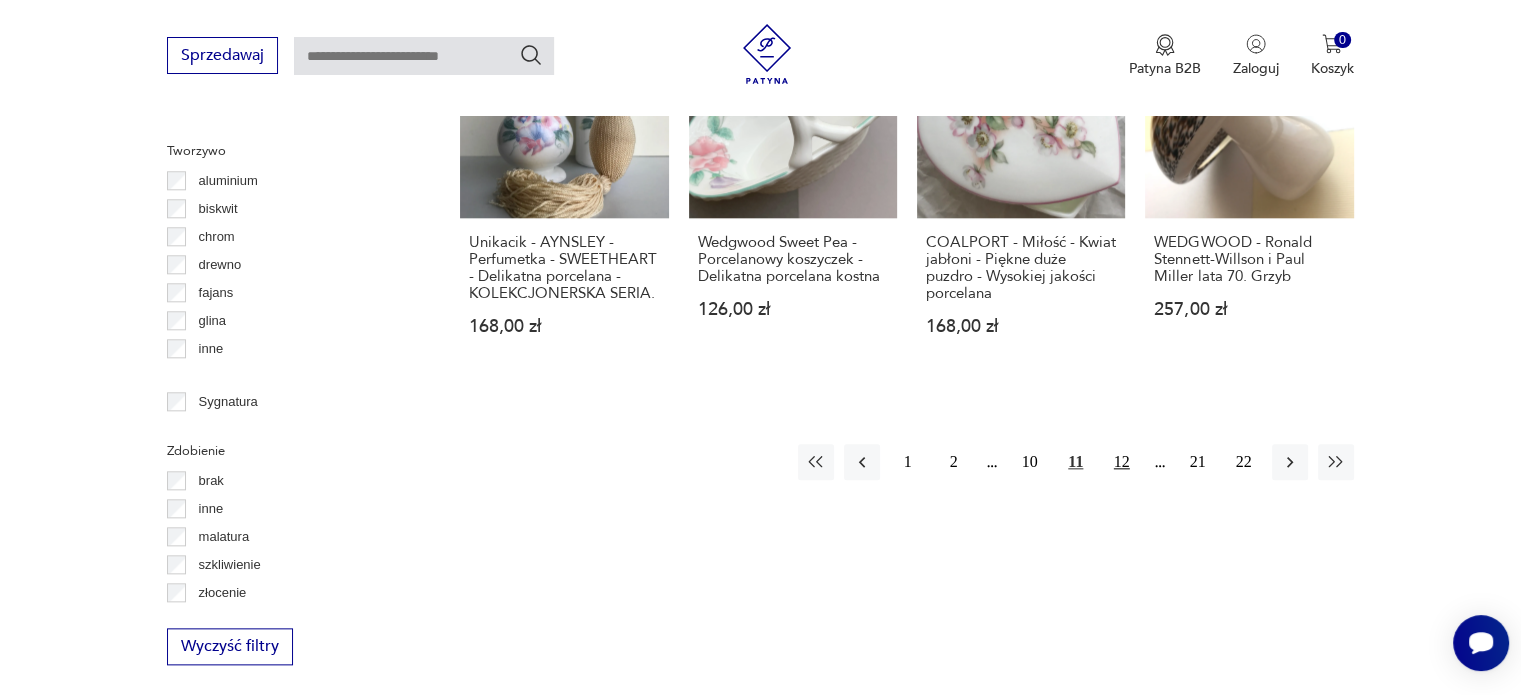 click on "12" at bounding box center [1122, 462] 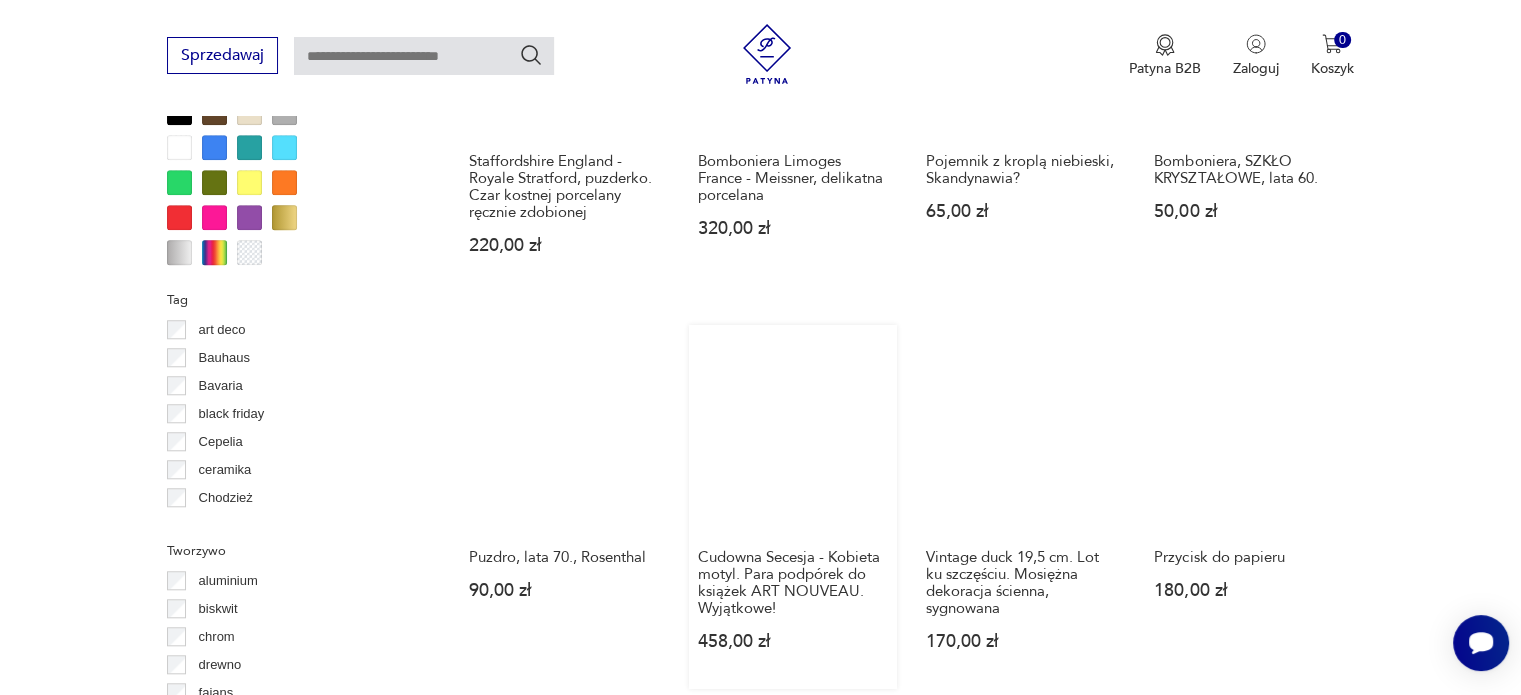 scroll, scrollTop: 1930, scrollLeft: 0, axis: vertical 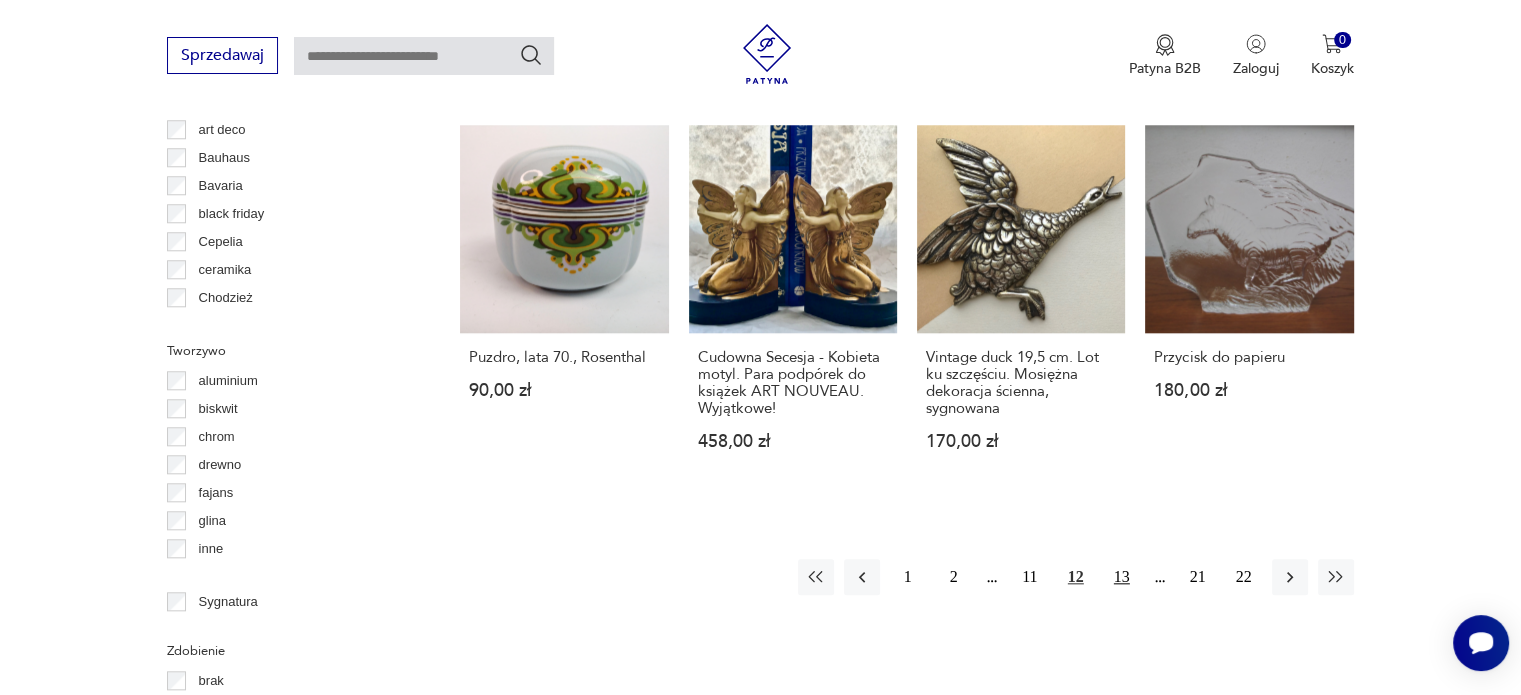 click on "13" at bounding box center (1122, 577) 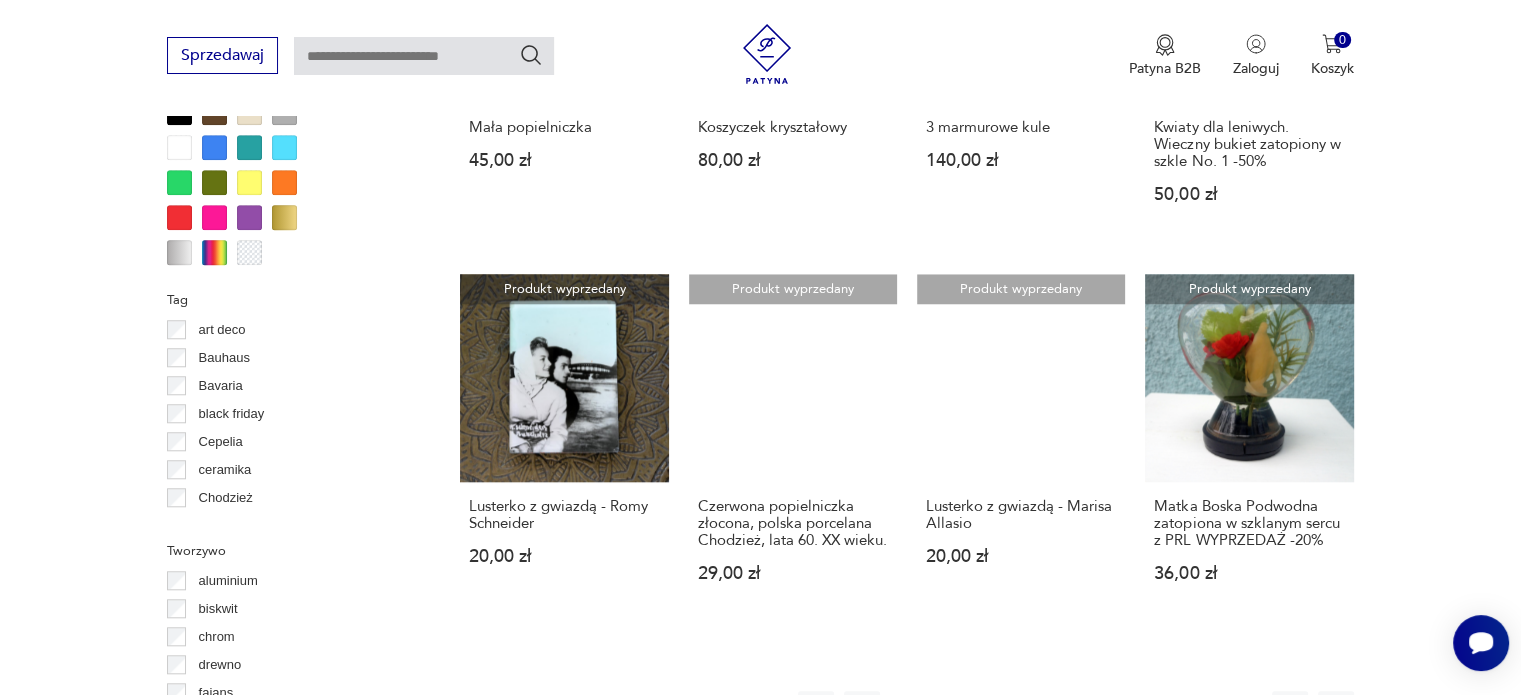scroll, scrollTop: 1930, scrollLeft: 0, axis: vertical 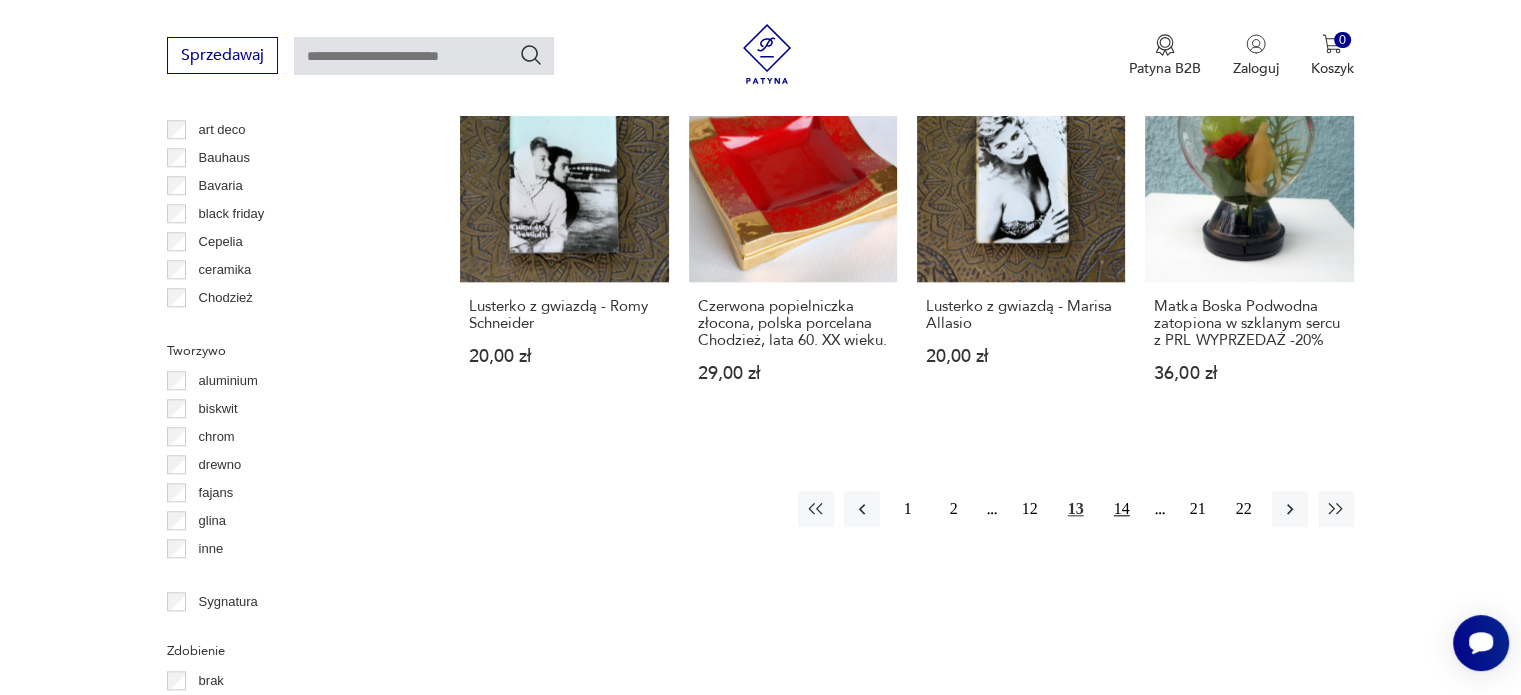 click on "14" at bounding box center (1122, 509) 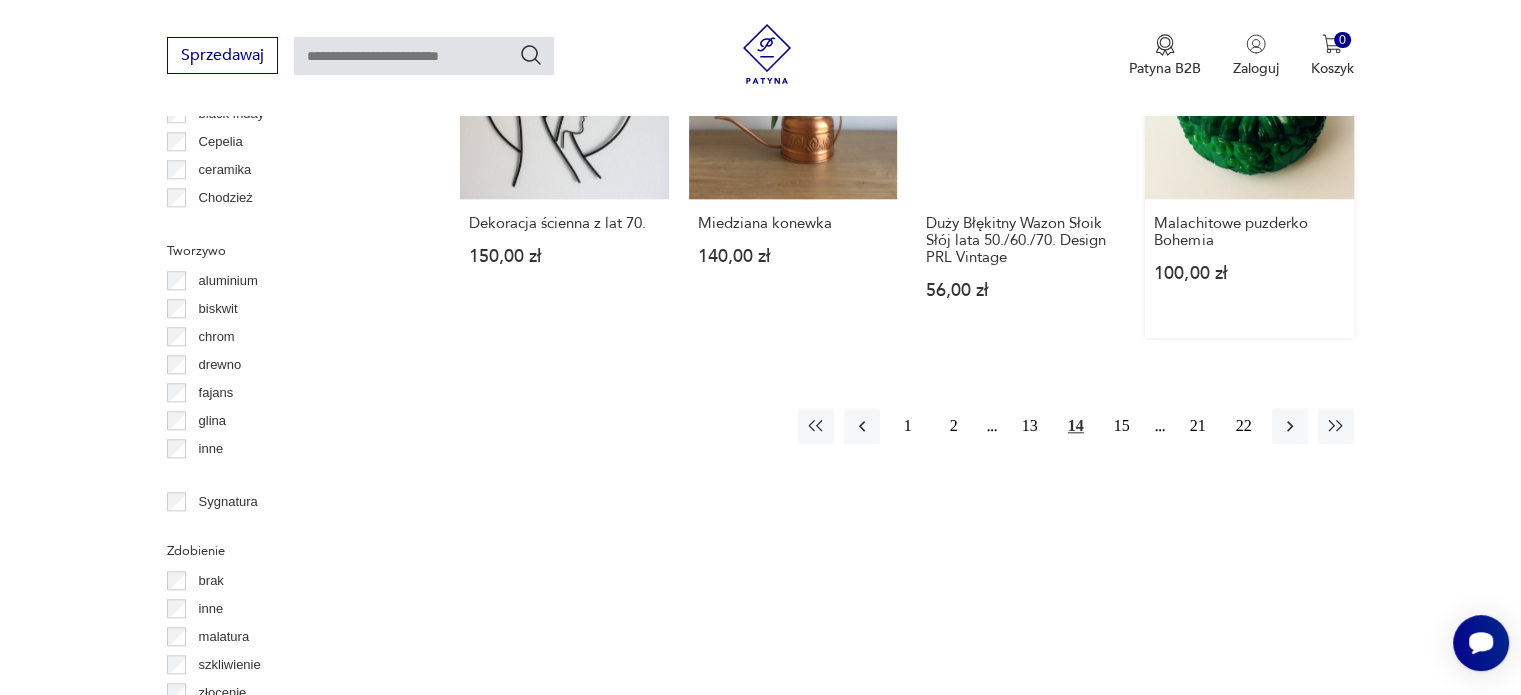 scroll, scrollTop: 2130, scrollLeft: 0, axis: vertical 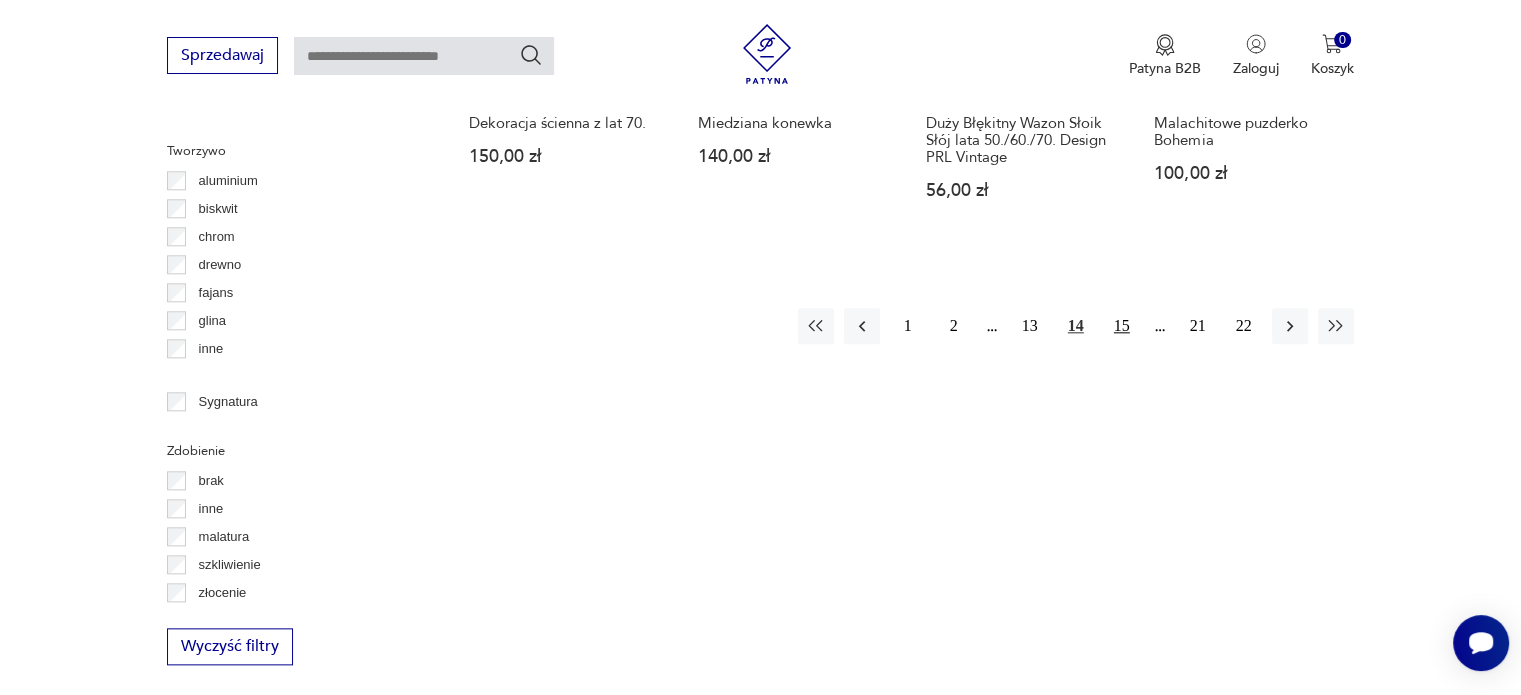 click on "15" at bounding box center (1122, 326) 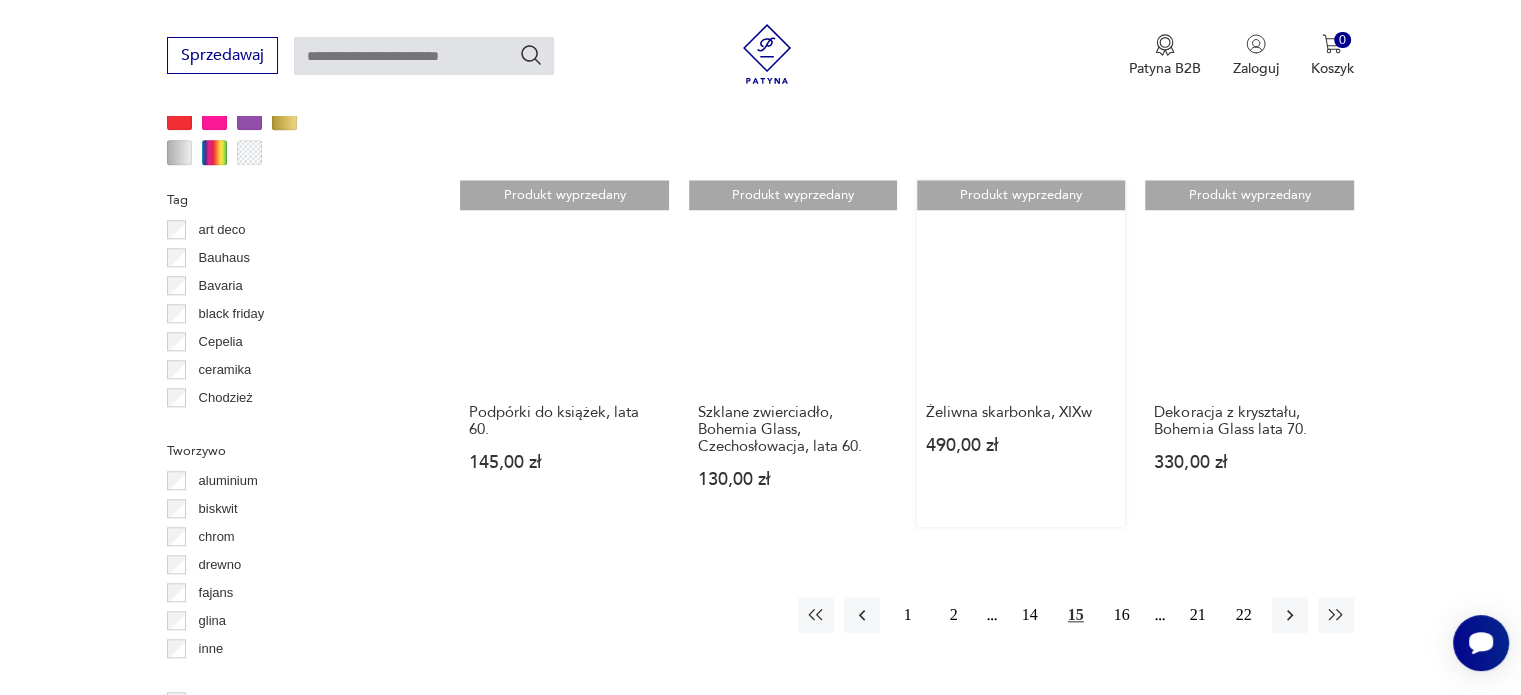 scroll, scrollTop: 1930, scrollLeft: 0, axis: vertical 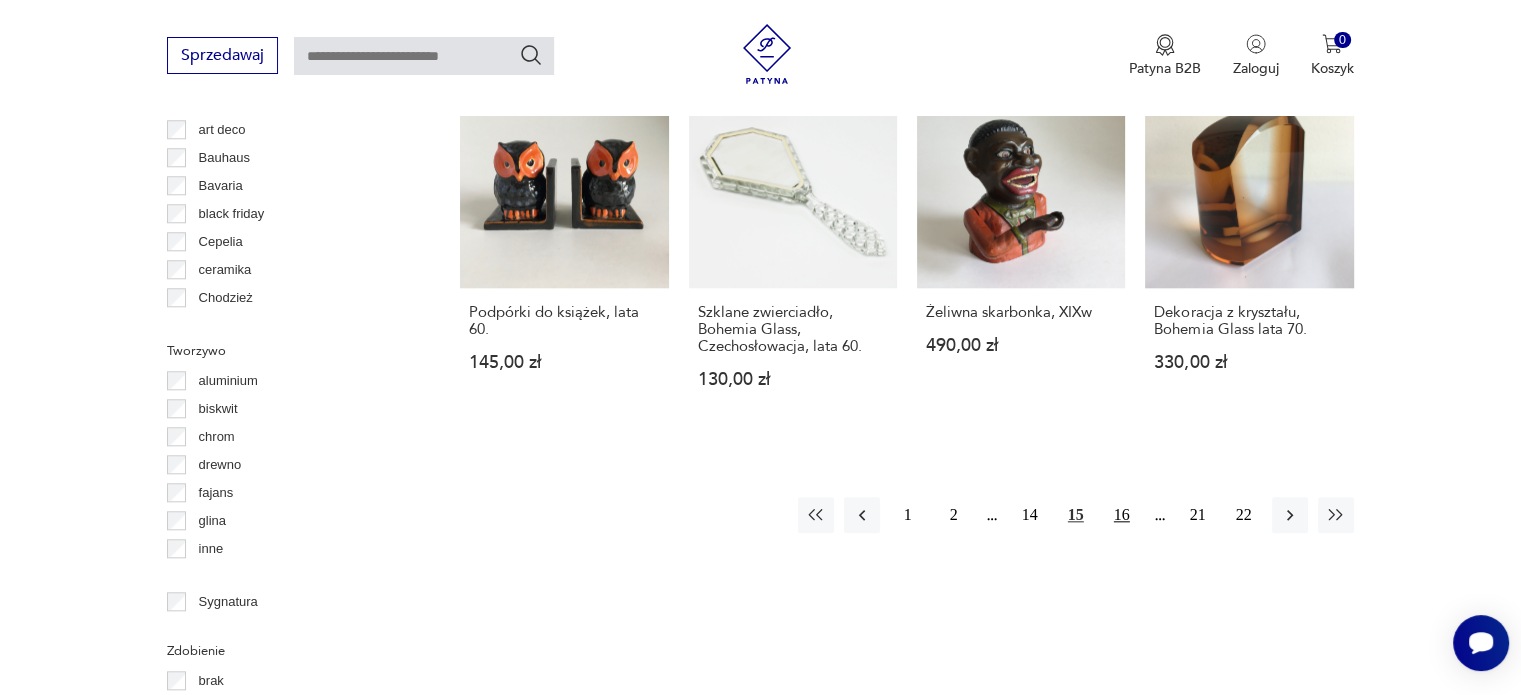 click on "16" at bounding box center (1122, 515) 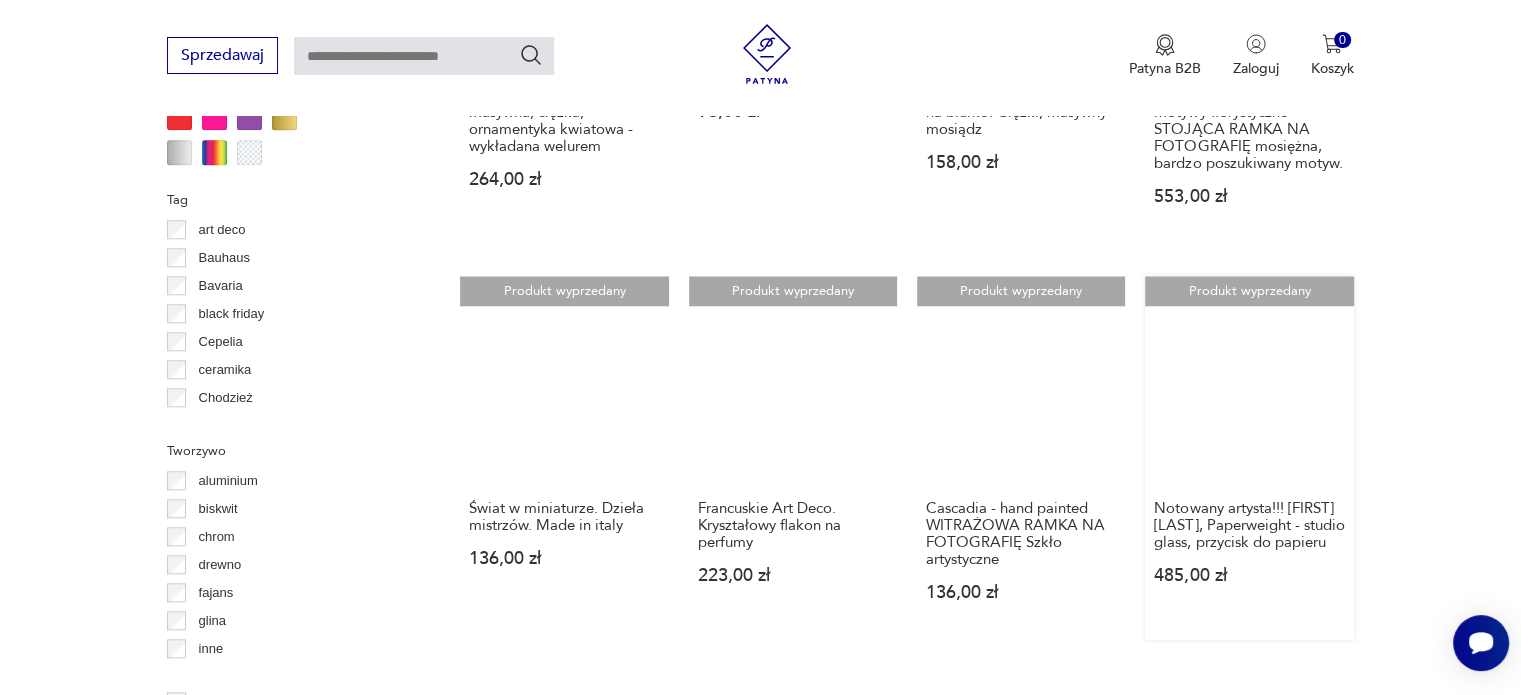 scroll, scrollTop: 2230, scrollLeft: 0, axis: vertical 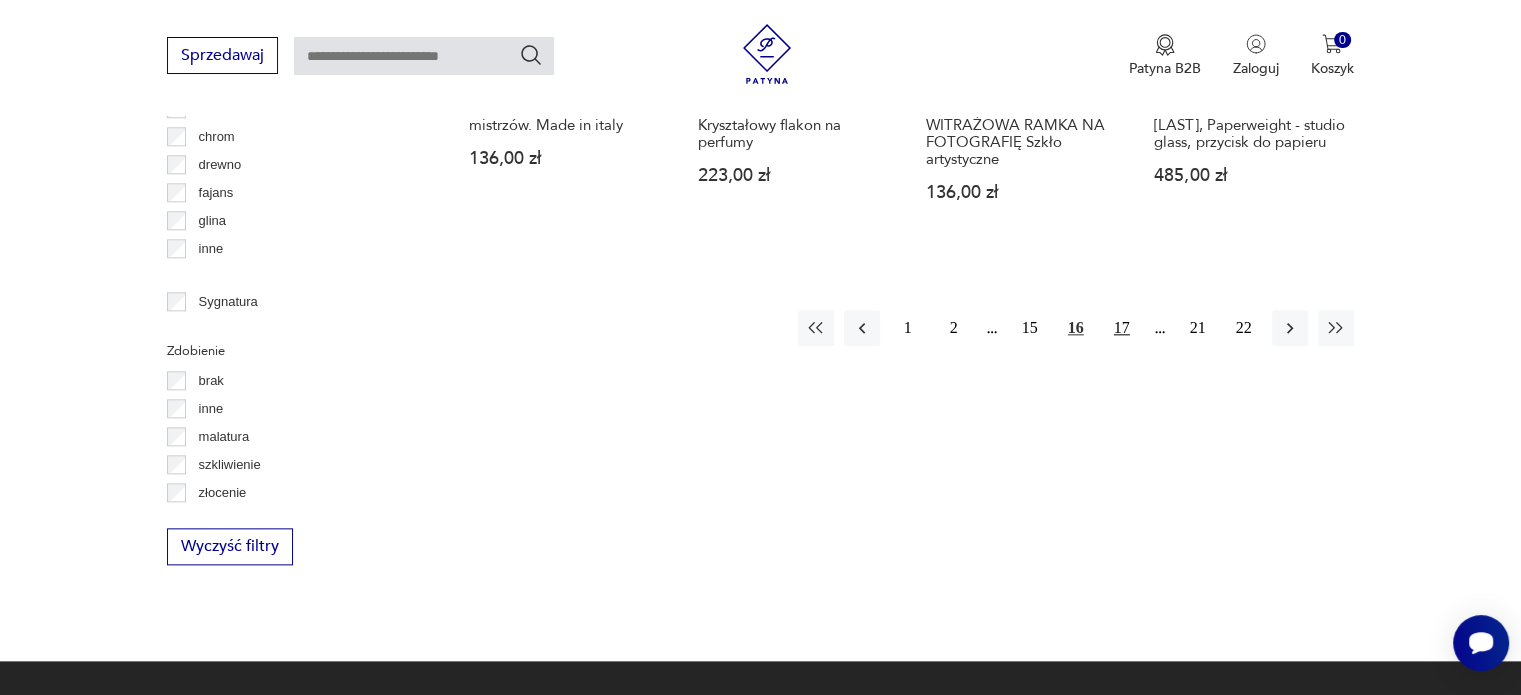 click on "17" at bounding box center [1122, 328] 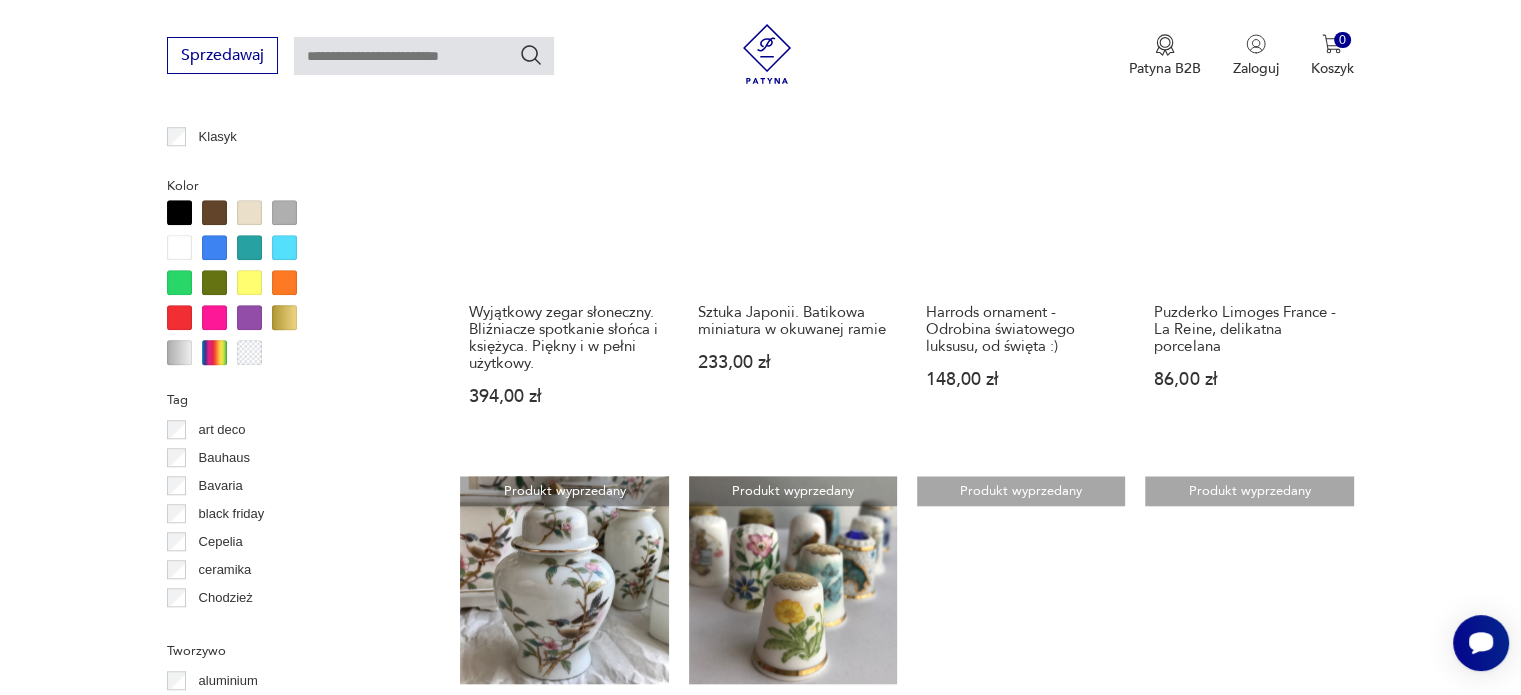 scroll, scrollTop: 1930, scrollLeft: 0, axis: vertical 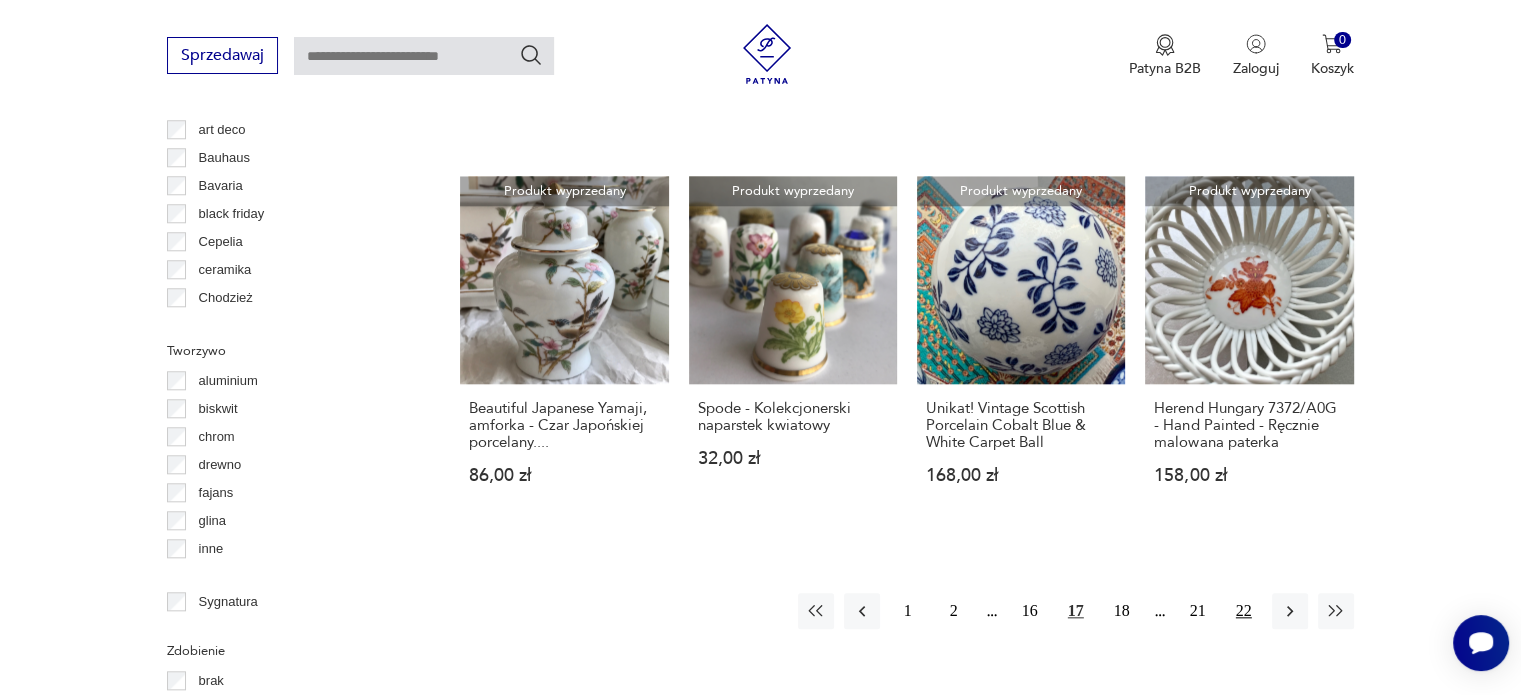 click on "22" at bounding box center [1244, 611] 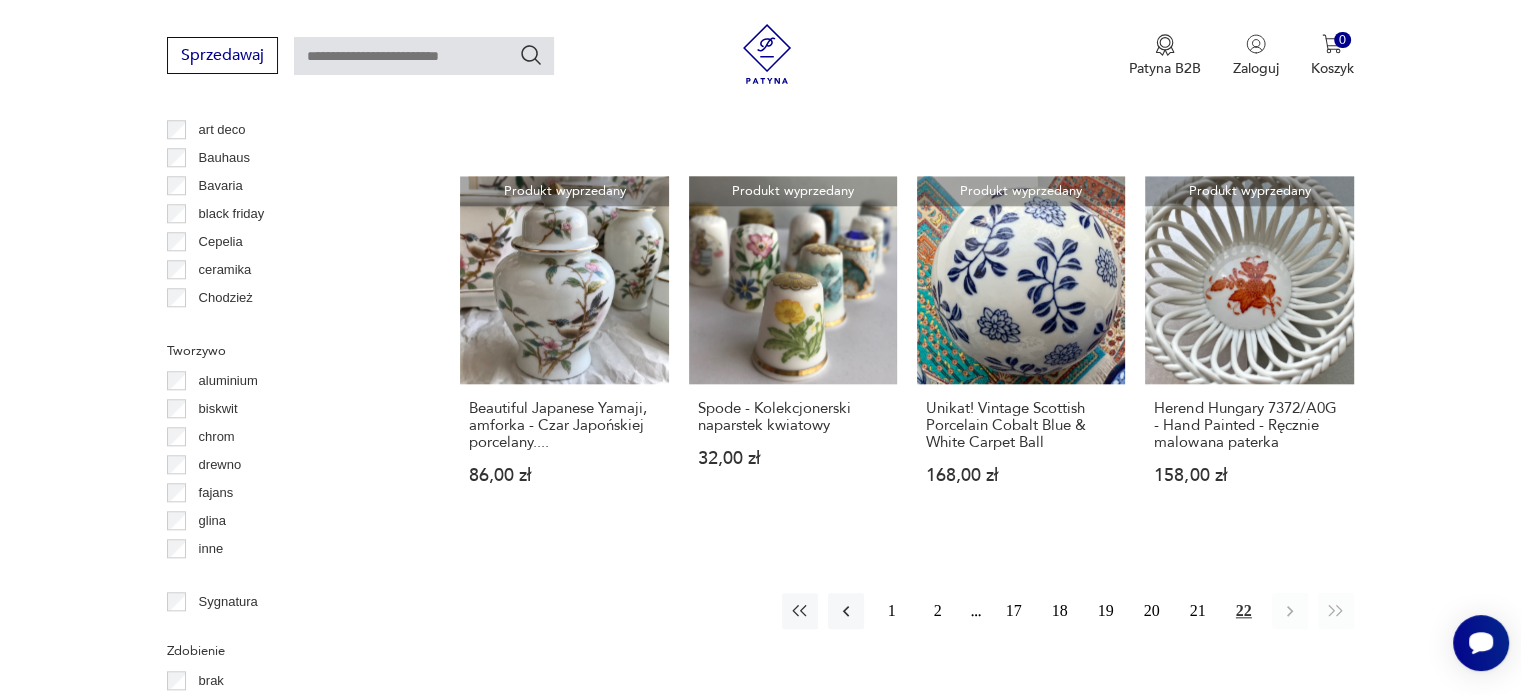 scroll, scrollTop: 530, scrollLeft: 0, axis: vertical 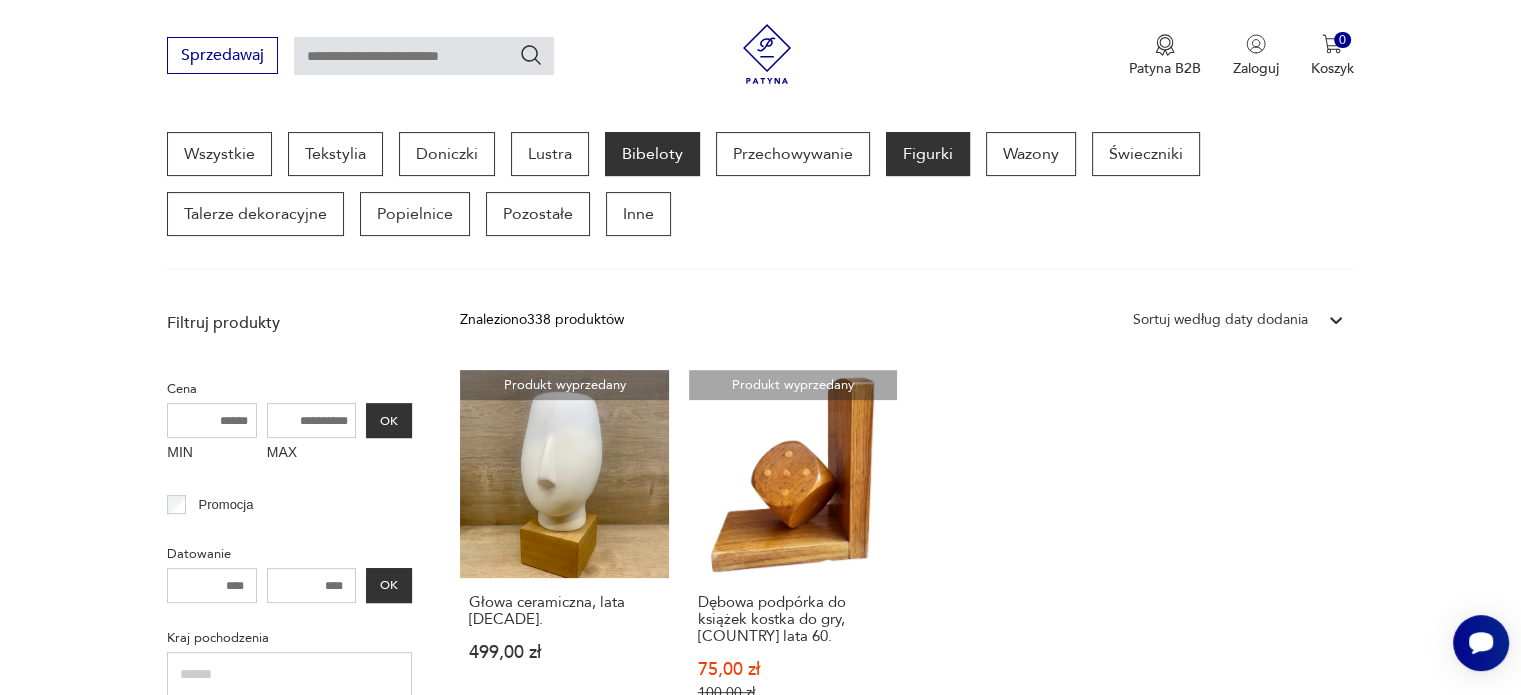 click on "Figurki" at bounding box center [928, 154] 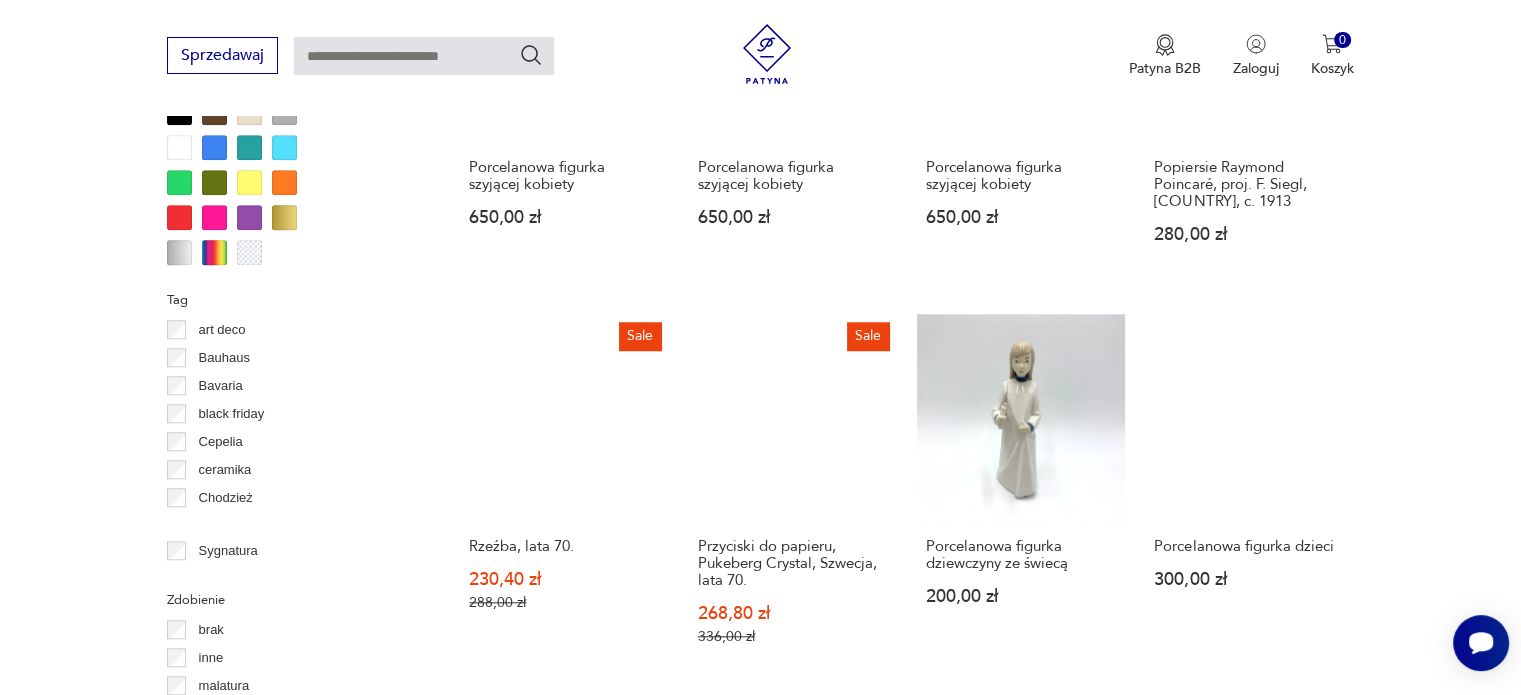 scroll, scrollTop: 1930, scrollLeft: 0, axis: vertical 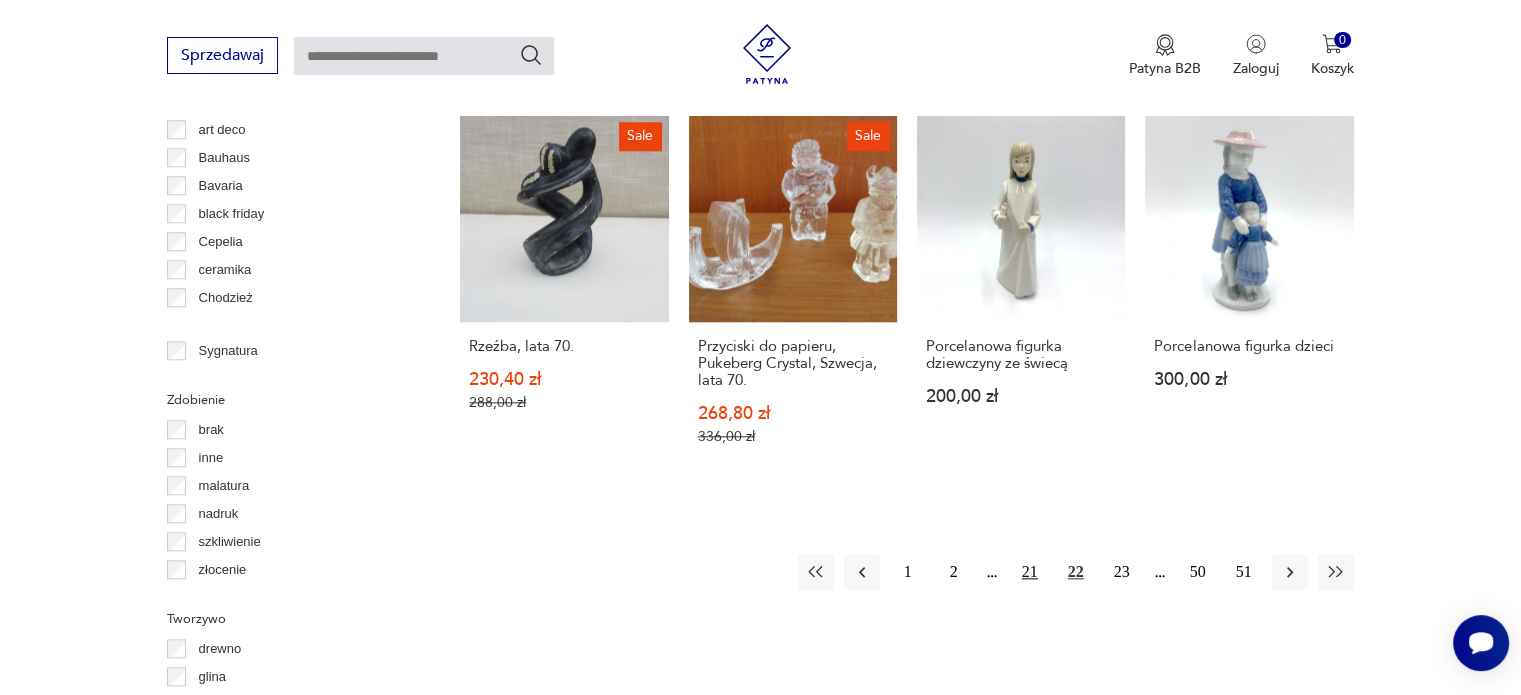 click on "21" at bounding box center (1030, 572) 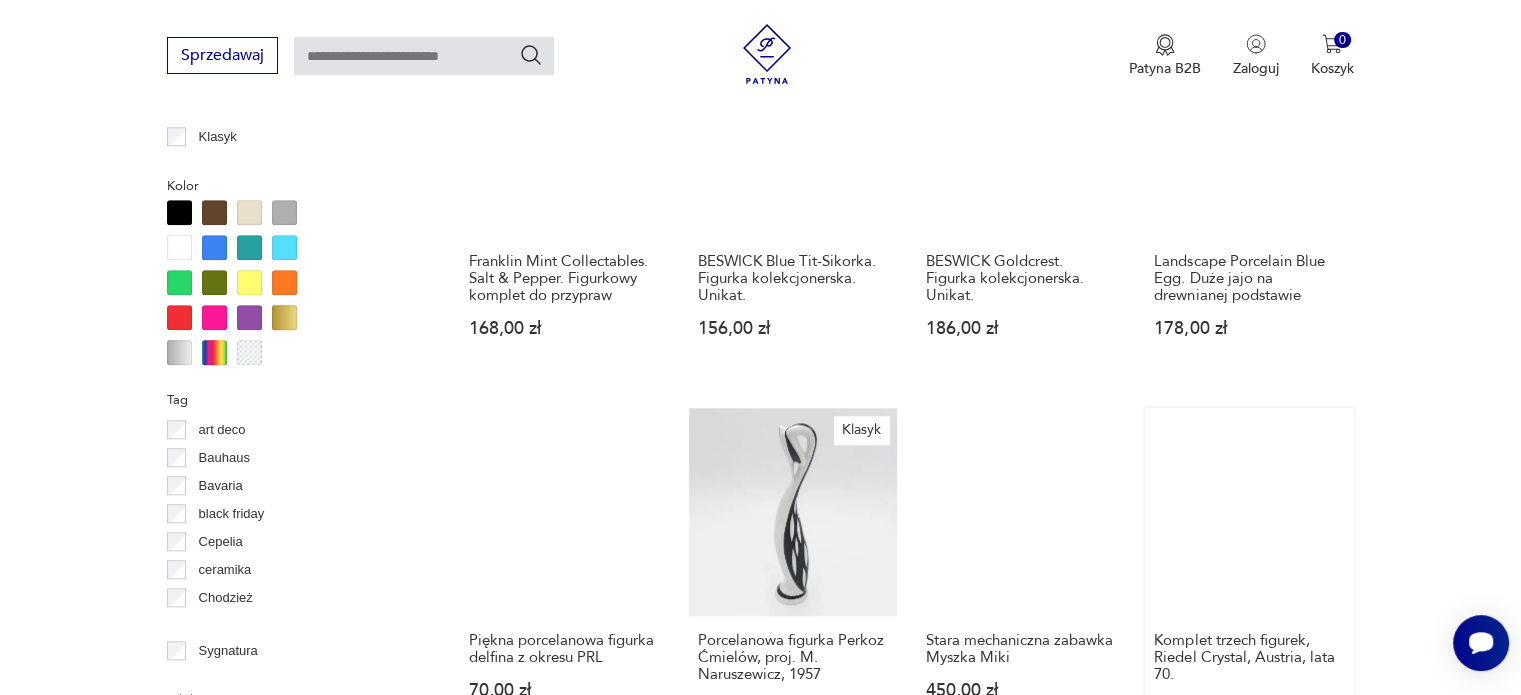 scroll, scrollTop: 1830, scrollLeft: 0, axis: vertical 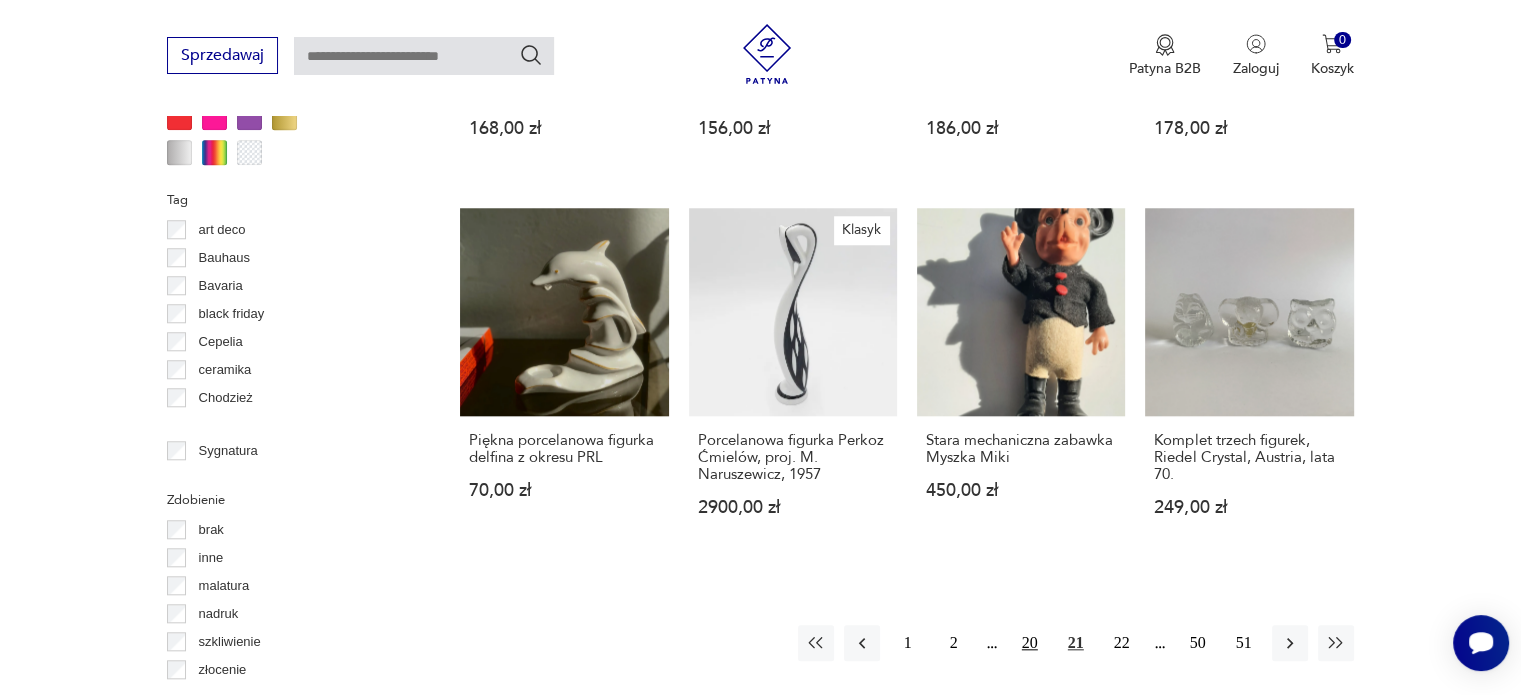 click on "20" at bounding box center (1030, 643) 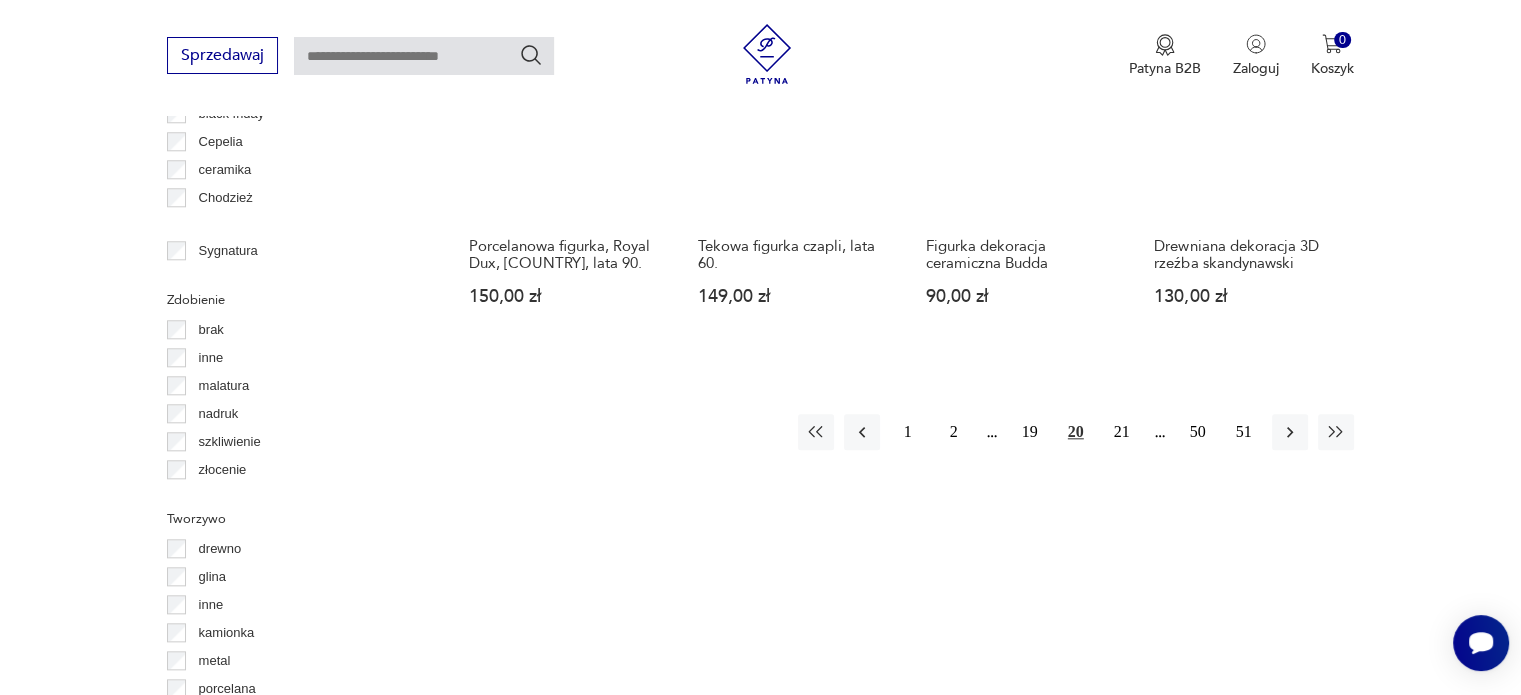 scroll, scrollTop: 2330, scrollLeft: 0, axis: vertical 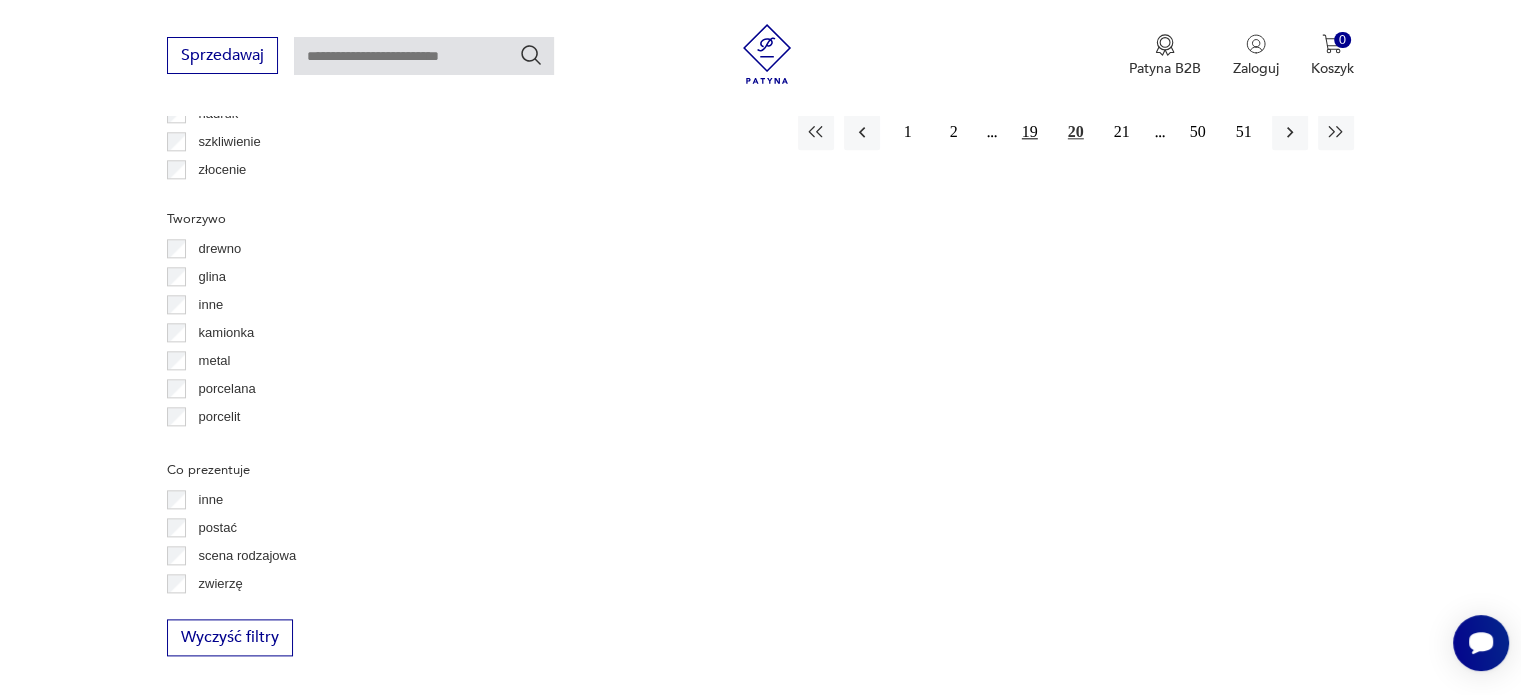 click on "19" at bounding box center [1030, 132] 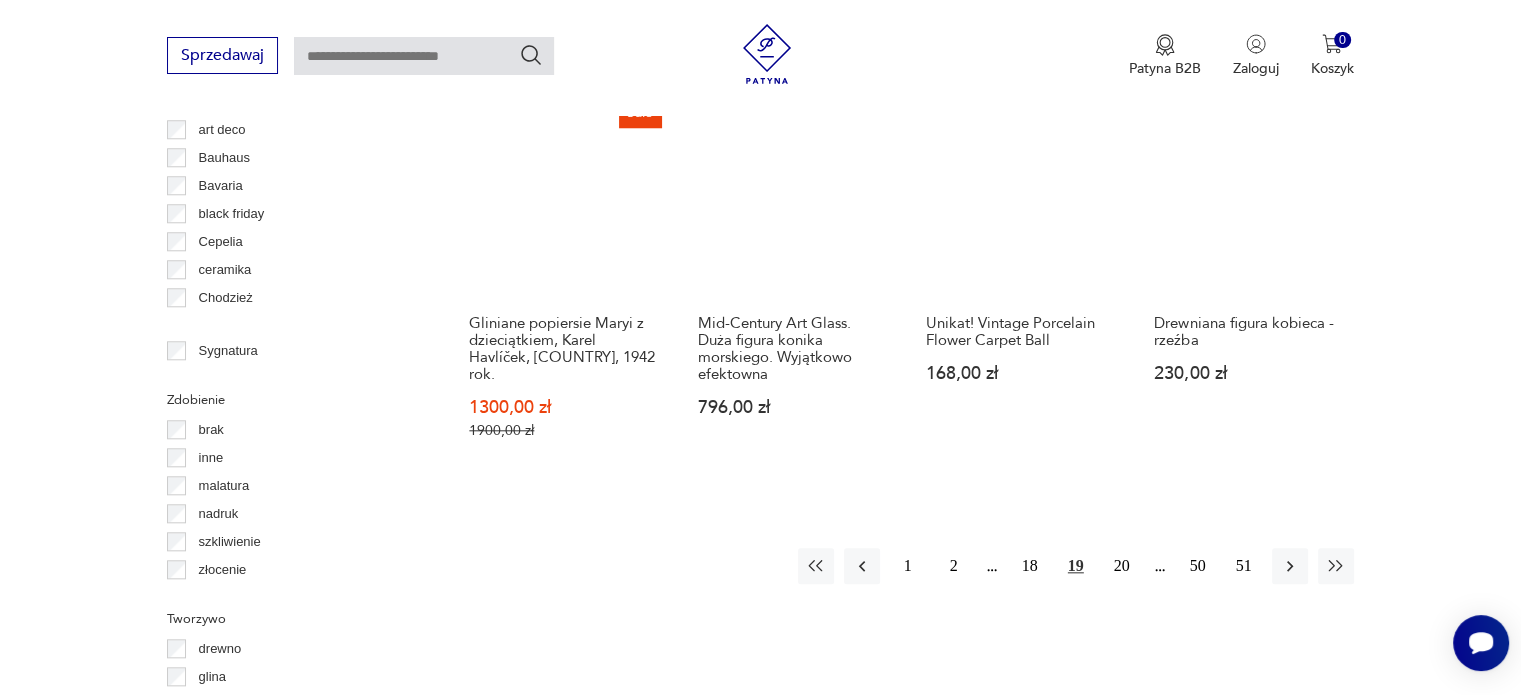 scroll, scrollTop: 2030, scrollLeft: 0, axis: vertical 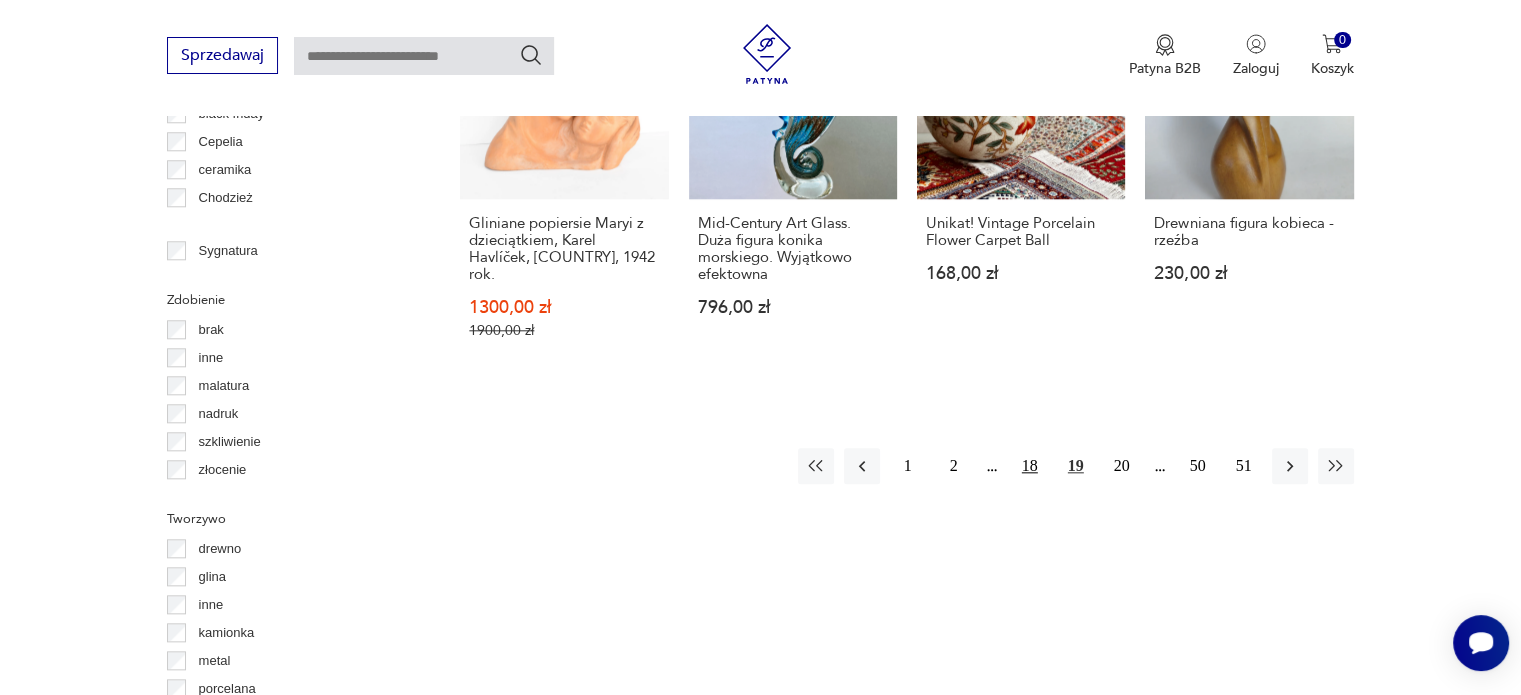 click on "18" at bounding box center (1030, 466) 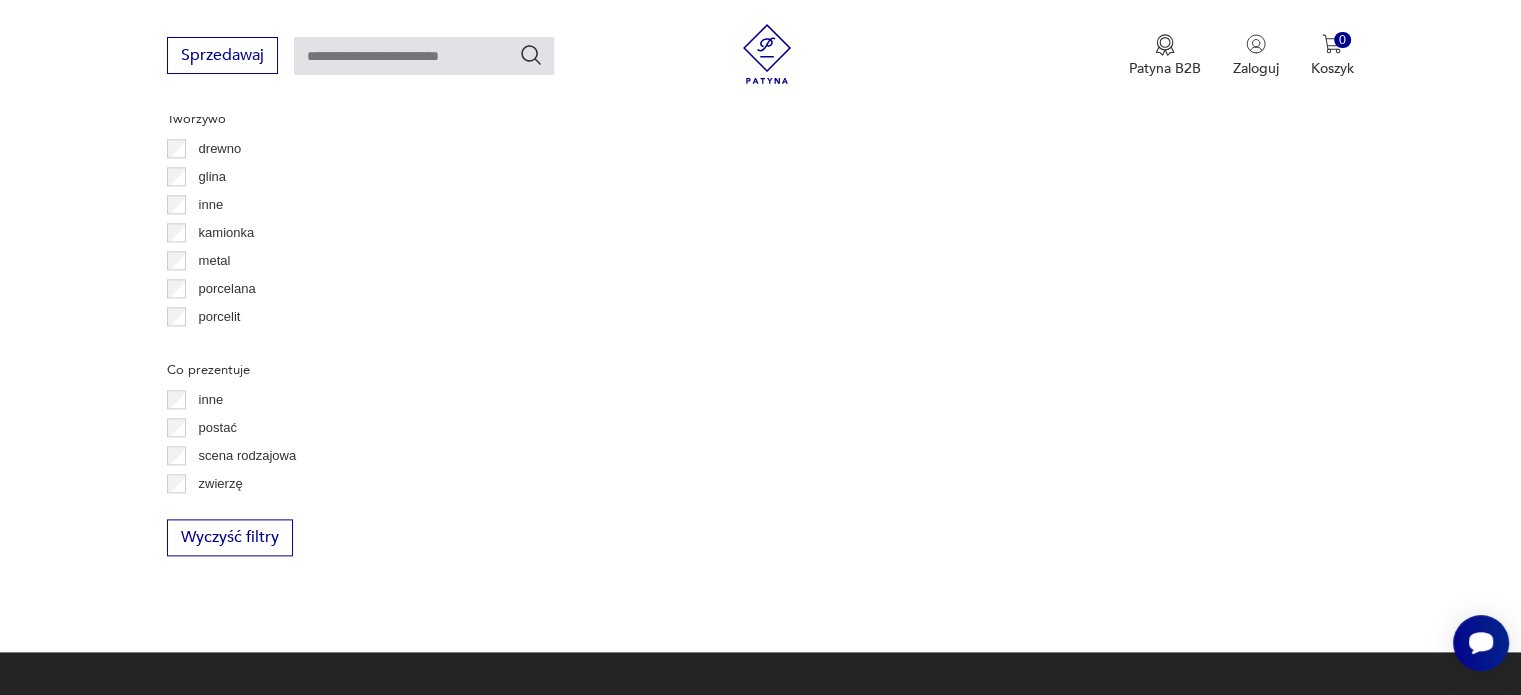 scroll, scrollTop: 2130, scrollLeft: 0, axis: vertical 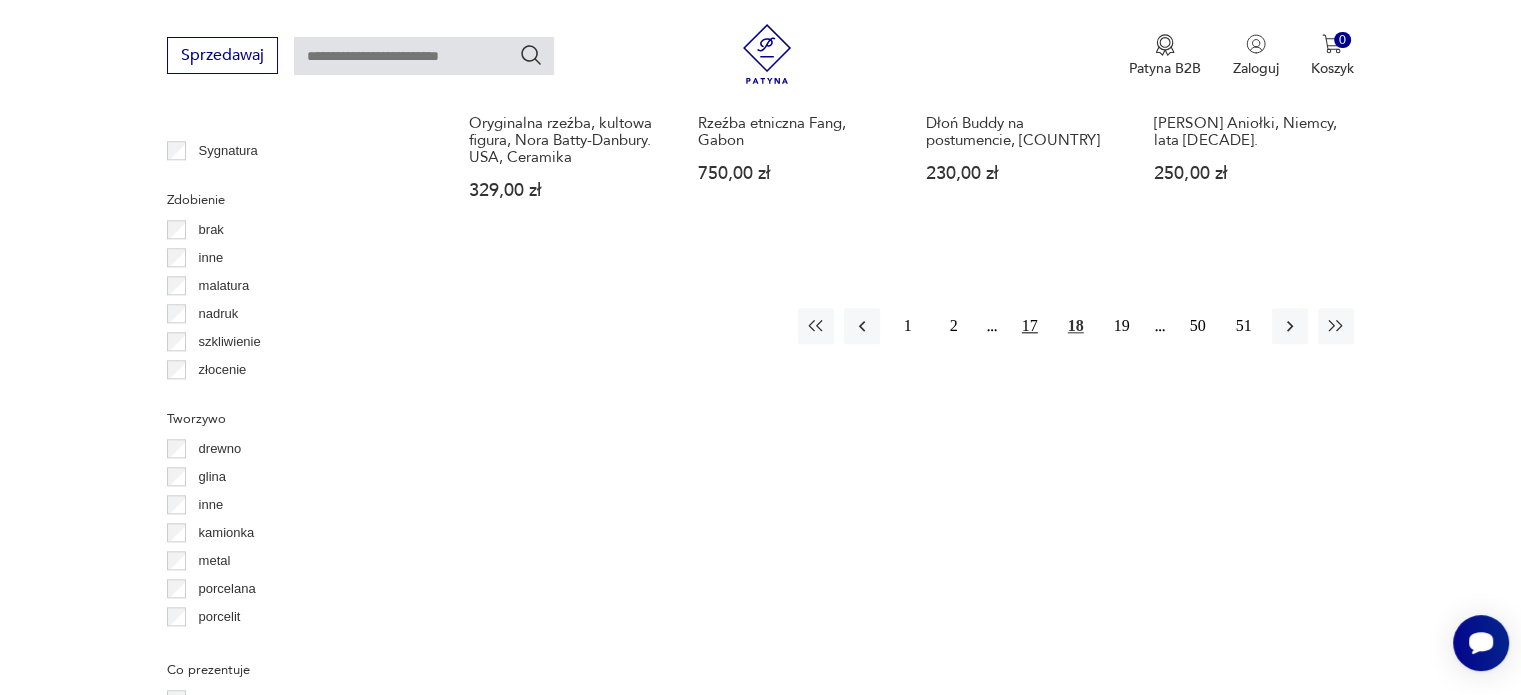 click on "17" at bounding box center [1030, 326] 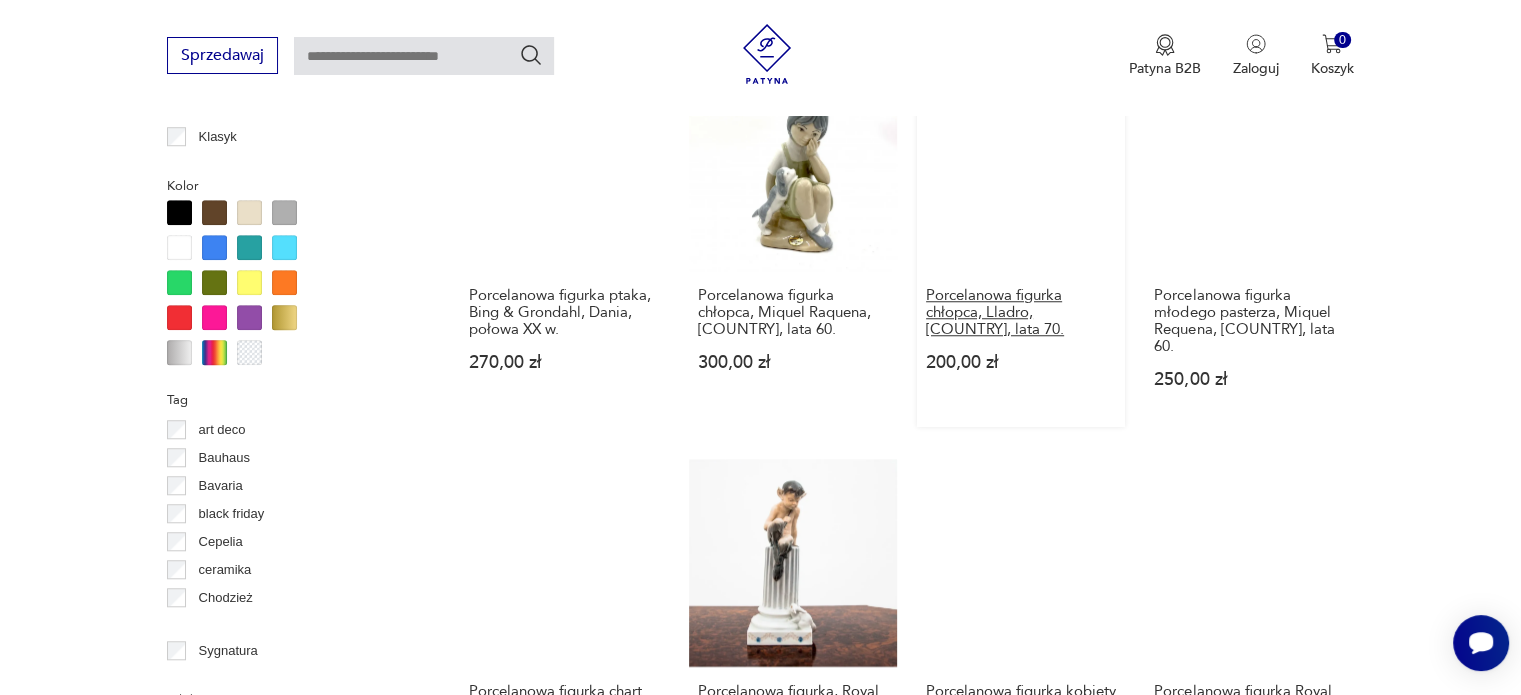 scroll, scrollTop: 2030, scrollLeft: 0, axis: vertical 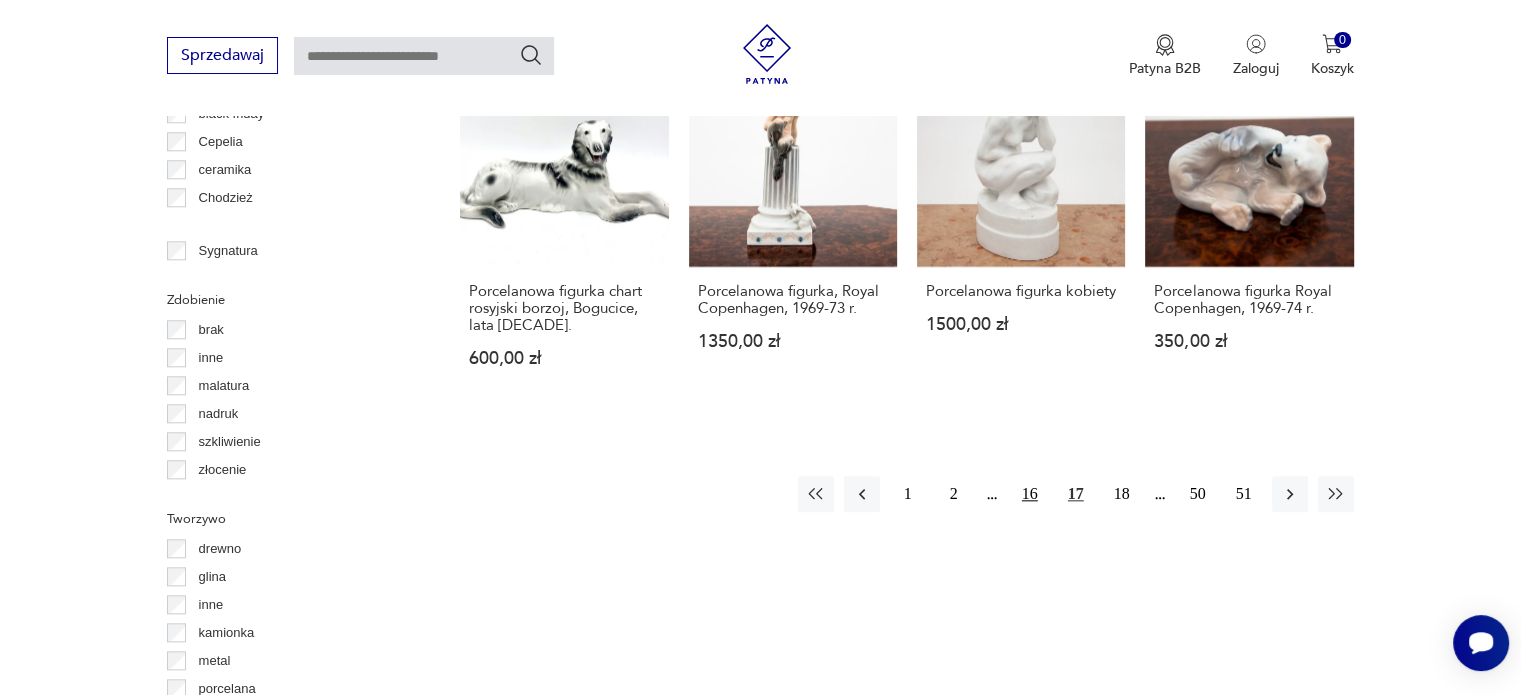click on "16" at bounding box center [1030, 494] 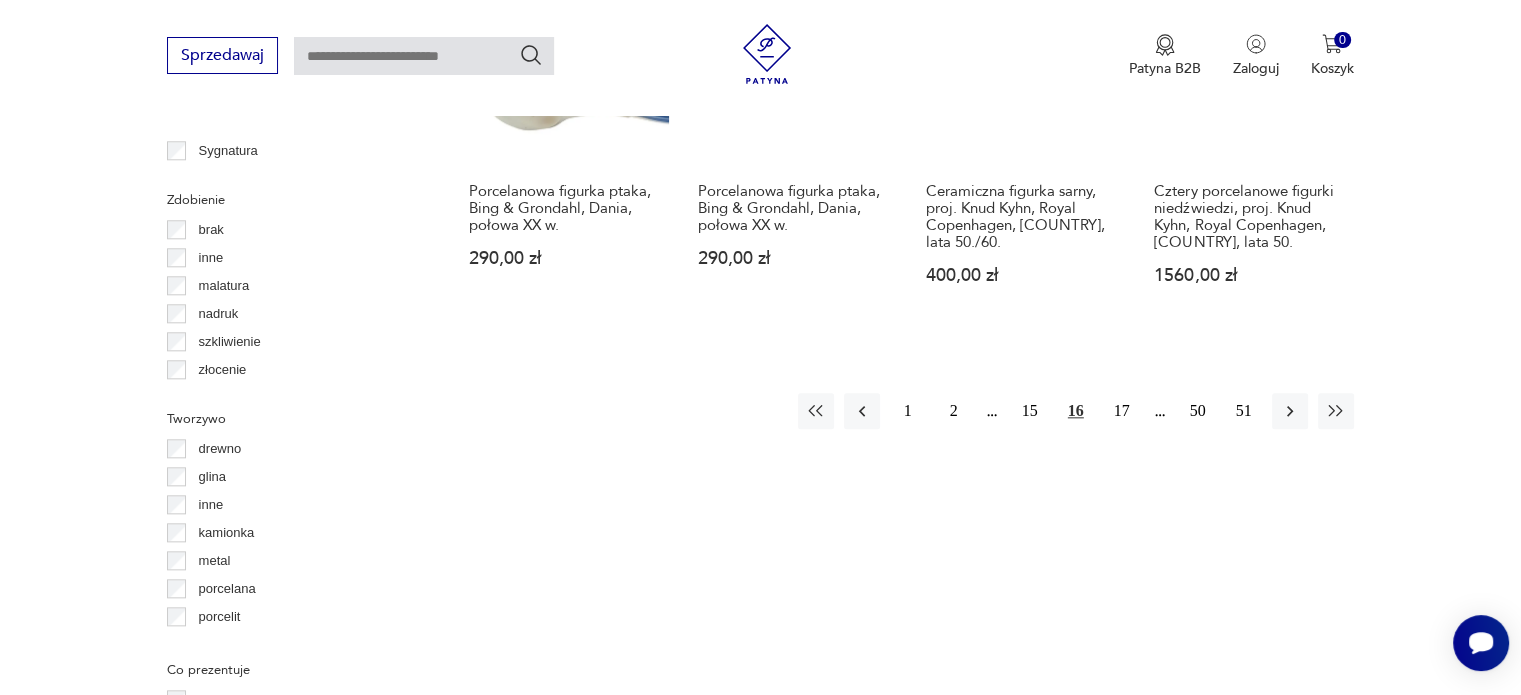 scroll, scrollTop: 2330, scrollLeft: 0, axis: vertical 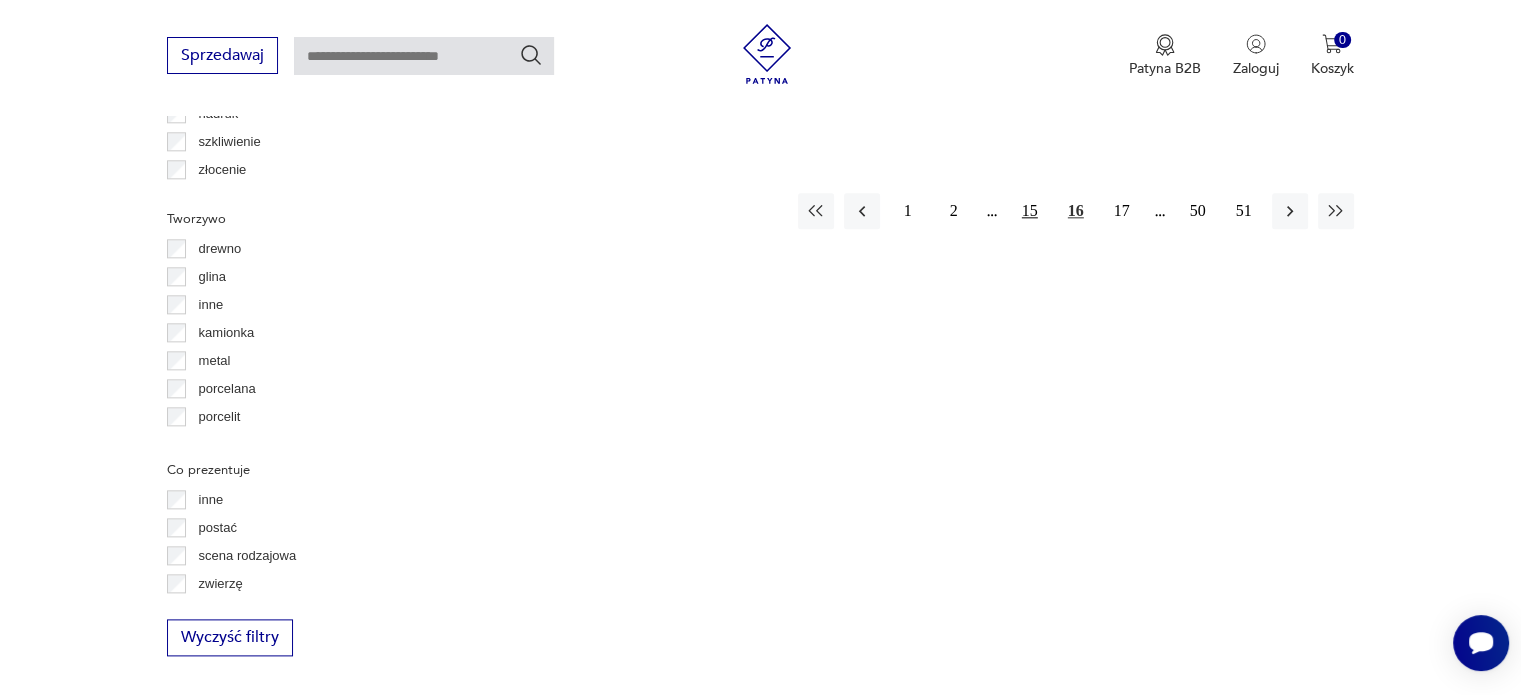 click on "15" at bounding box center [1030, 211] 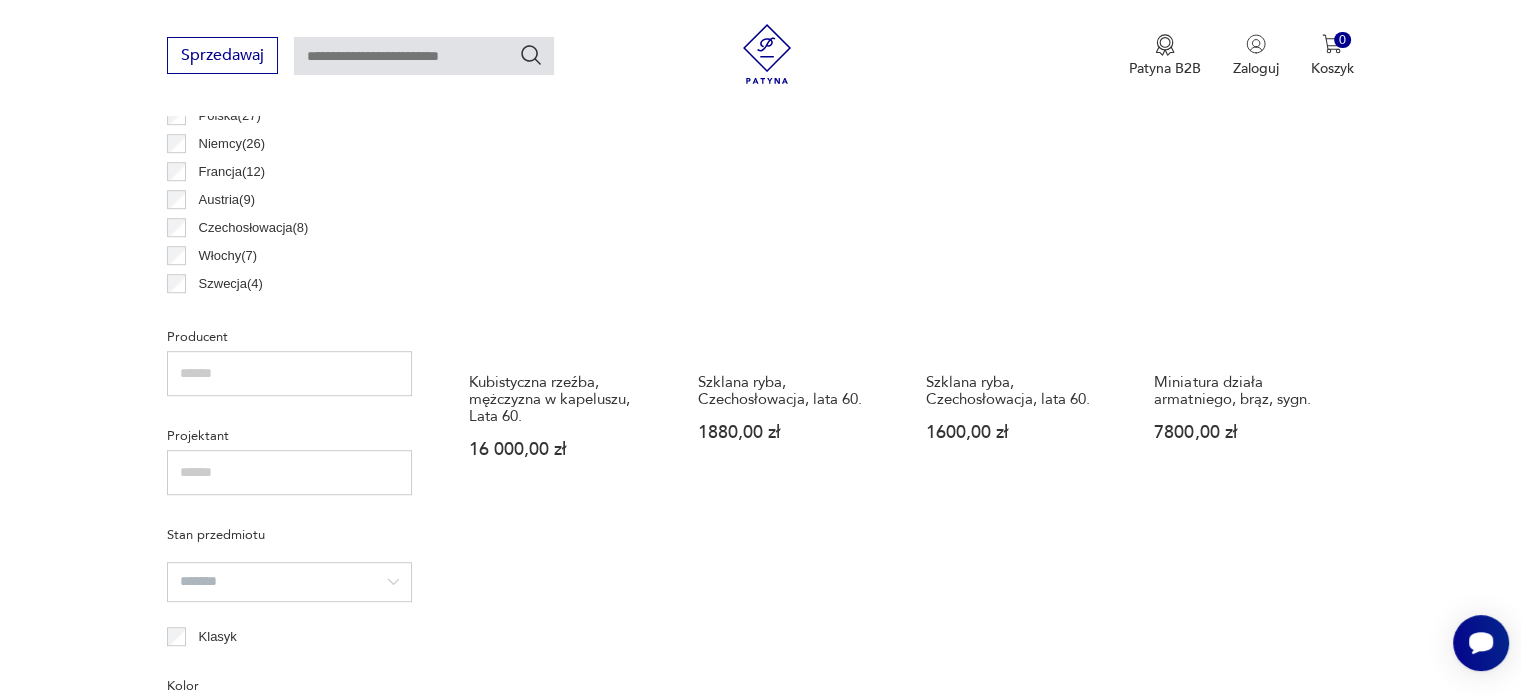 scroll, scrollTop: 630, scrollLeft: 0, axis: vertical 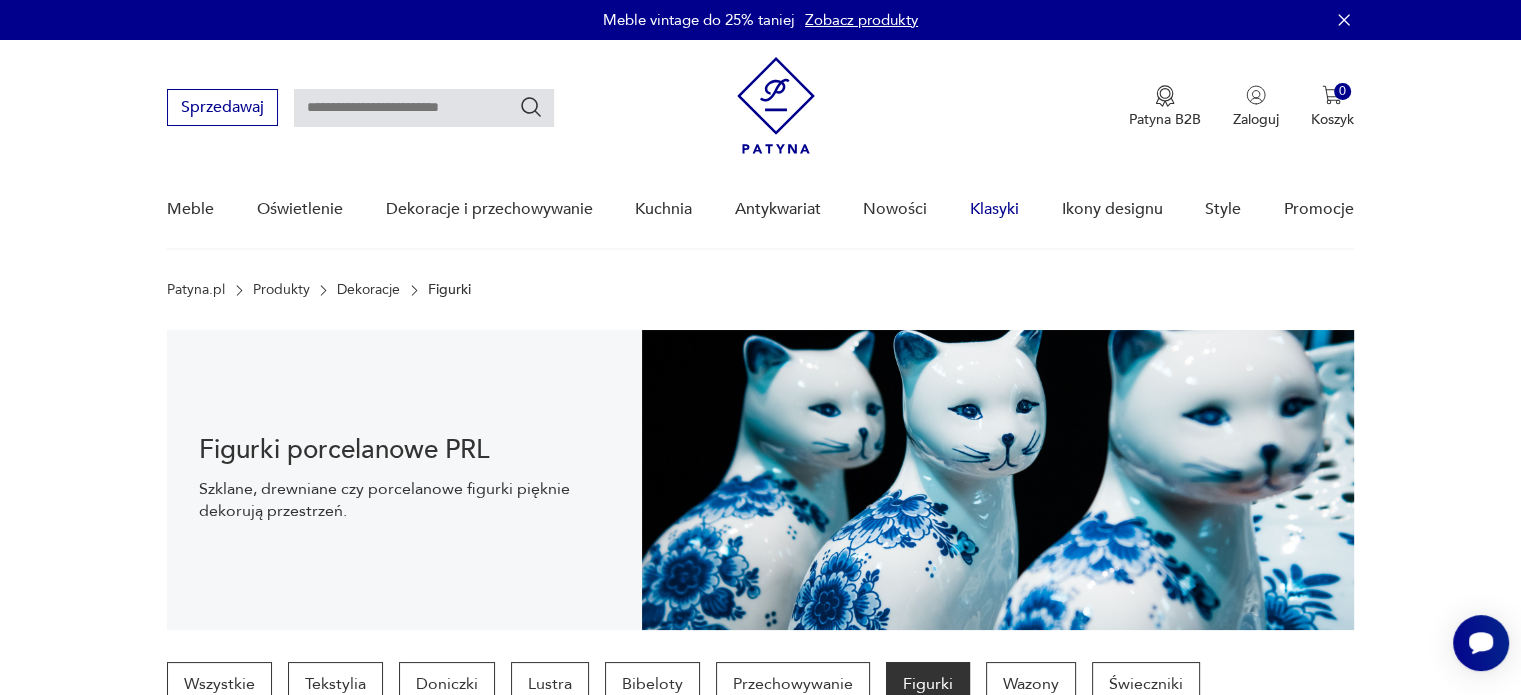 click on "Klasyki" at bounding box center (994, 209) 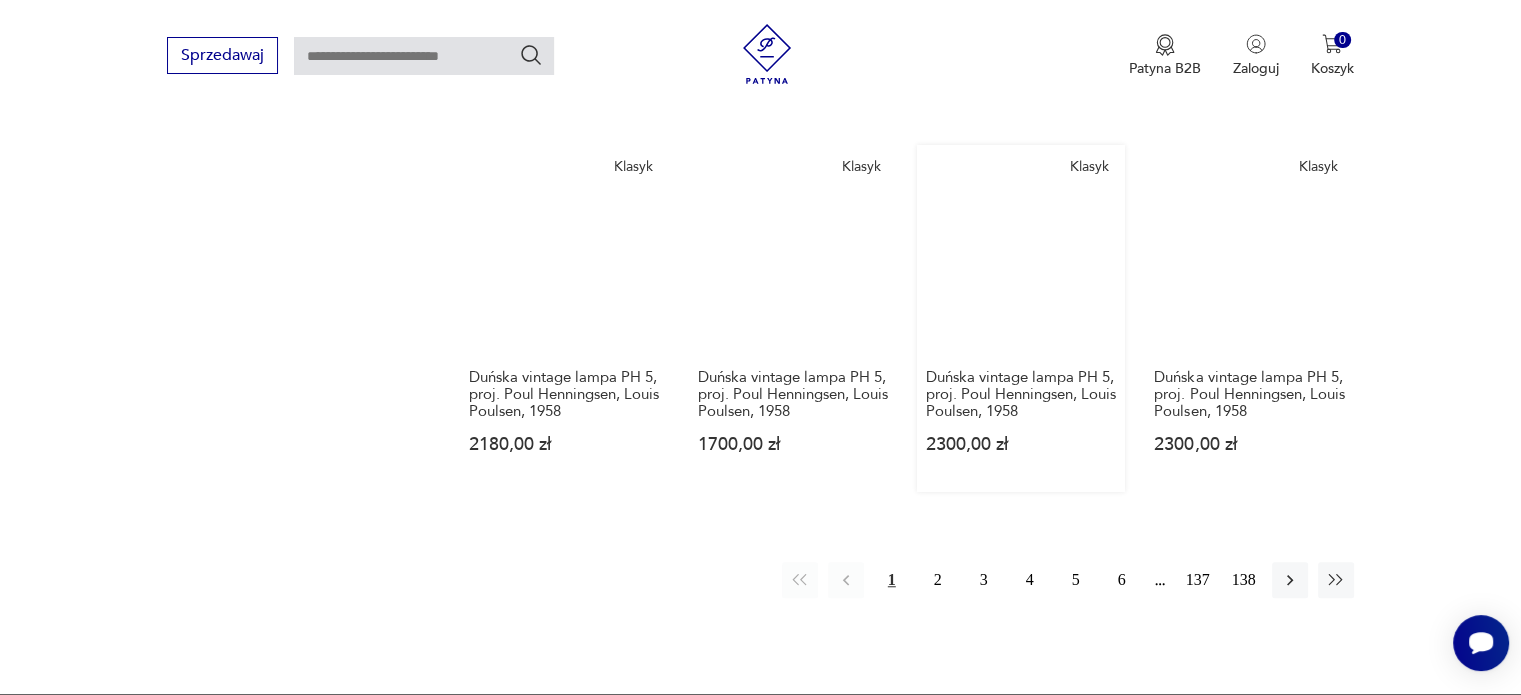 scroll, scrollTop: 1671, scrollLeft: 0, axis: vertical 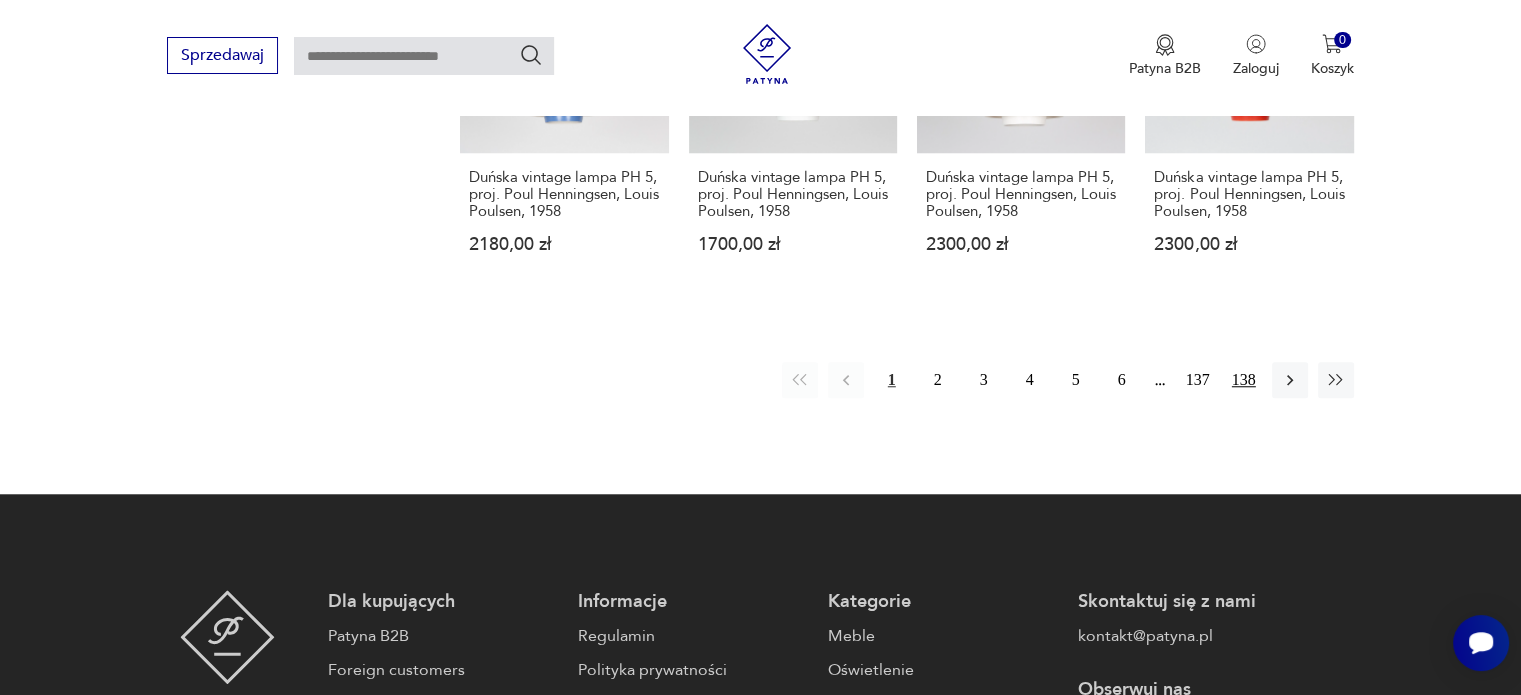 click on "138" at bounding box center [1244, 380] 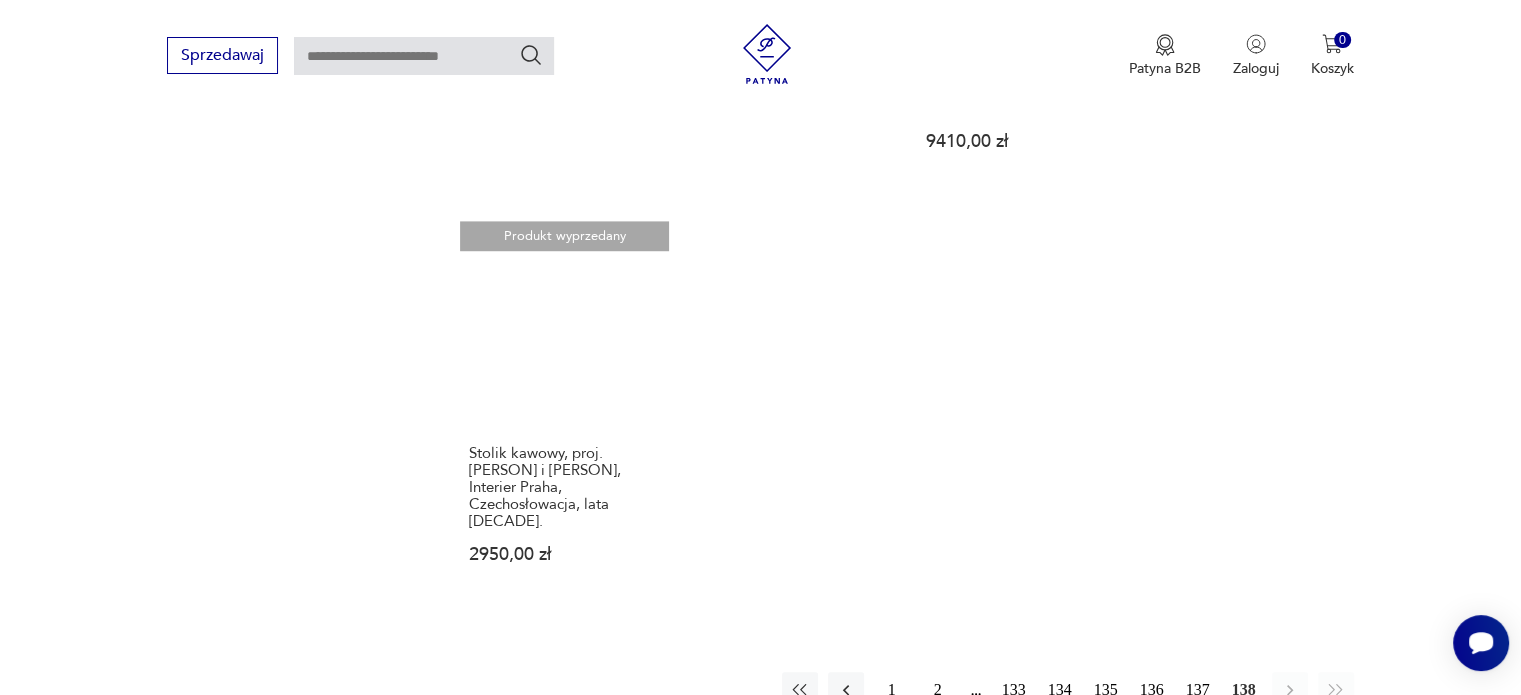 scroll, scrollTop: 1575, scrollLeft: 0, axis: vertical 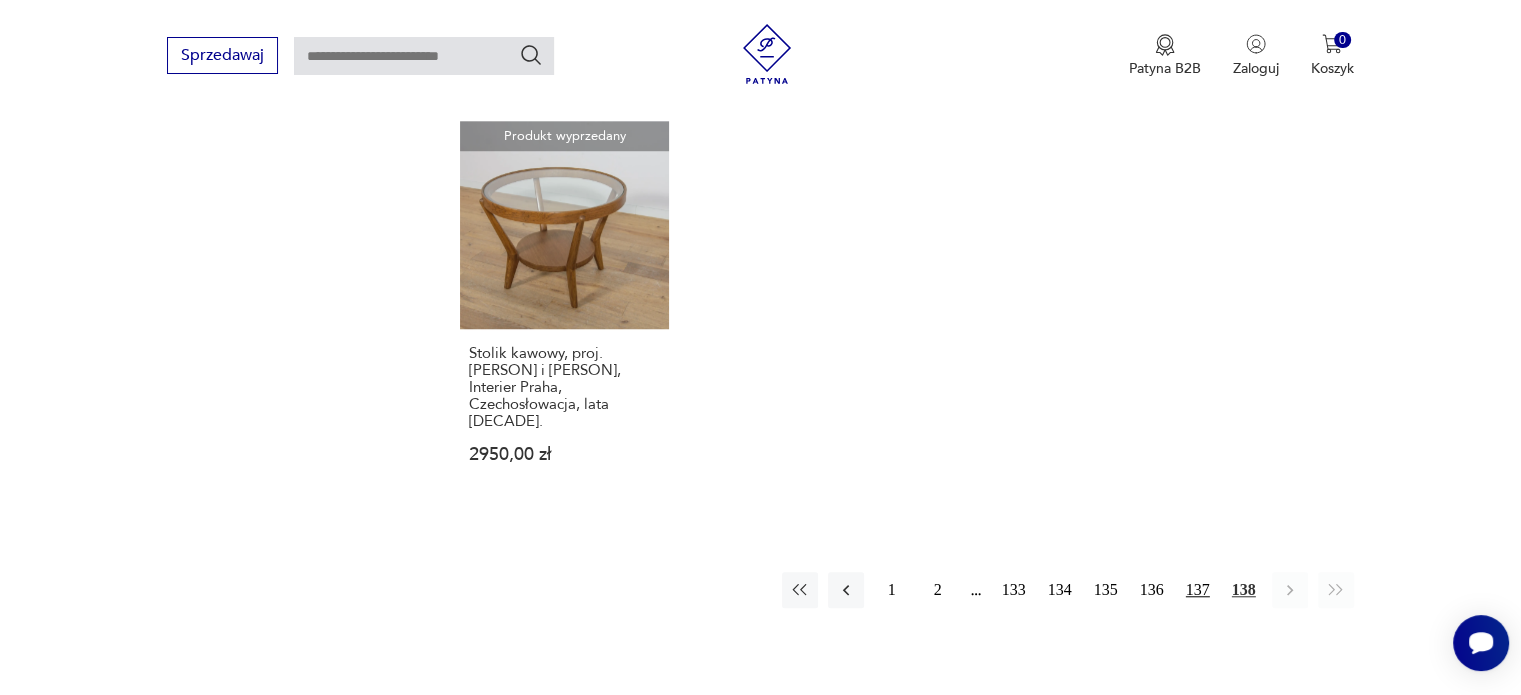 click on "137" at bounding box center [1198, 590] 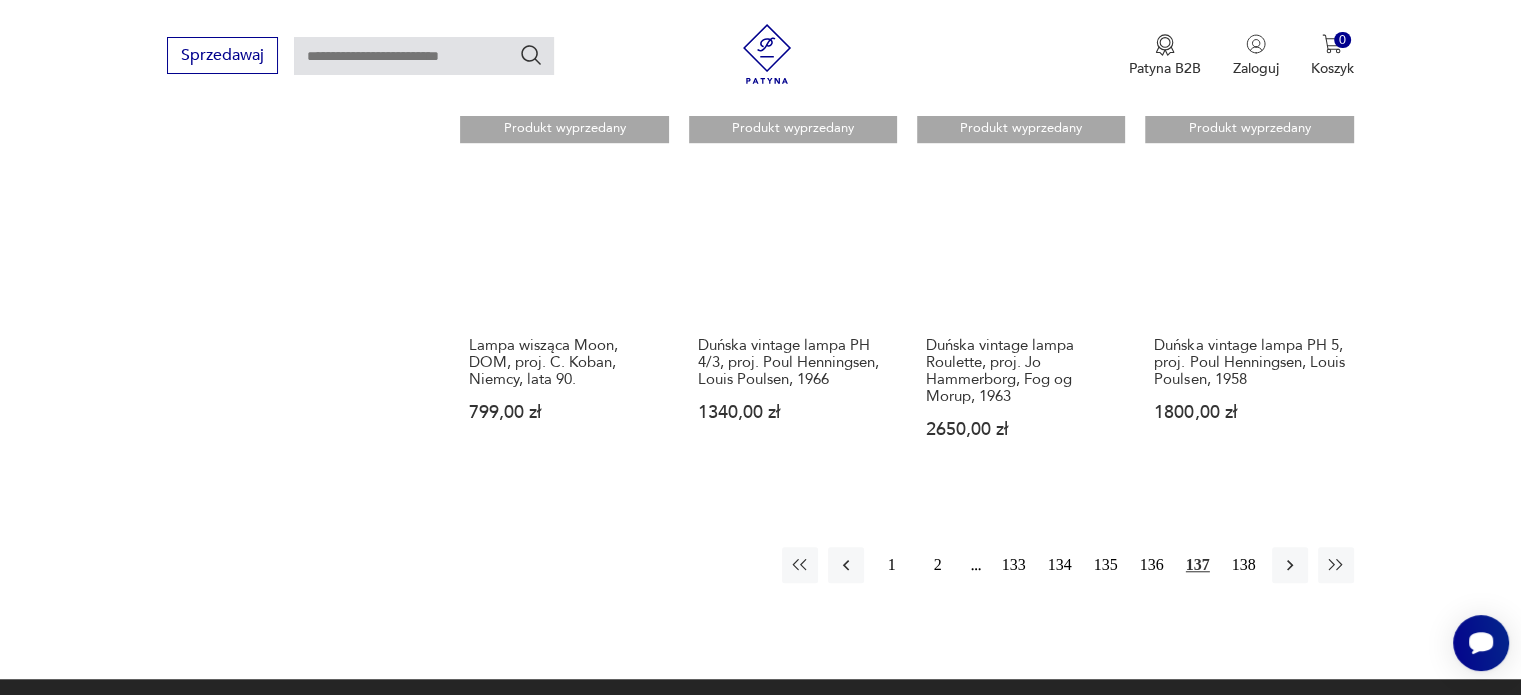 scroll, scrollTop: 1675, scrollLeft: 0, axis: vertical 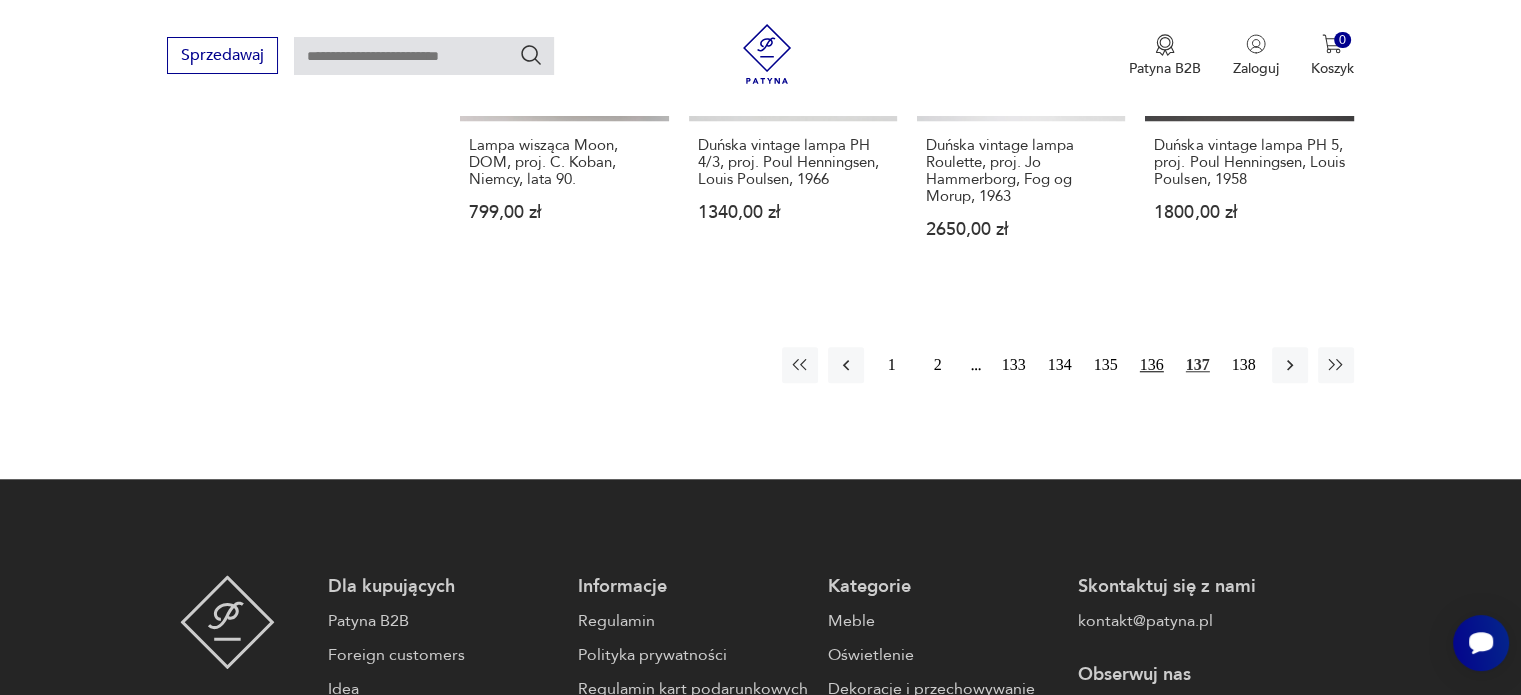 click on "136" at bounding box center (1152, 365) 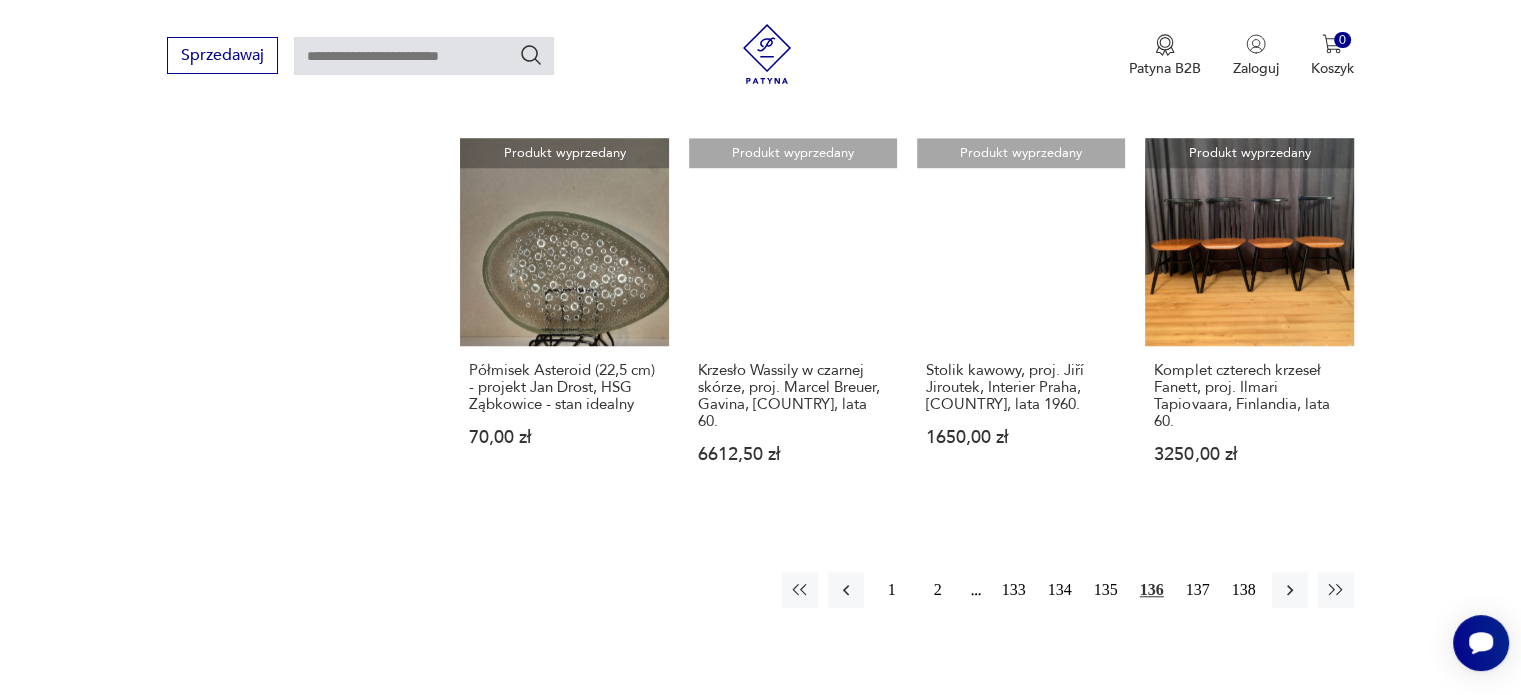 scroll, scrollTop: 1975, scrollLeft: 0, axis: vertical 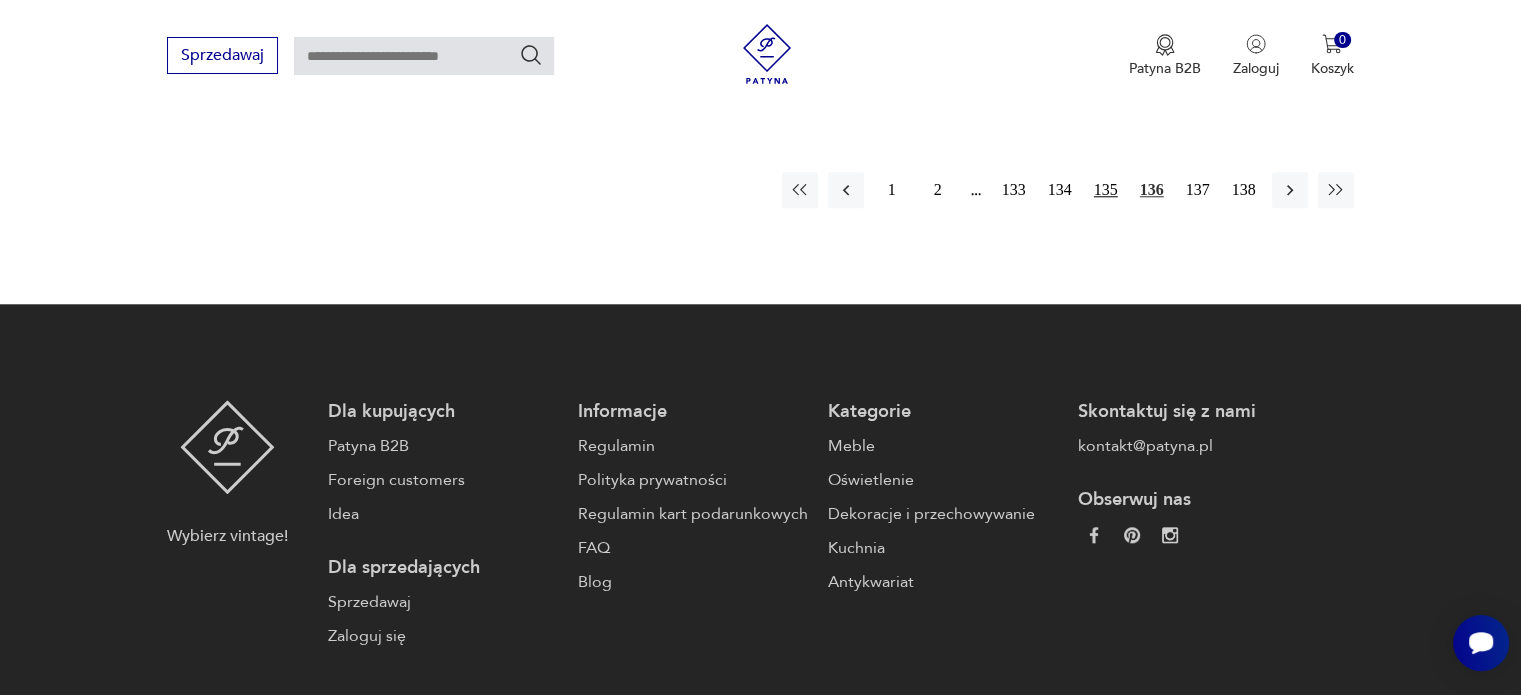 click on "135" at bounding box center (1106, 190) 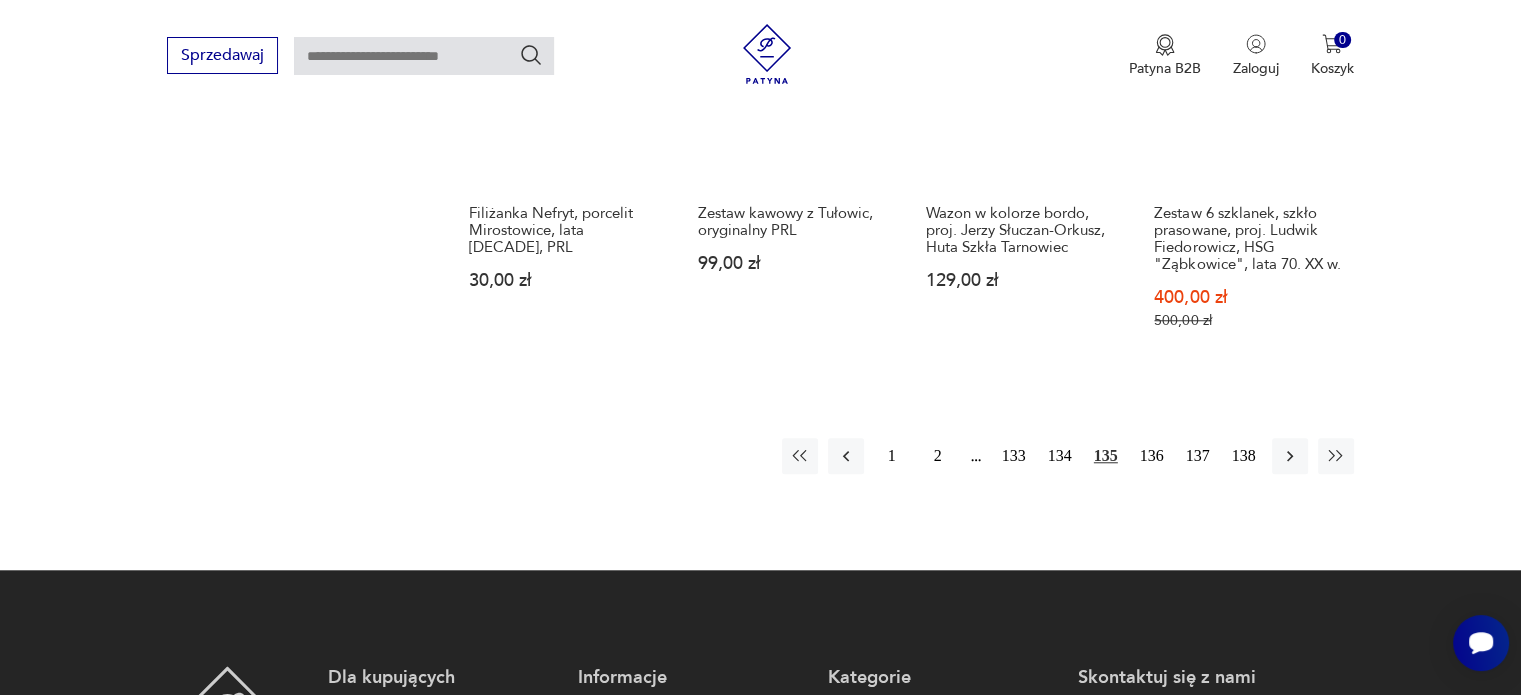 scroll, scrollTop: 1875, scrollLeft: 0, axis: vertical 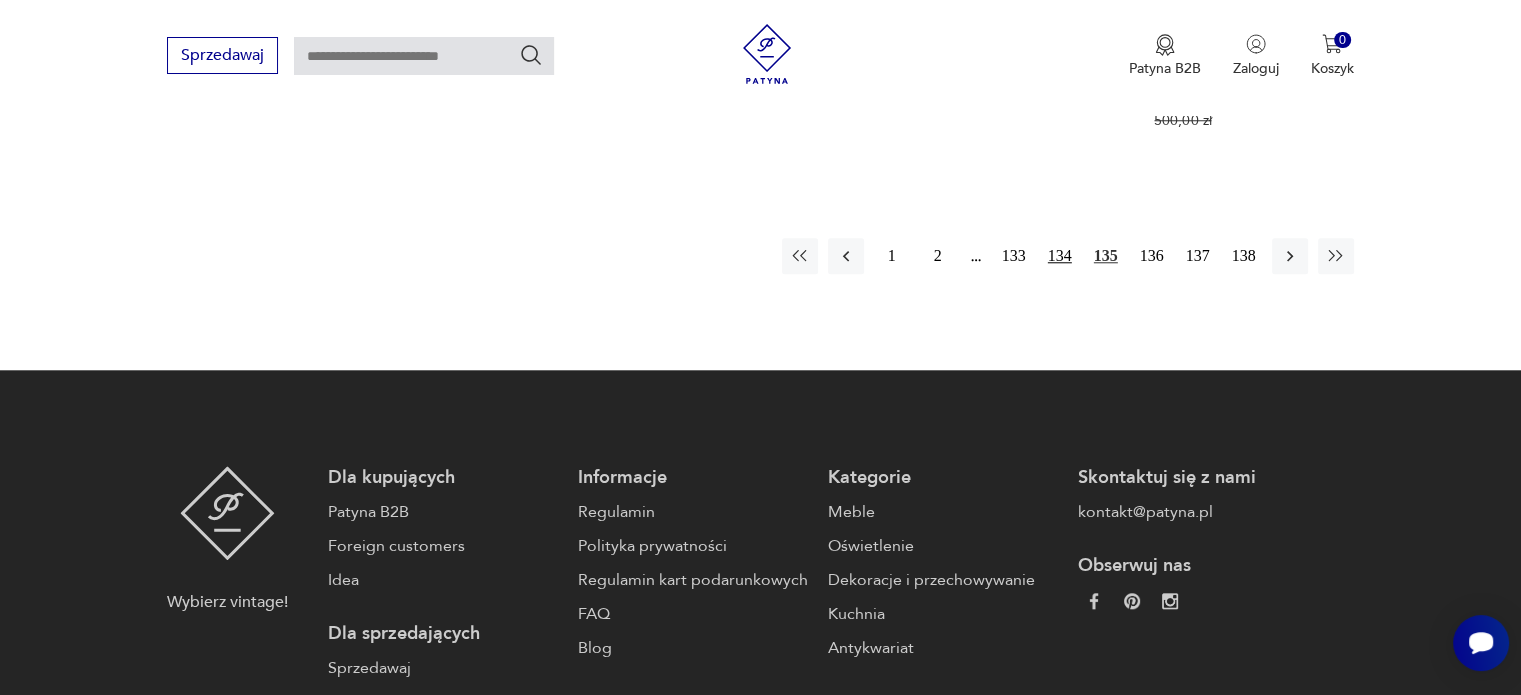 click on "134" at bounding box center [1060, 256] 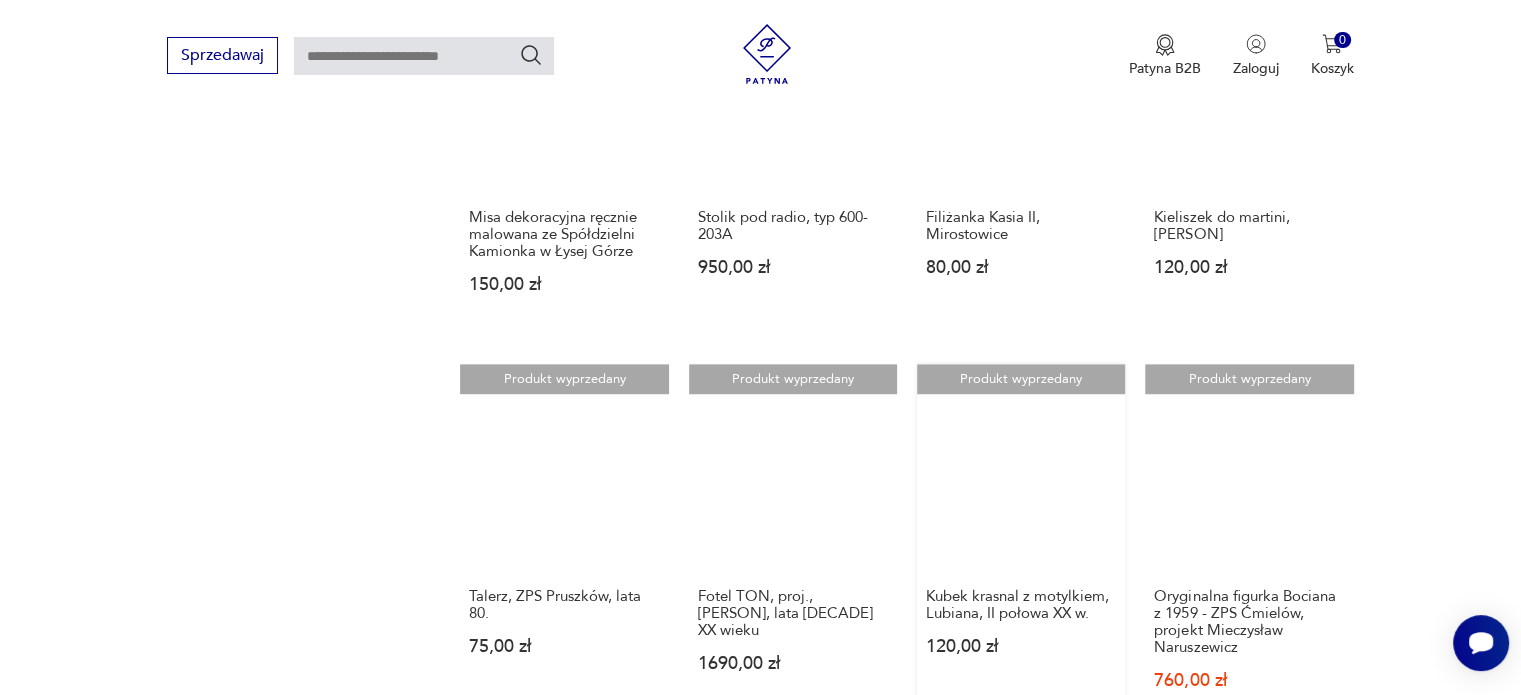 scroll, scrollTop: 1475, scrollLeft: 0, axis: vertical 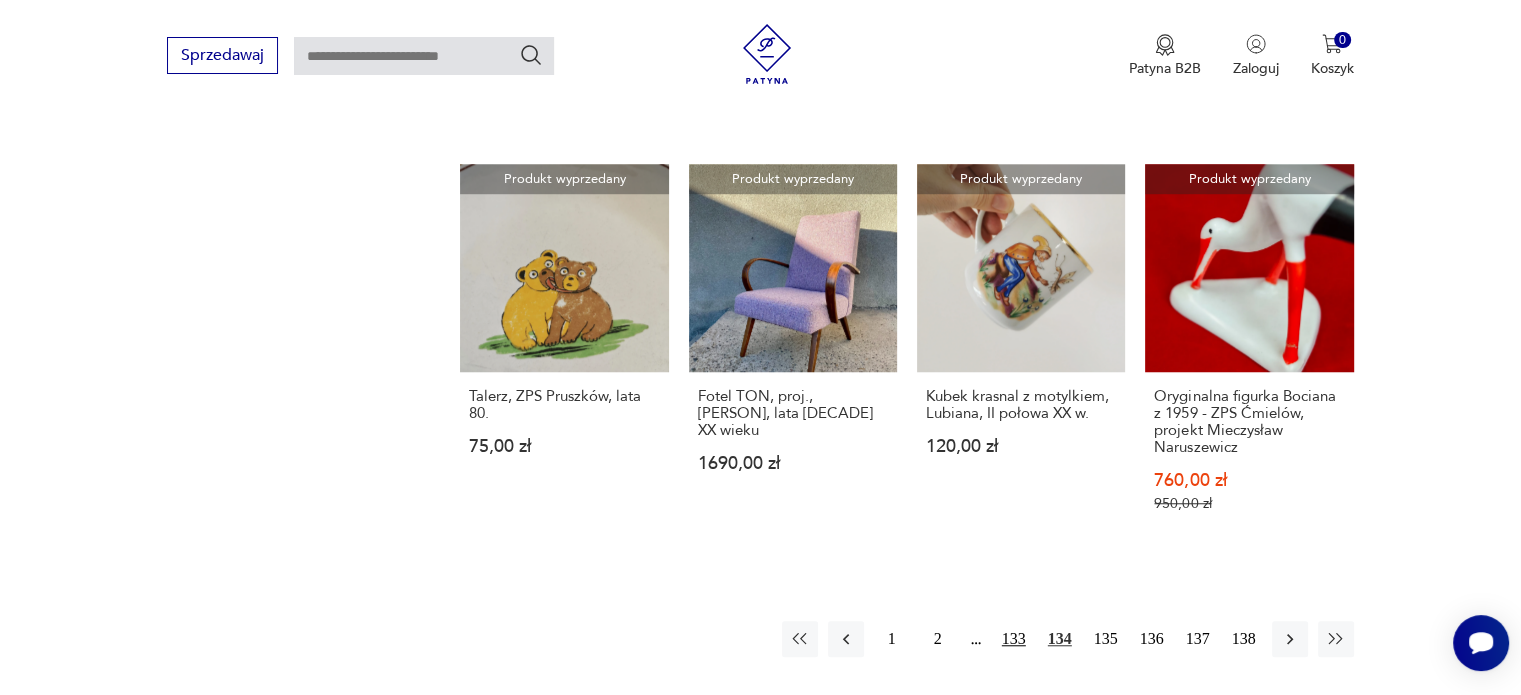 click on "133" at bounding box center (1014, 639) 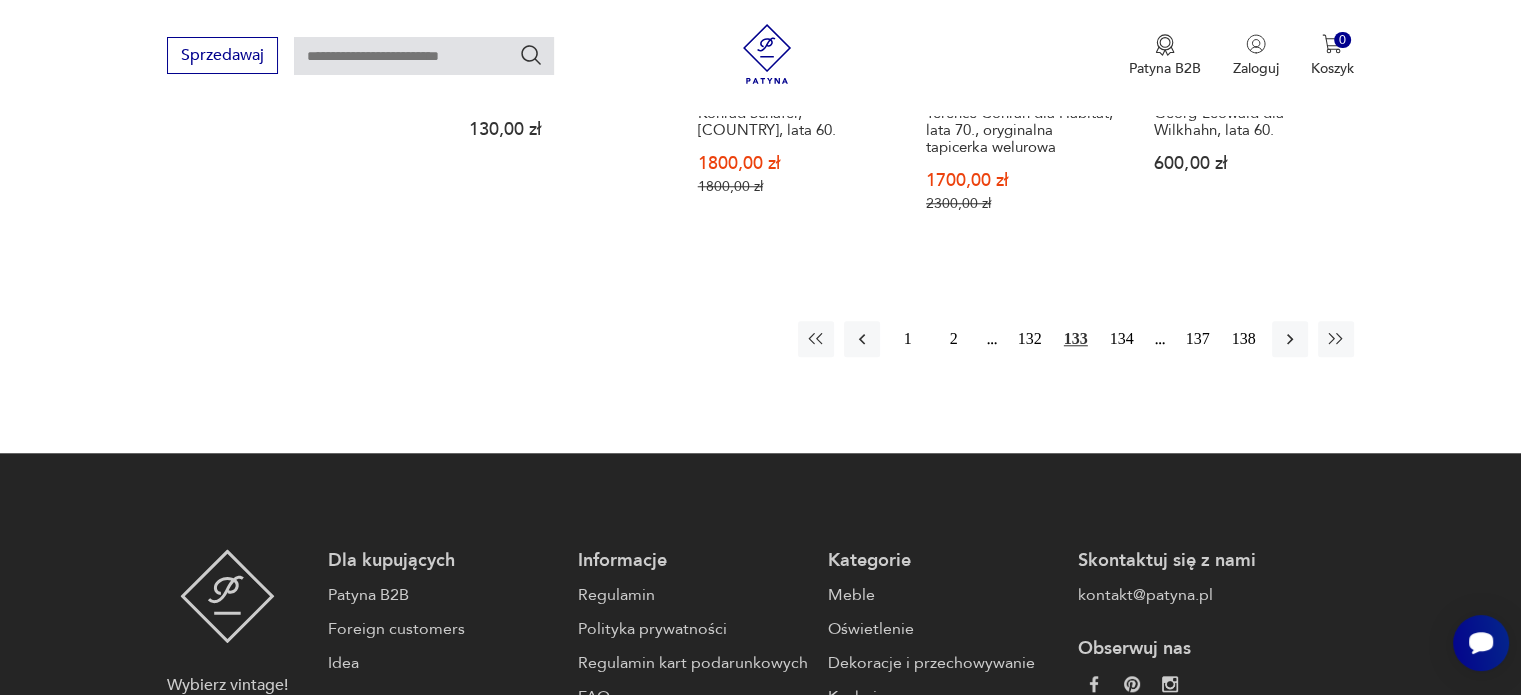 scroll, scrollTop: 1875, scrollLeft: 0, axis: vertical 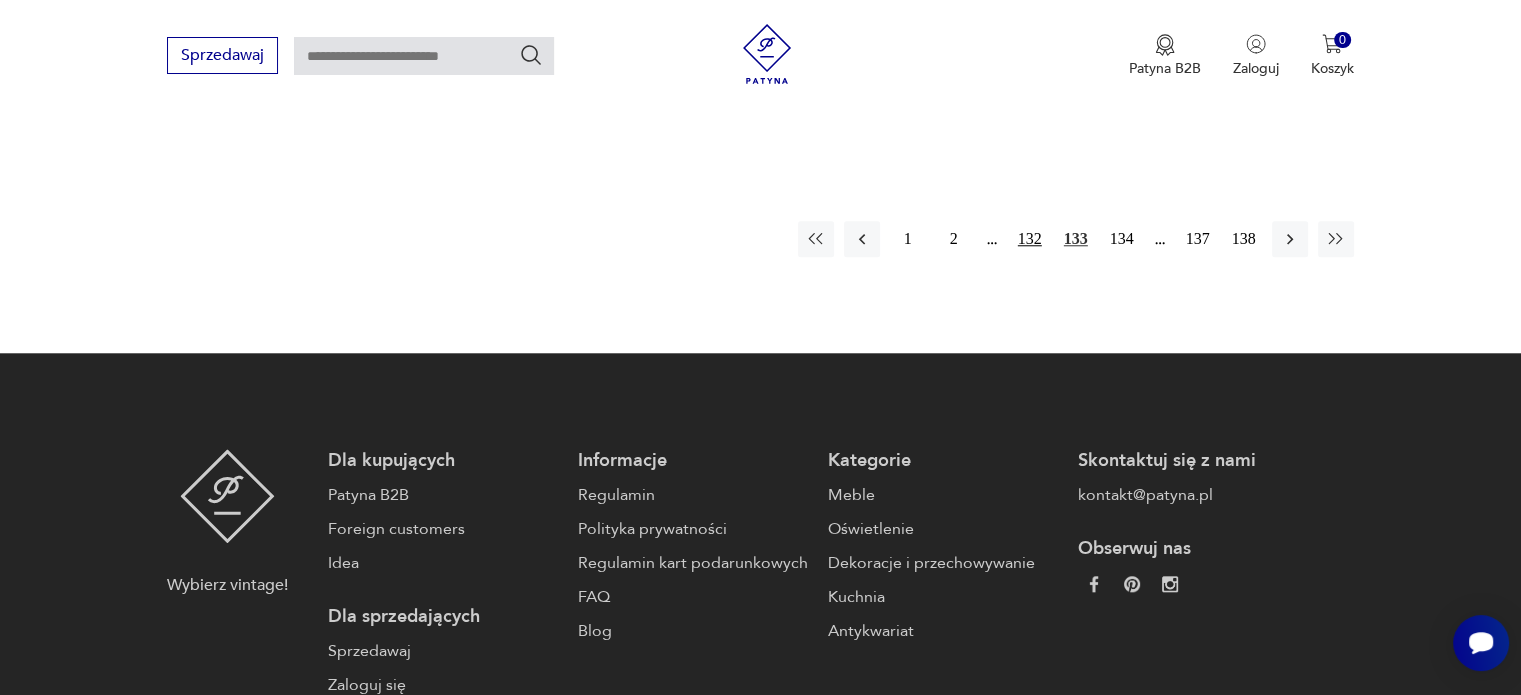 click on "132" at bounding box center [1030, 239] 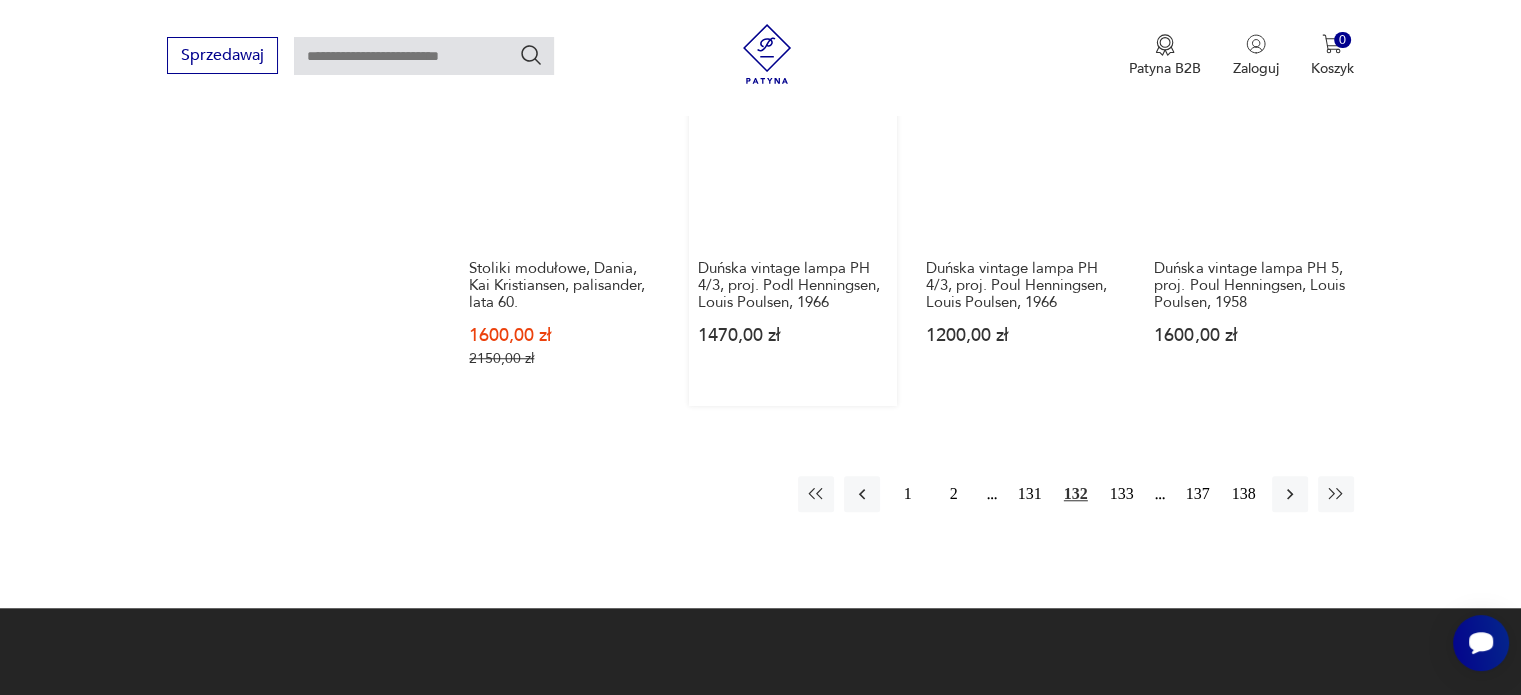 scroll, scrollTop: 1675, scrollLeft: 0, axis: vertical 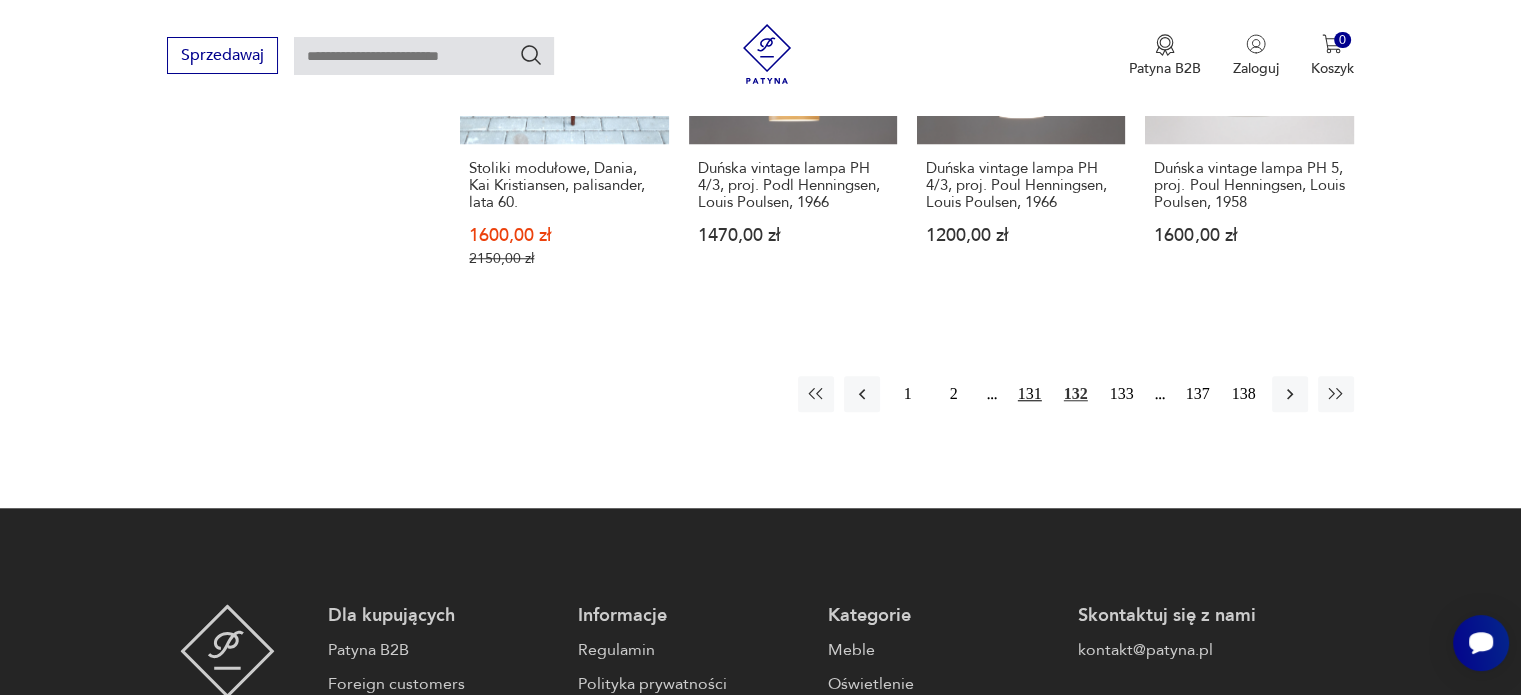 click on "131" at bounding box center (1030, 394) 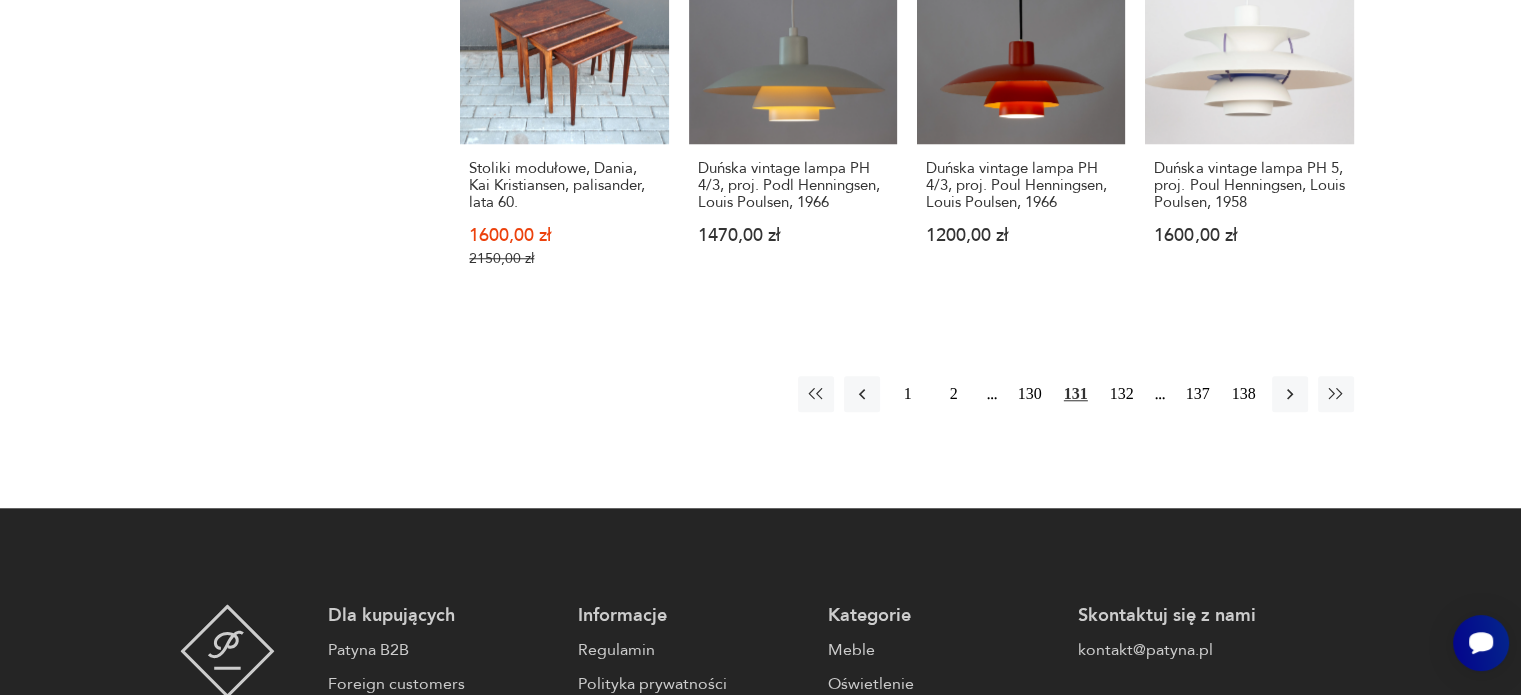 scroll, scrollTop: 75, scrollLeft: 0, axis: vertical 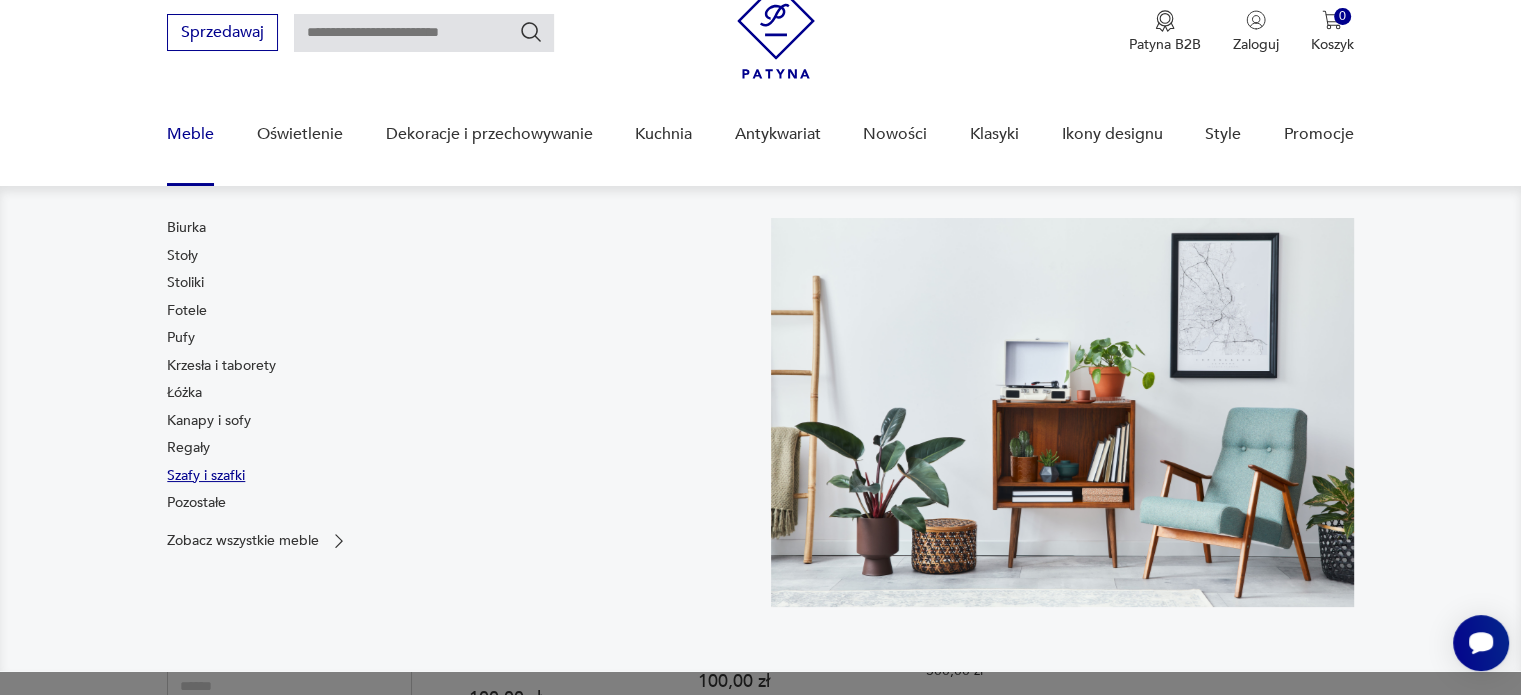 click on "Szafy i szafki" at bounding box center [206, 476] 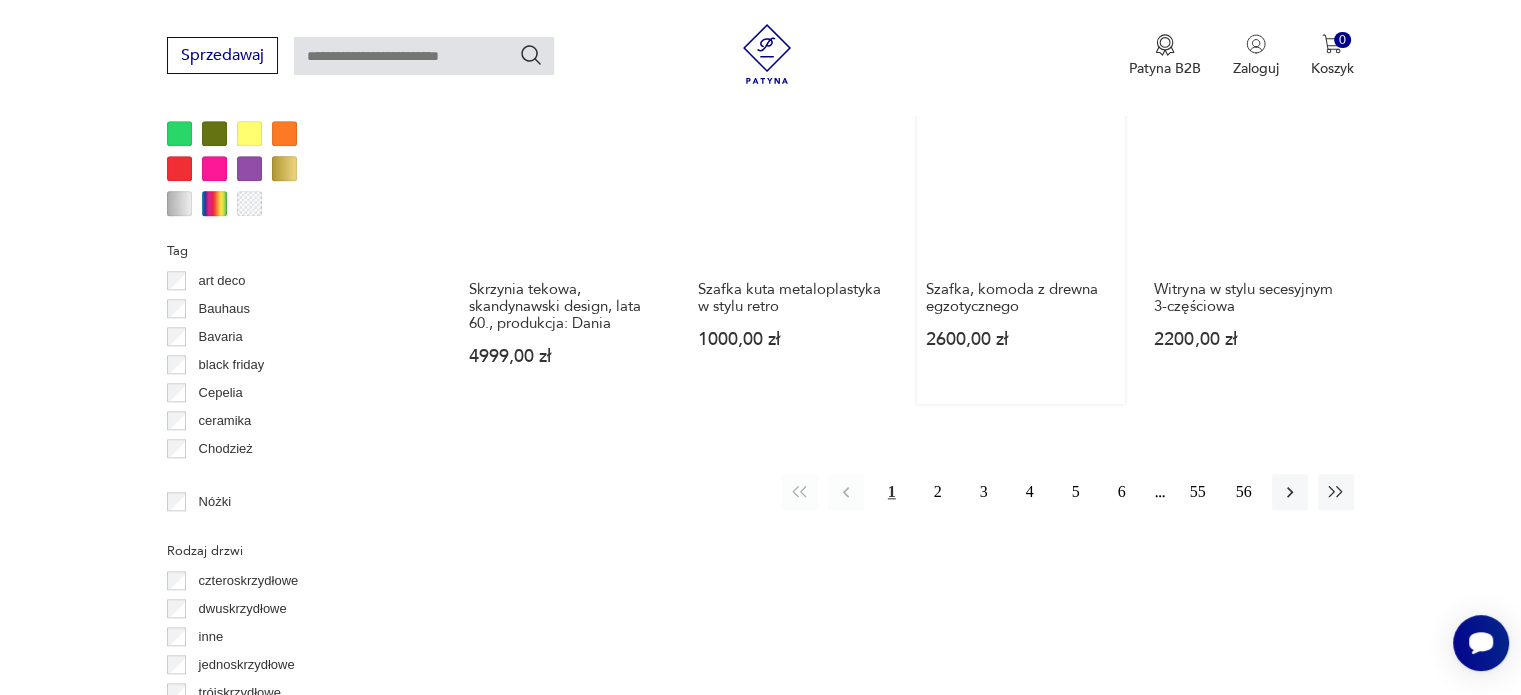 scroll, scrollTop: 2298, scrollLeft: 0, axis: vertical 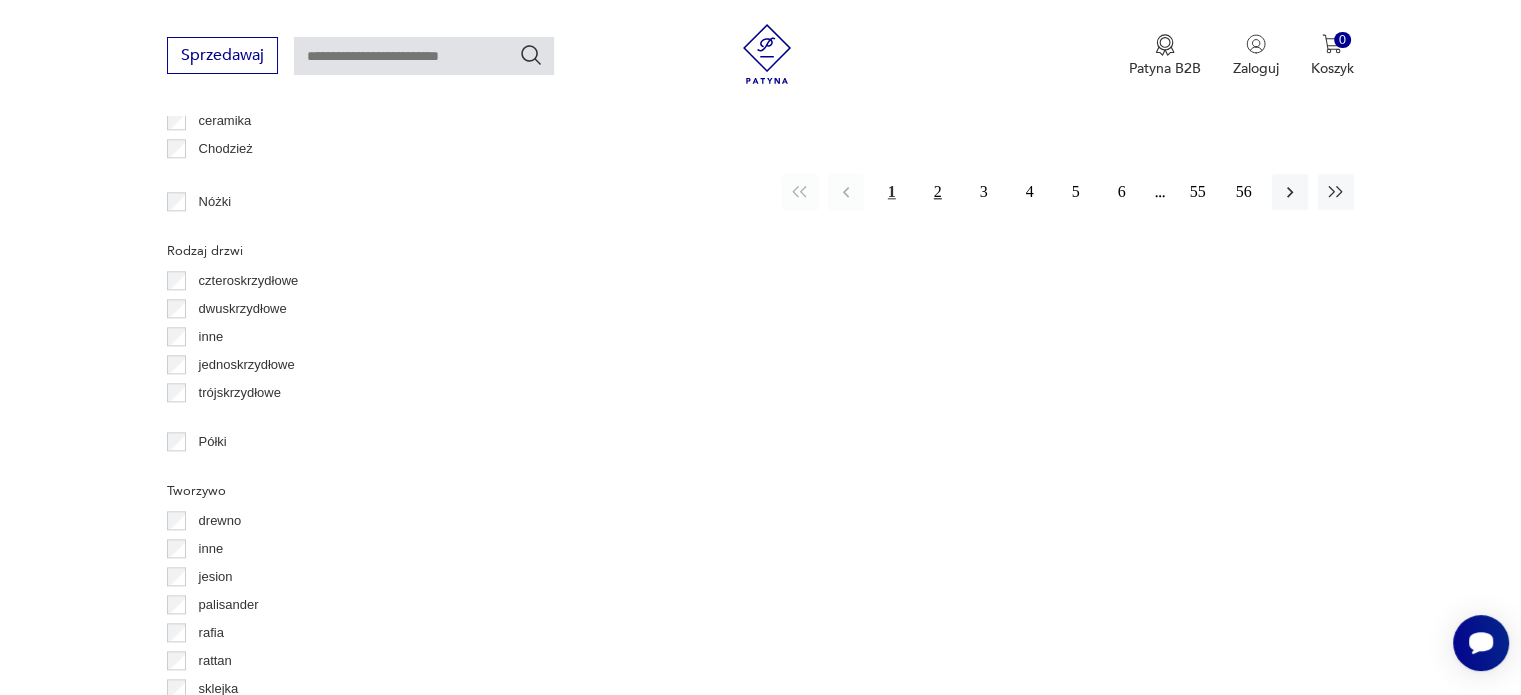 click on "2" at bounding box center [938, 192] 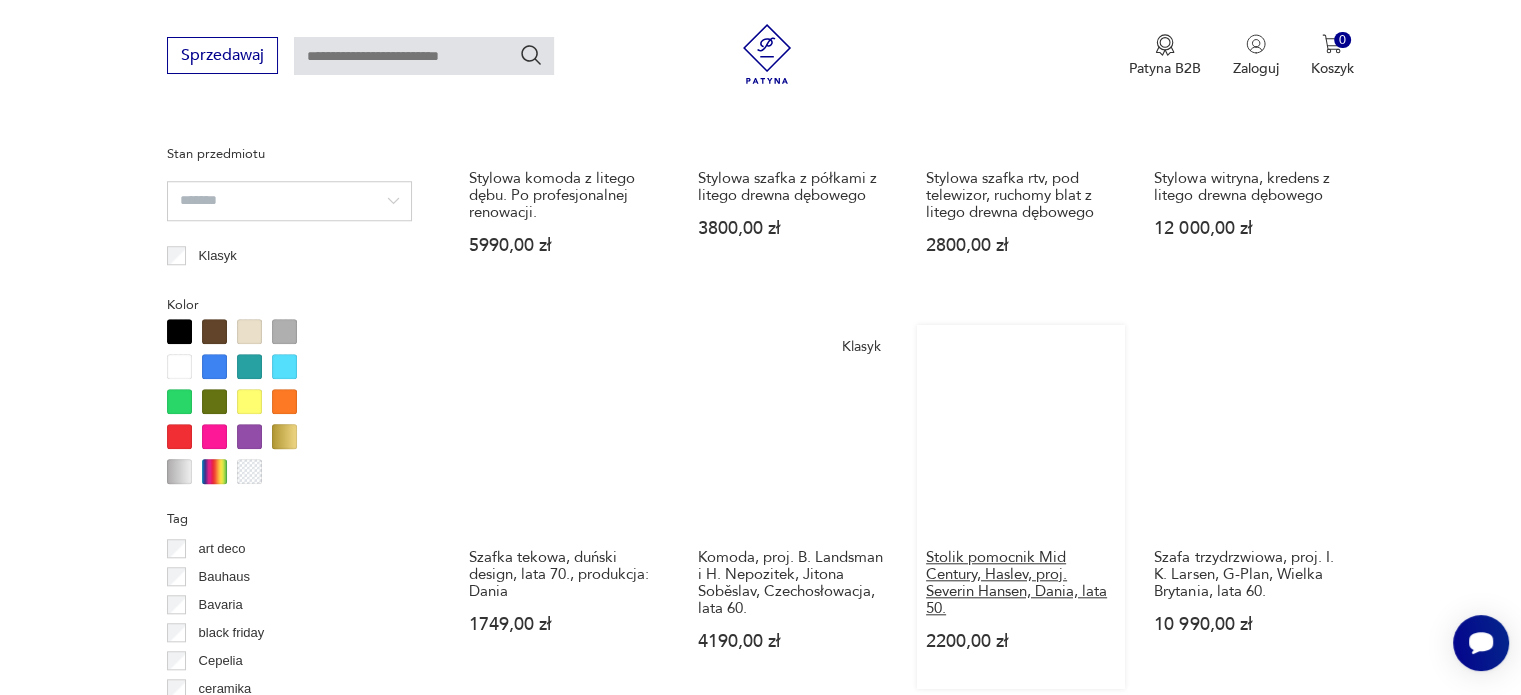 scroll, scrollTop: 2130, scrollLeft: 0, axis: vertical 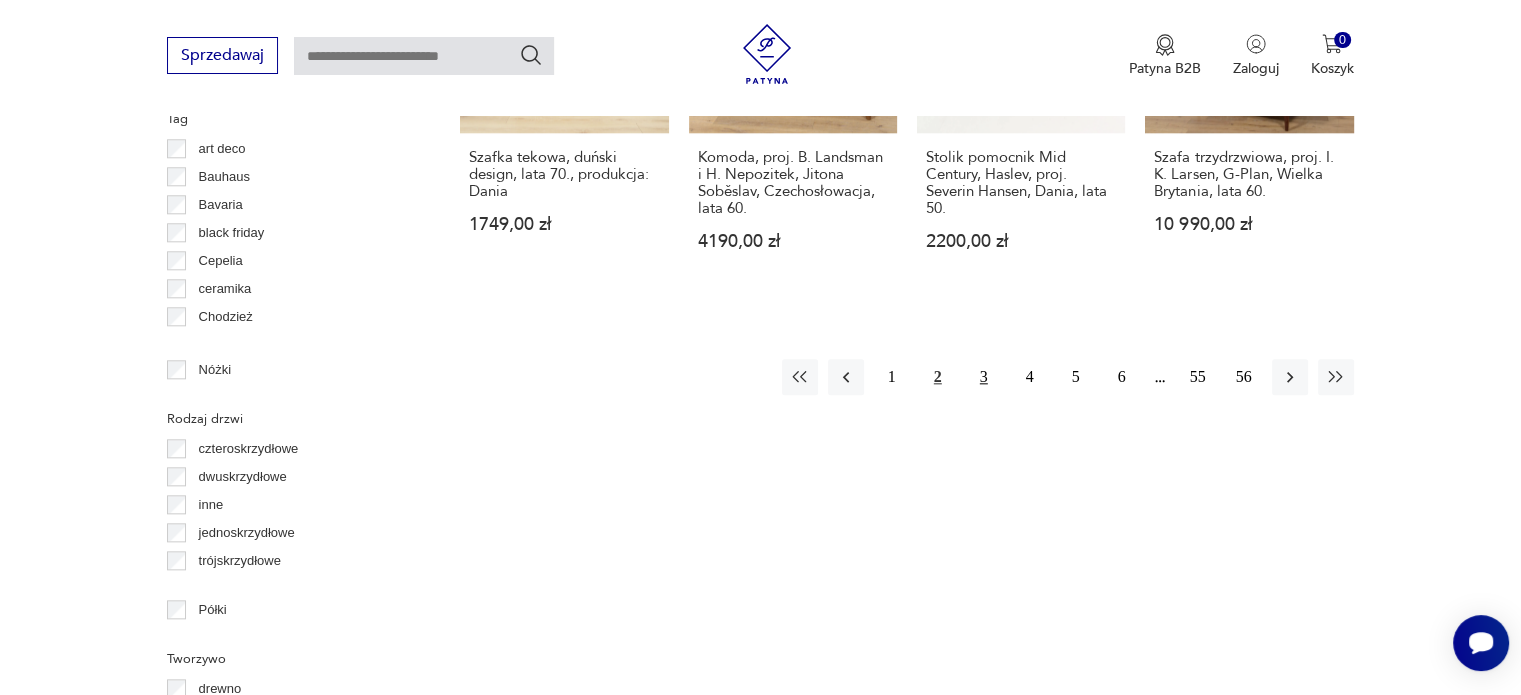 click on "3" at bounding box center (984, 377) 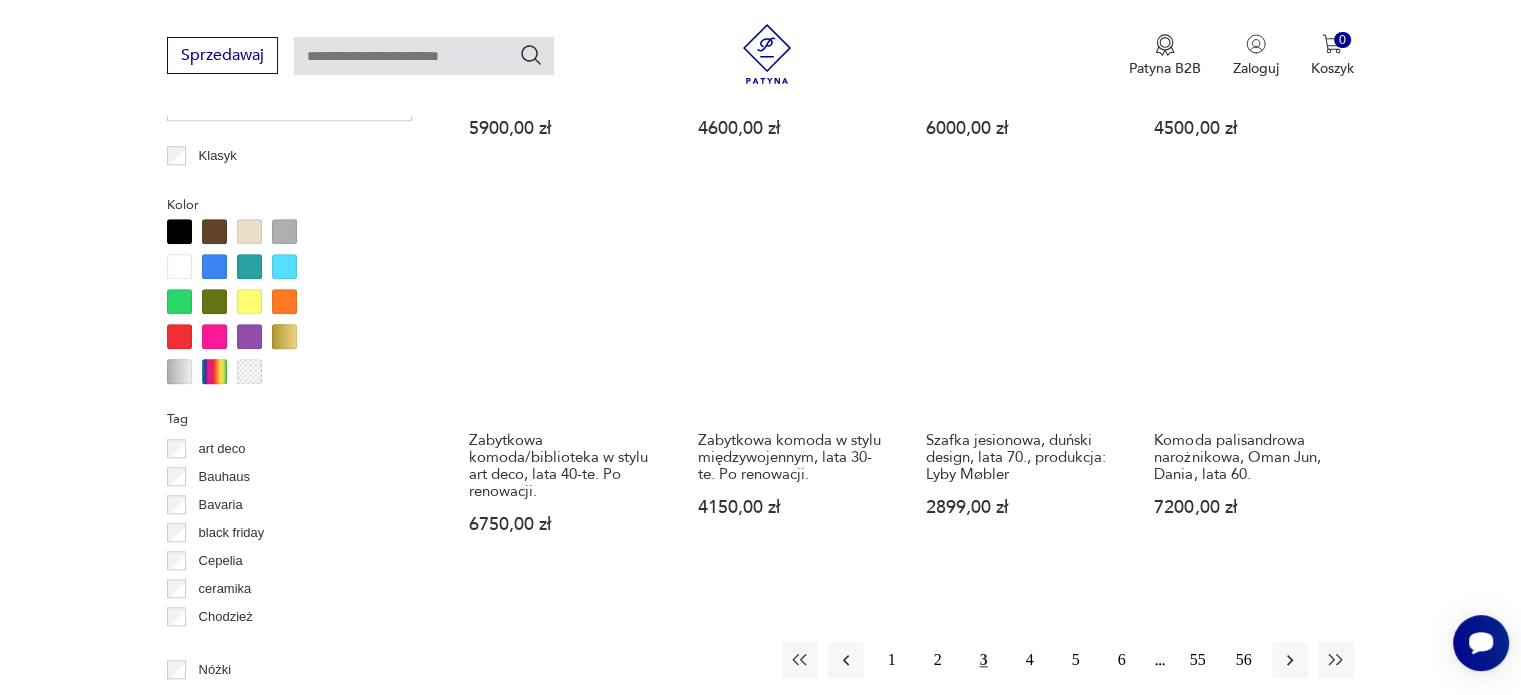 scroll, scrollTop: 2030, scrollLeft: 0, axis: vertical 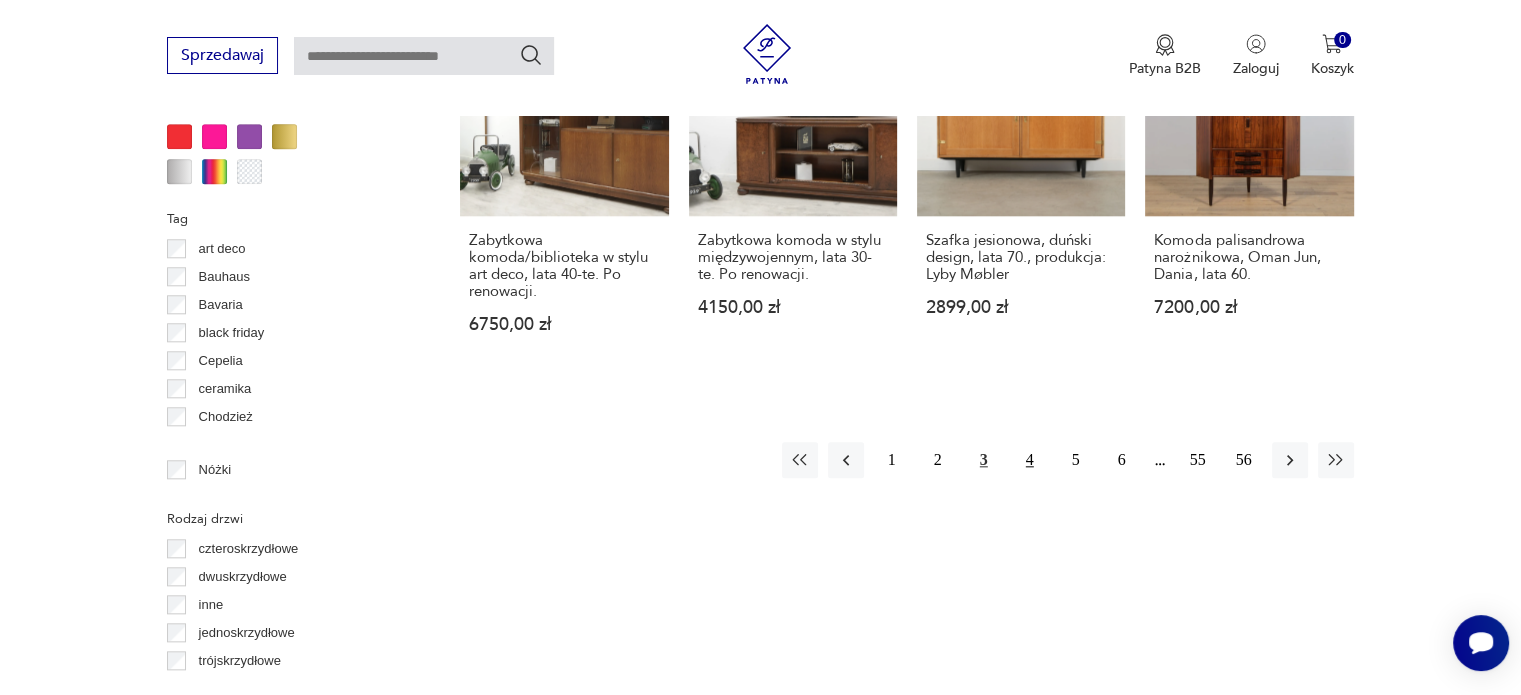 click on "4" at bounding box center (1030, 460) 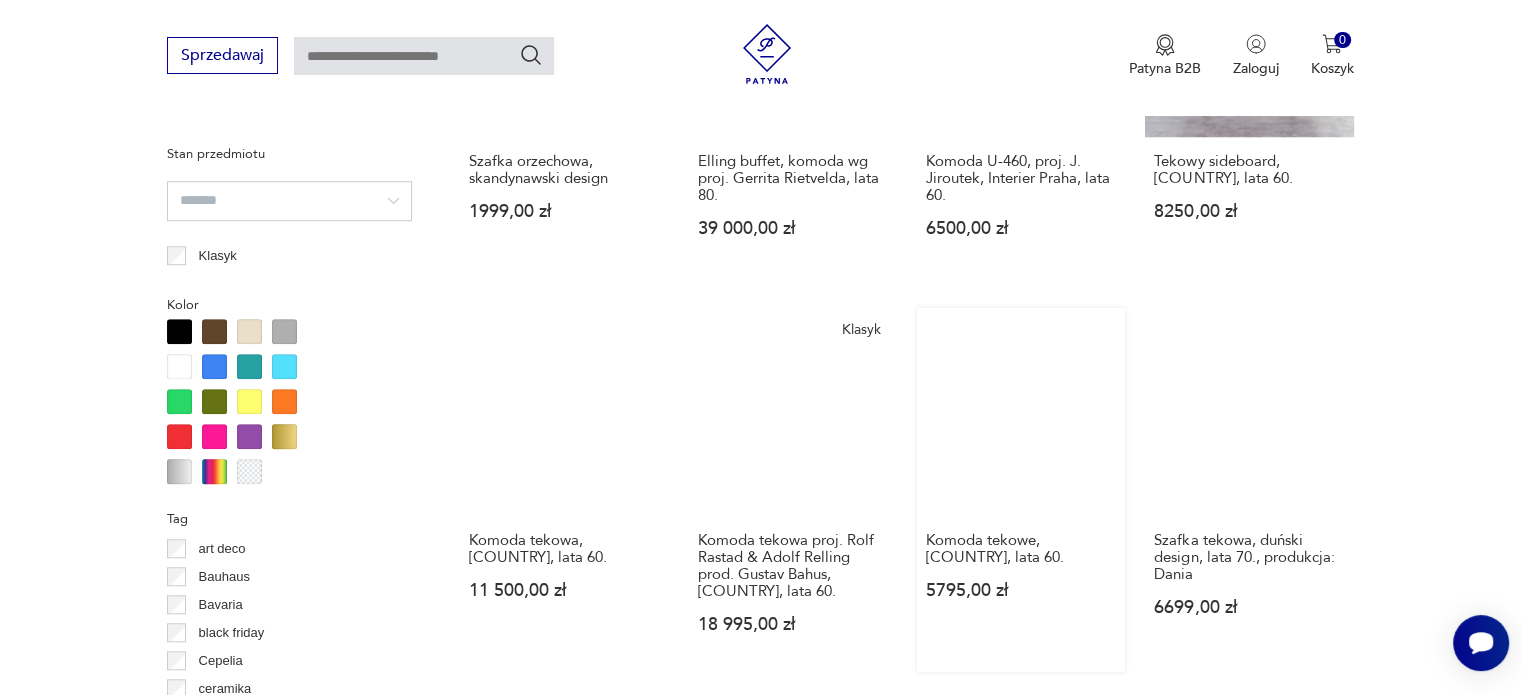 scroll, scrollTop: 1830, scrollLeft: 0, axis: vertical 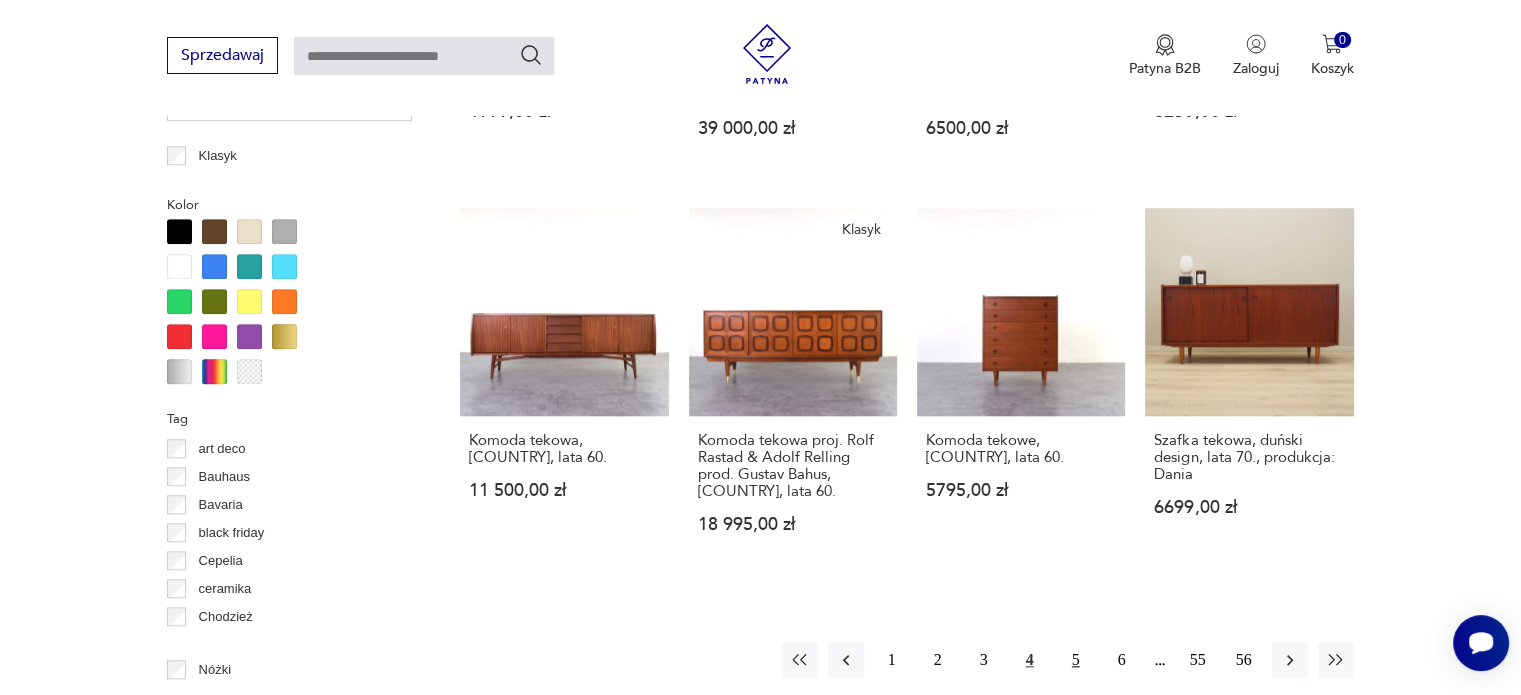 click on "5" at bounding box center [1076, 660] 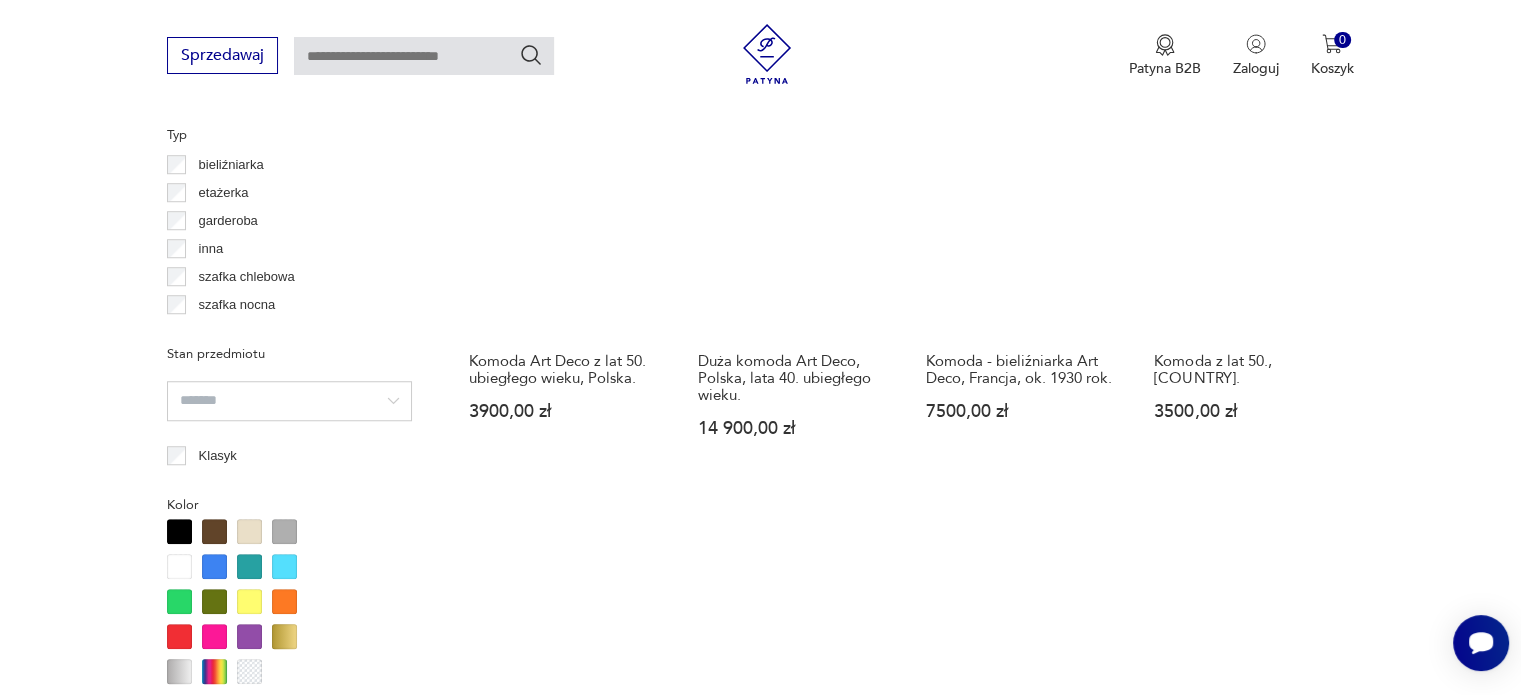 scroll, scrollTop: 2030, scrollLeft: 0, axis: vertical 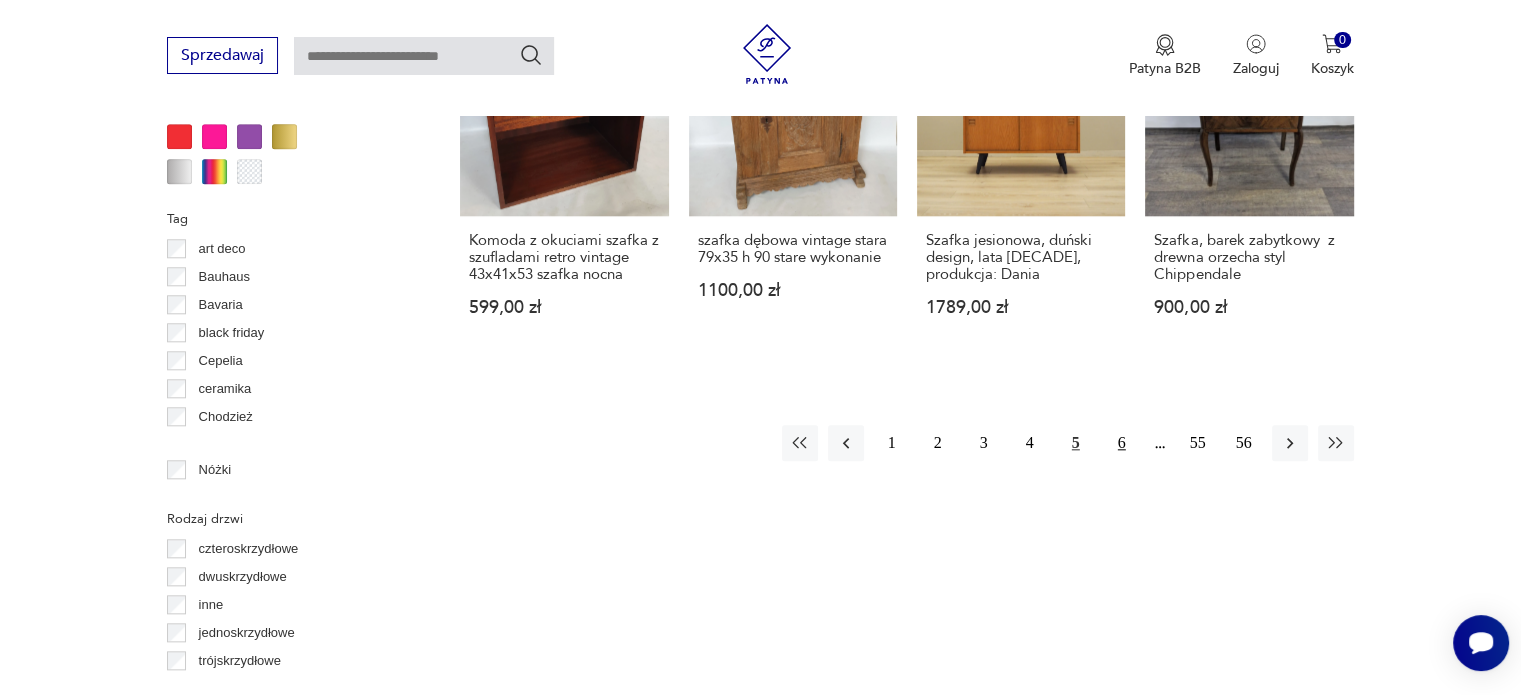 click on "6" at bounding box center [1122, 443] 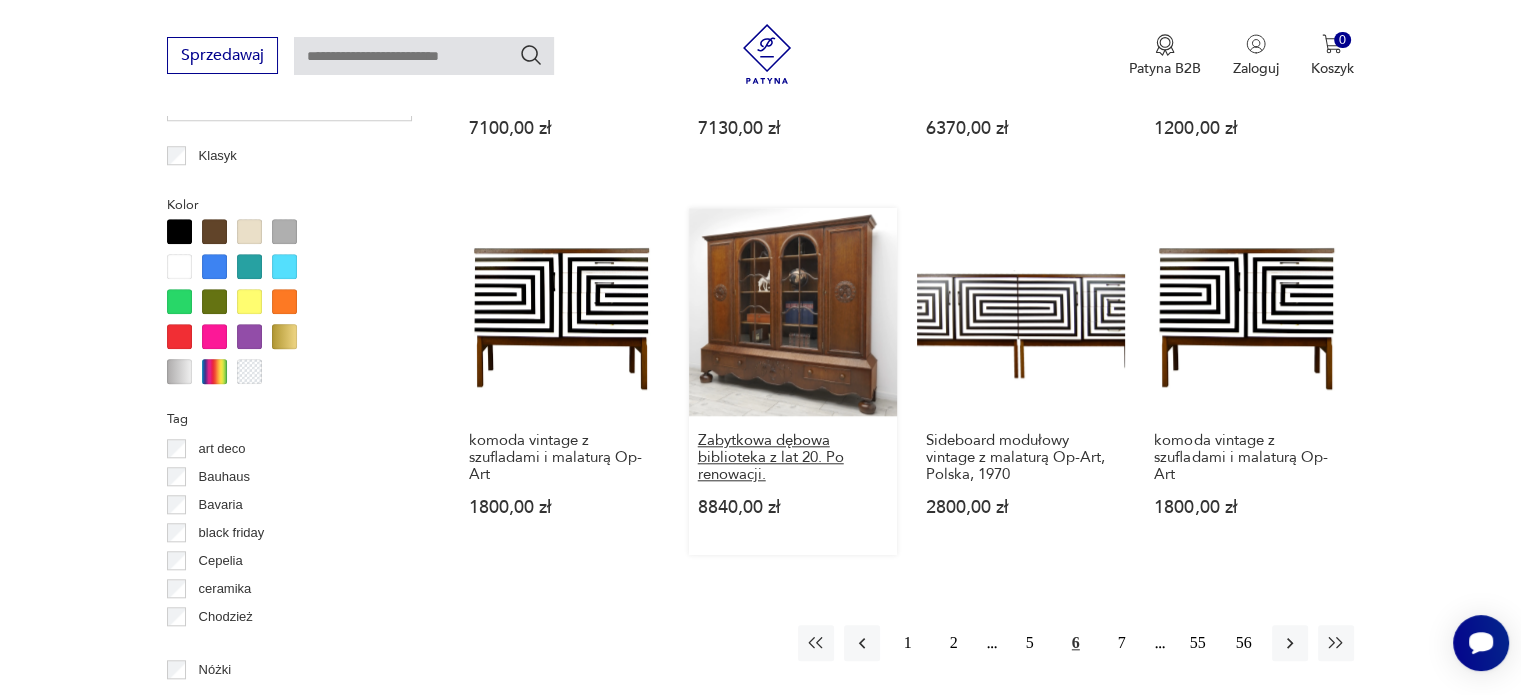 scroll, scrollTop: 2030, scrollLeft: 0, axis: vertical 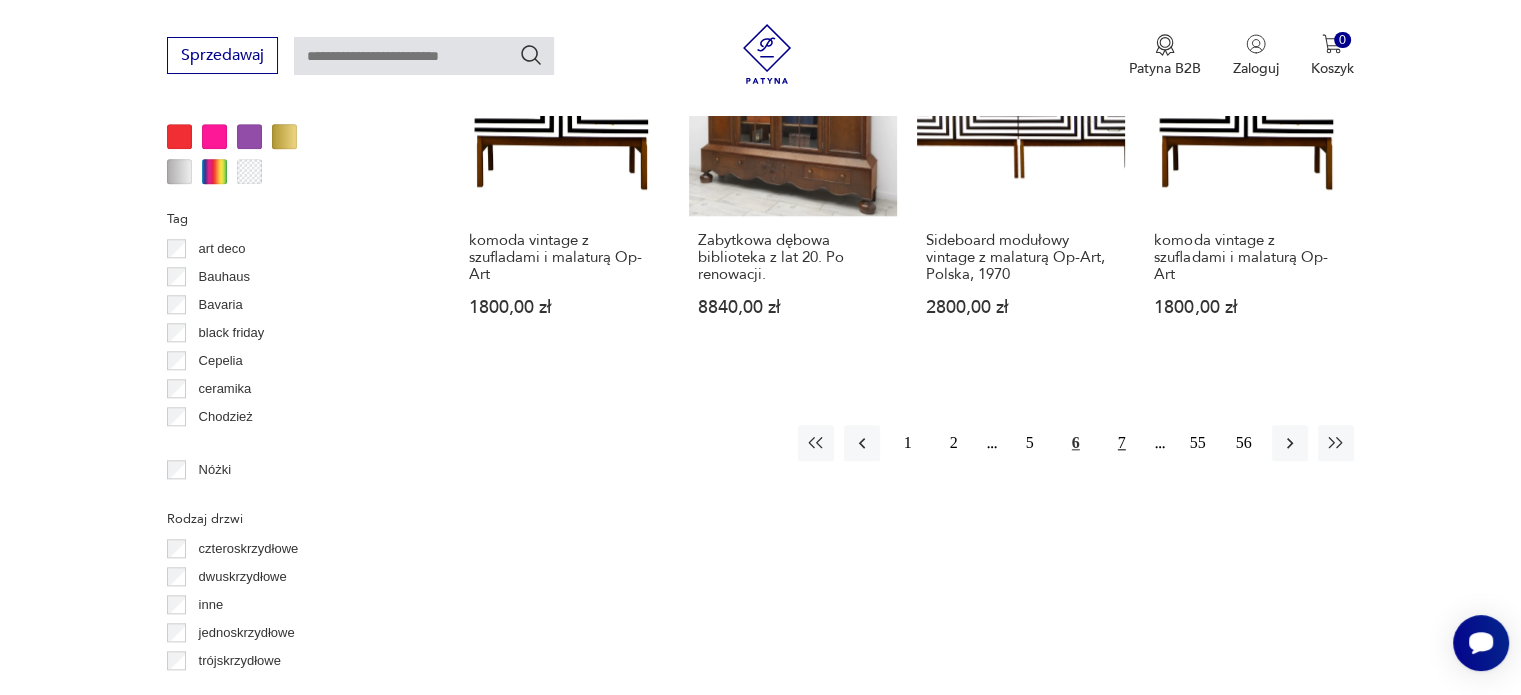 click on "7" at bounding box center [1122, 443] 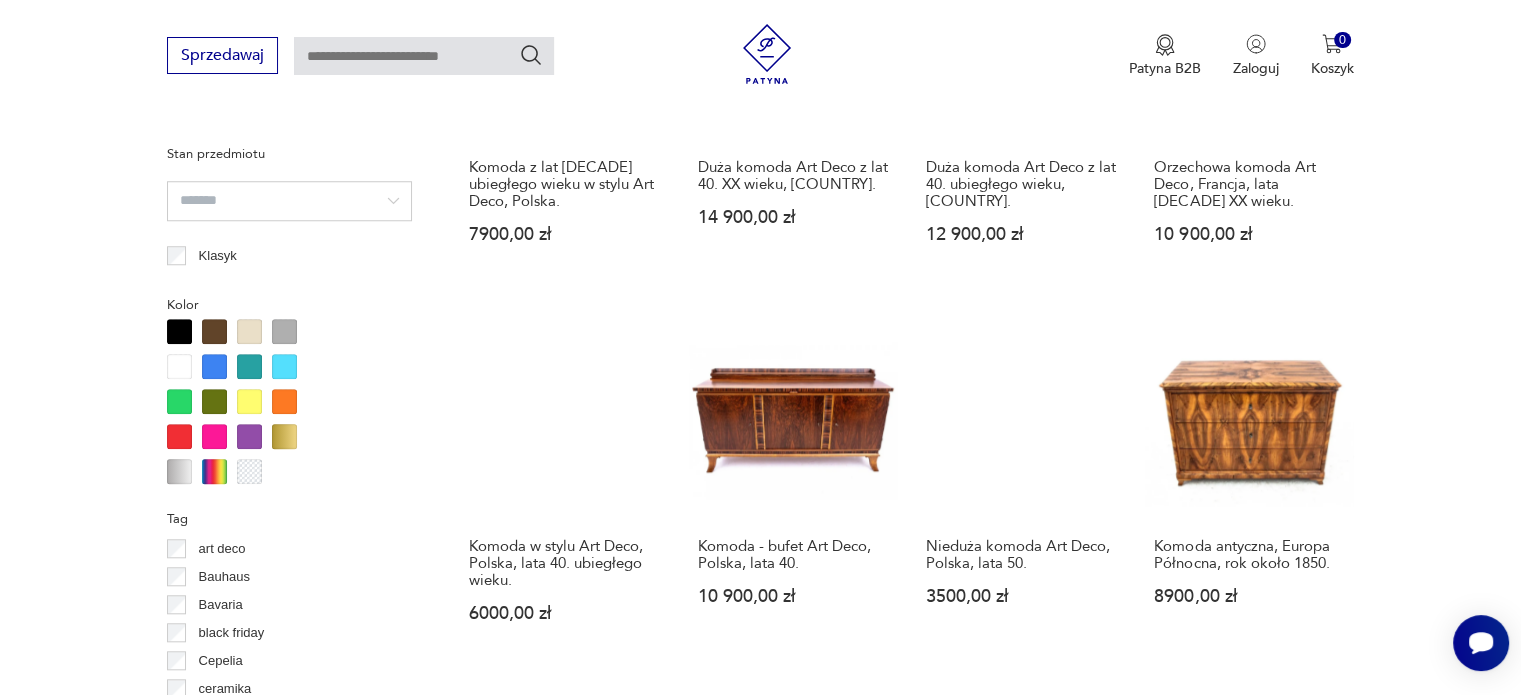 scroll, scrollTop: 1930, scrollLeft: 0, axis: vertical 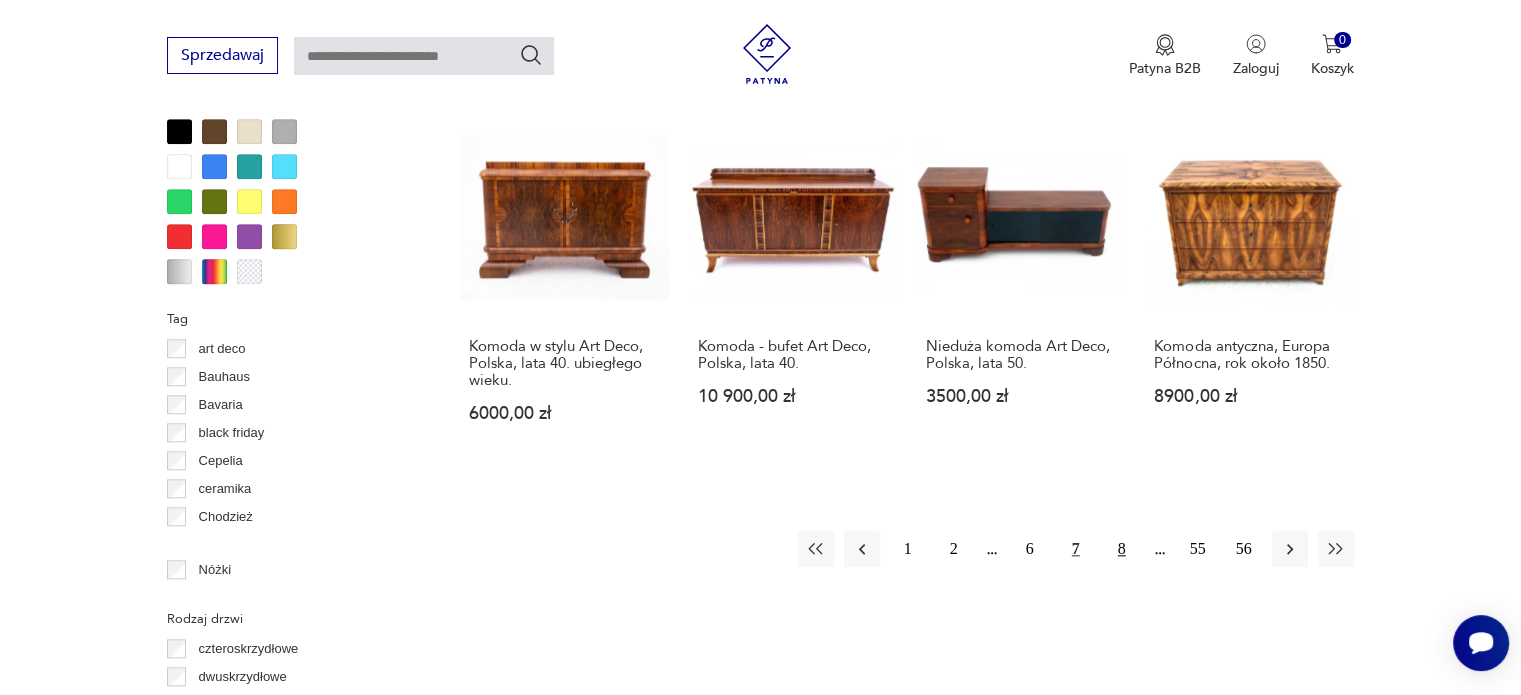 click on "8" at bounding box center (1122, 549) 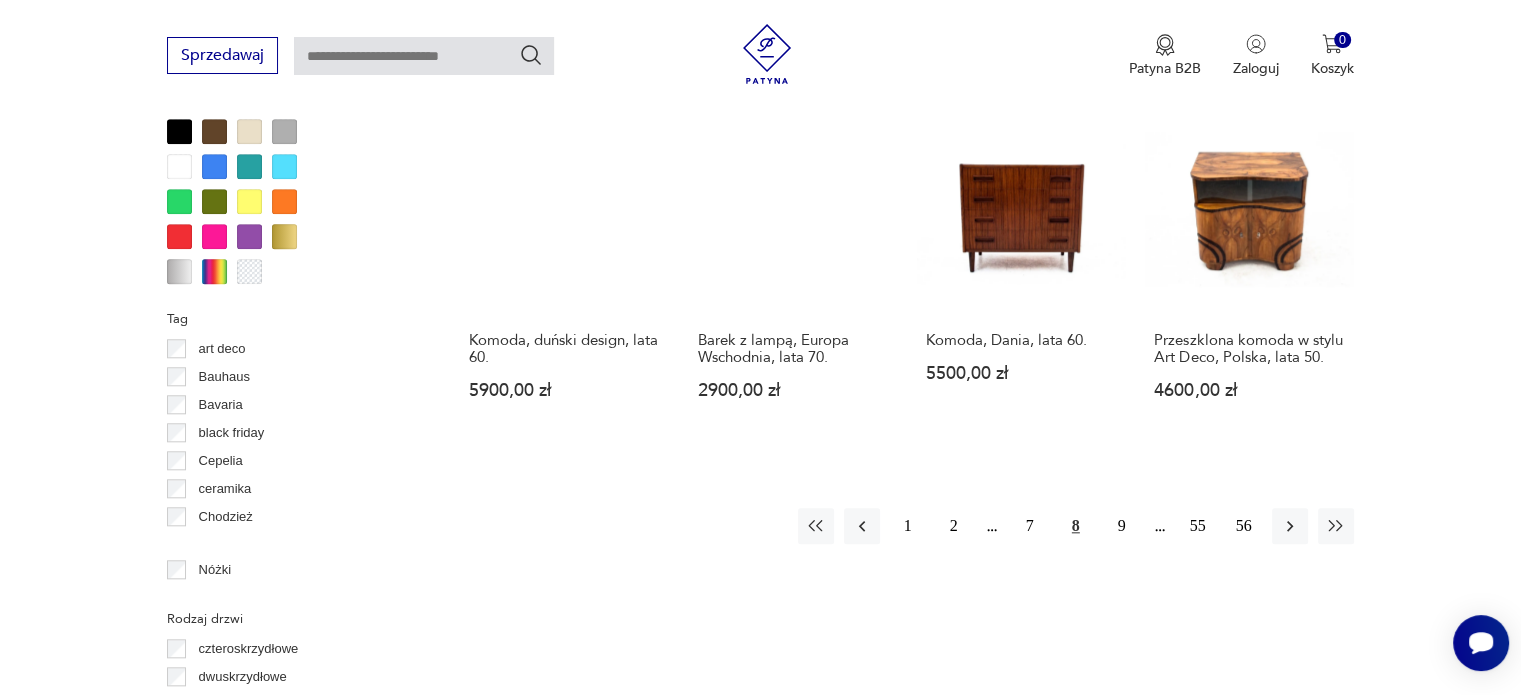 scroll, scrollTop: 2130, scrollLeft: 0, axis: vertical 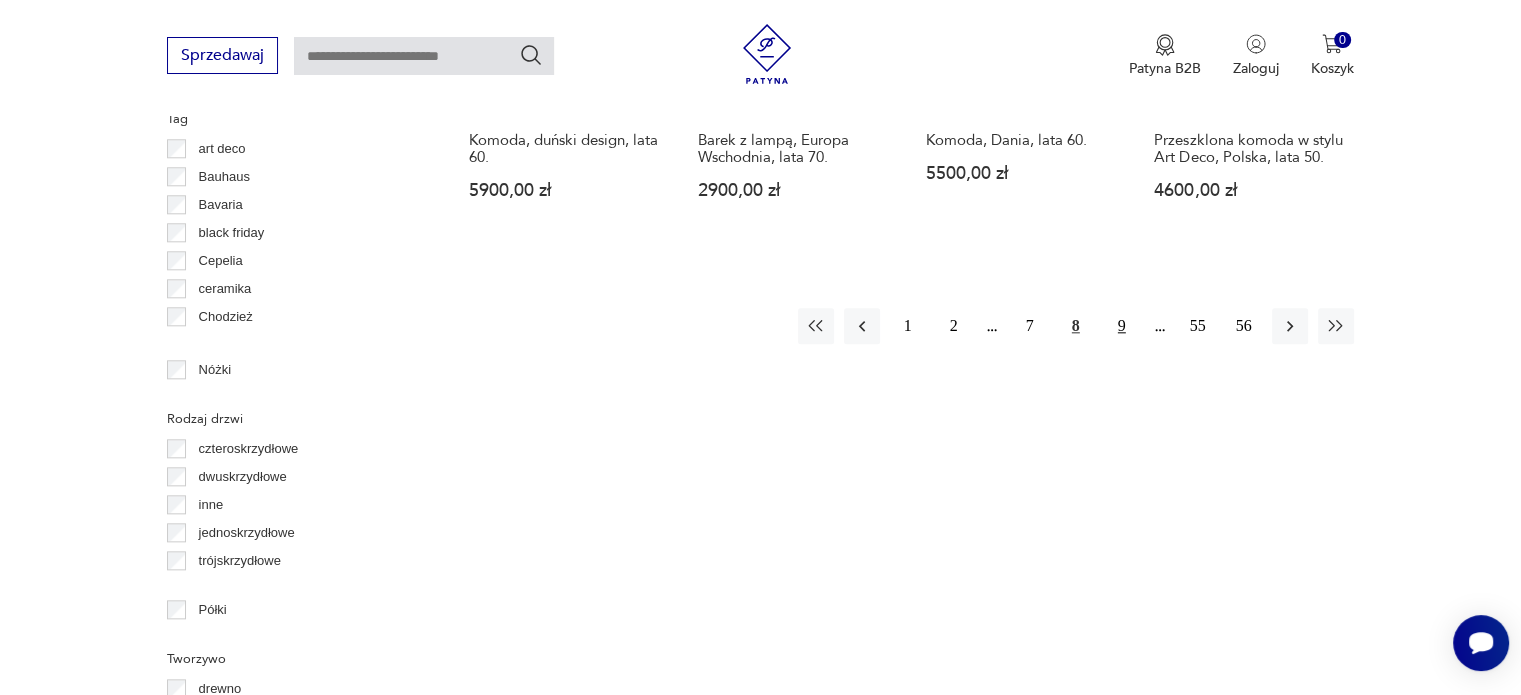 click on "9" at bounding box center (1122, 326) 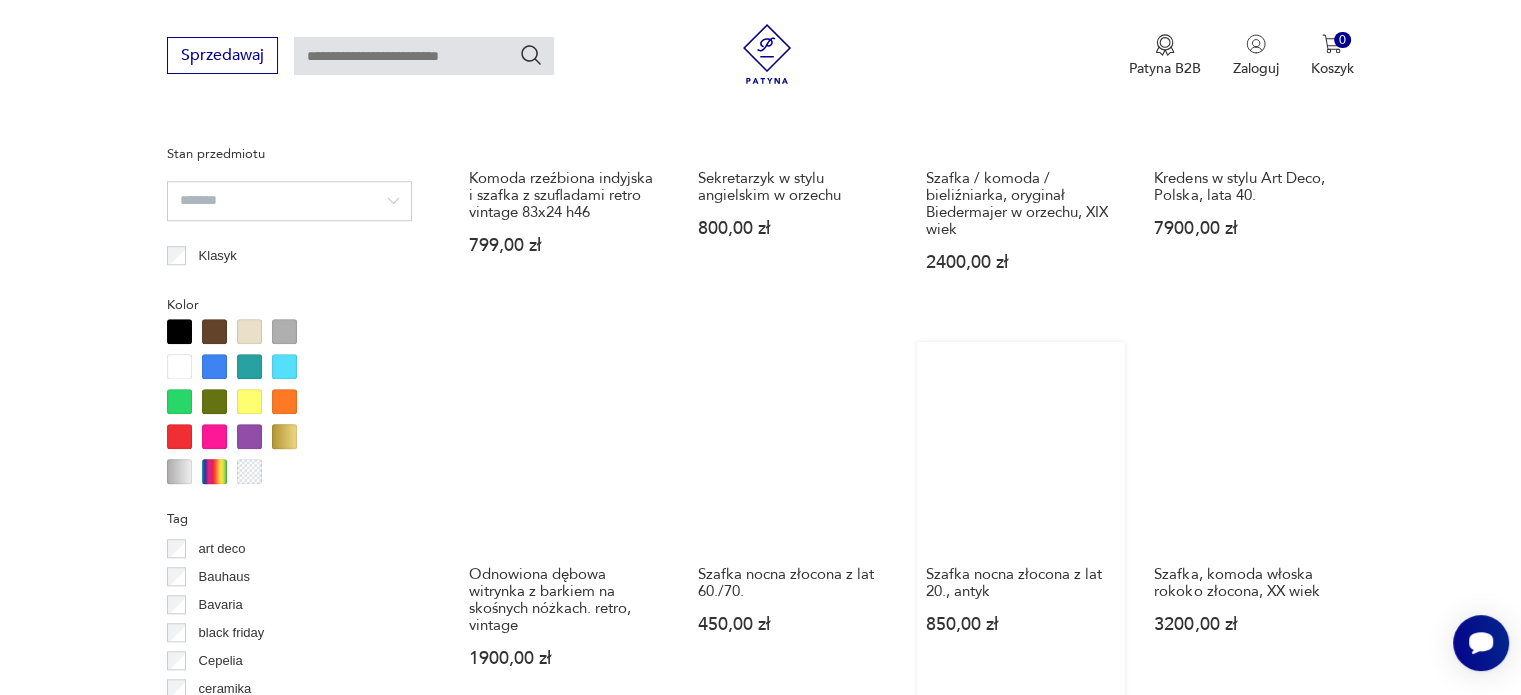 scroll, scrollTop: 2030, scrollLeft: 0, axis: vertical 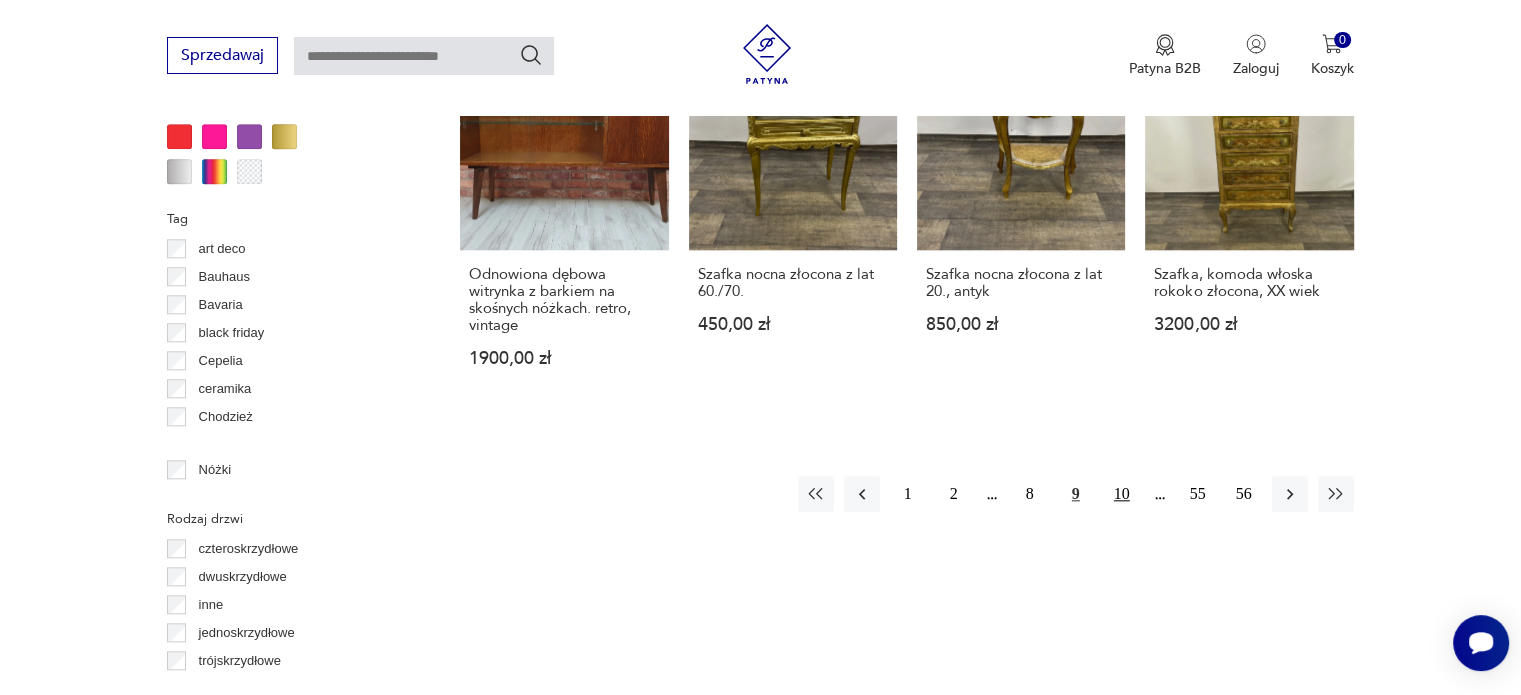 click on "10" at bounding box center [1122, 494] 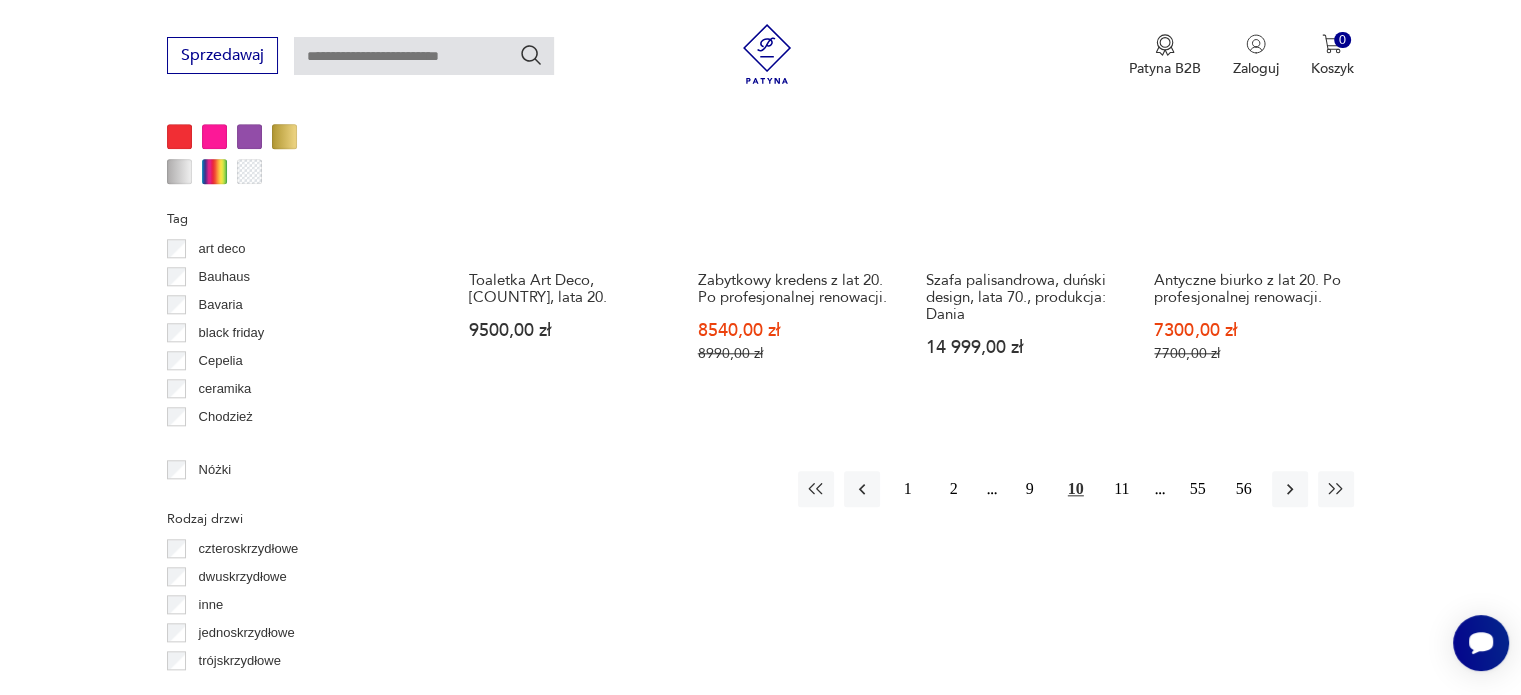scroll, scrollTop: 2230, scrollLeft: 0, axis: vertical 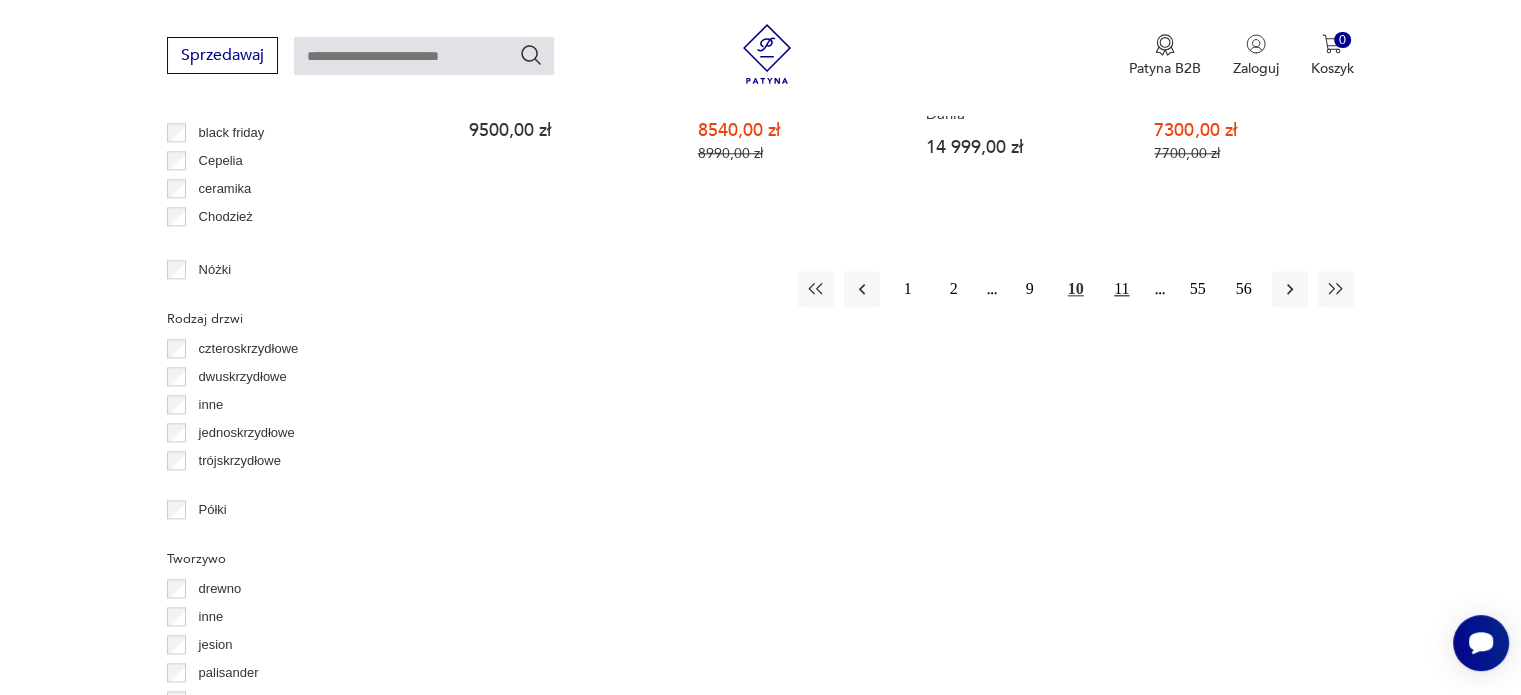 click on "11" at bounding box center [1122, 289] 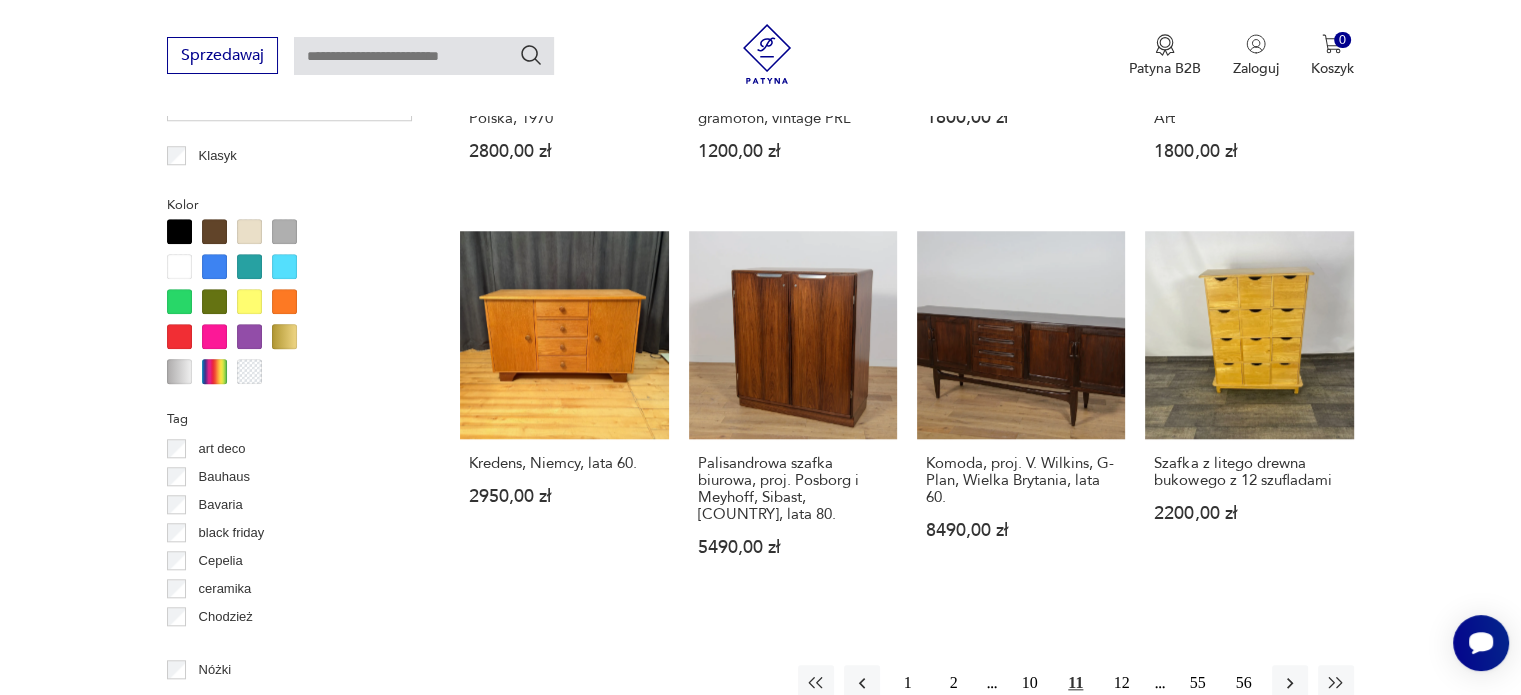 scroll, scrollTop: 2030, scrollLeft: 0, axis: vertical 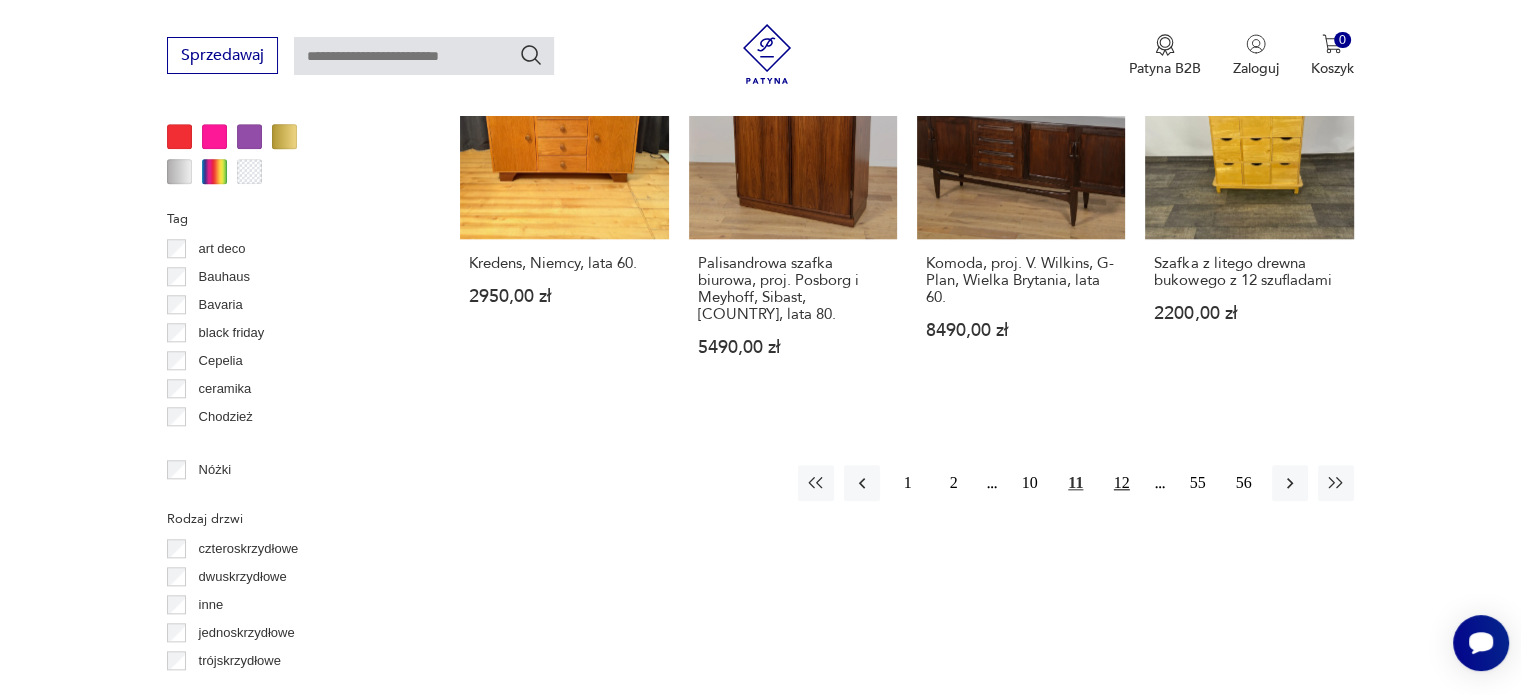 click on "12" at bounding box center [1122, 483] 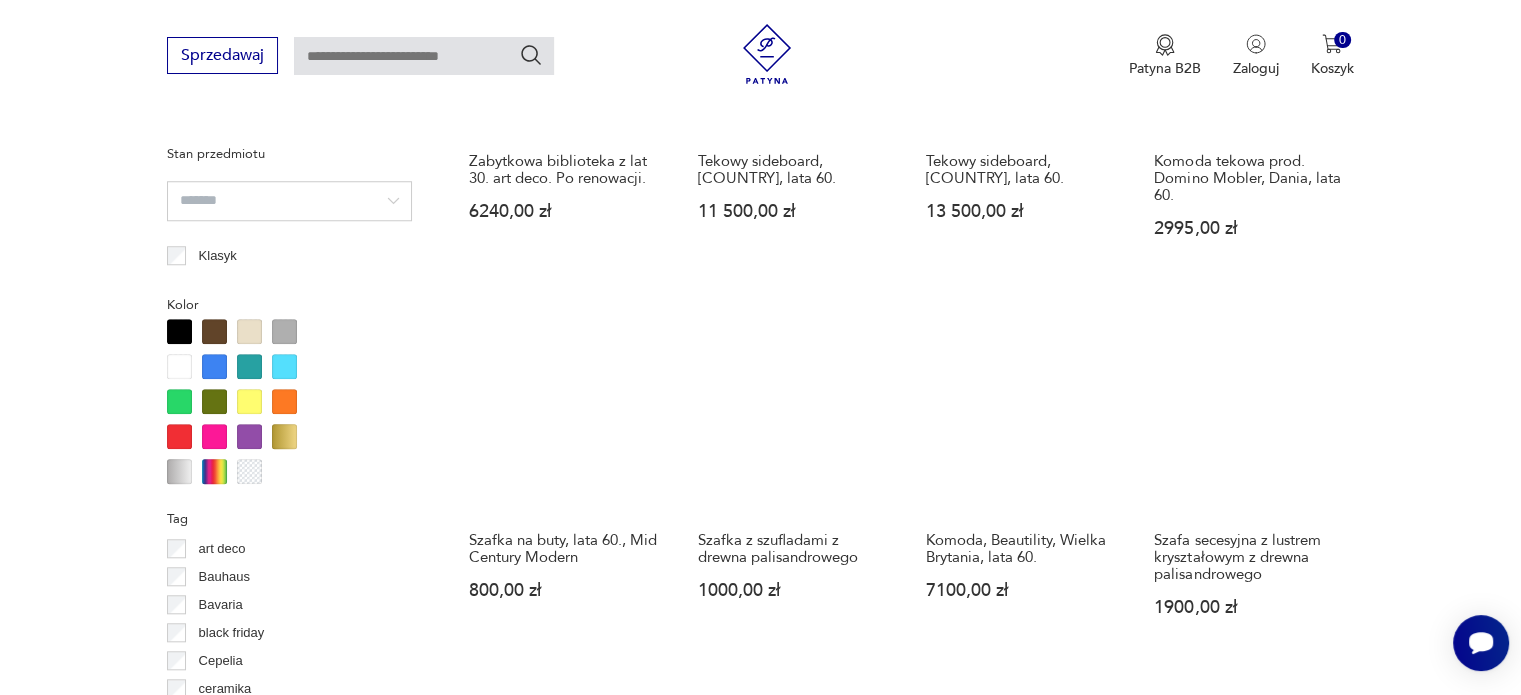 scroll, scrollTop: 2130, scrollLeft: 0, axis: vertical 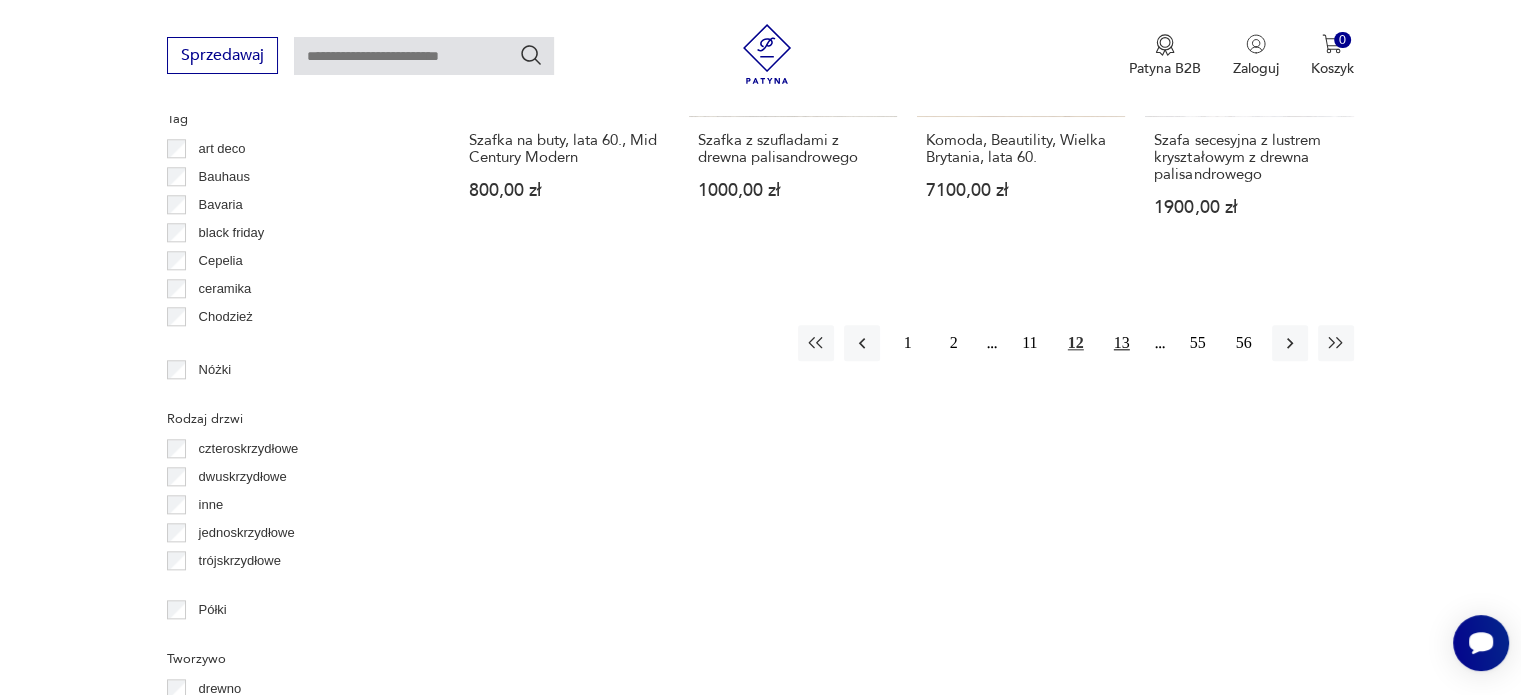 click on "13" at bounding box center [1122, 343] 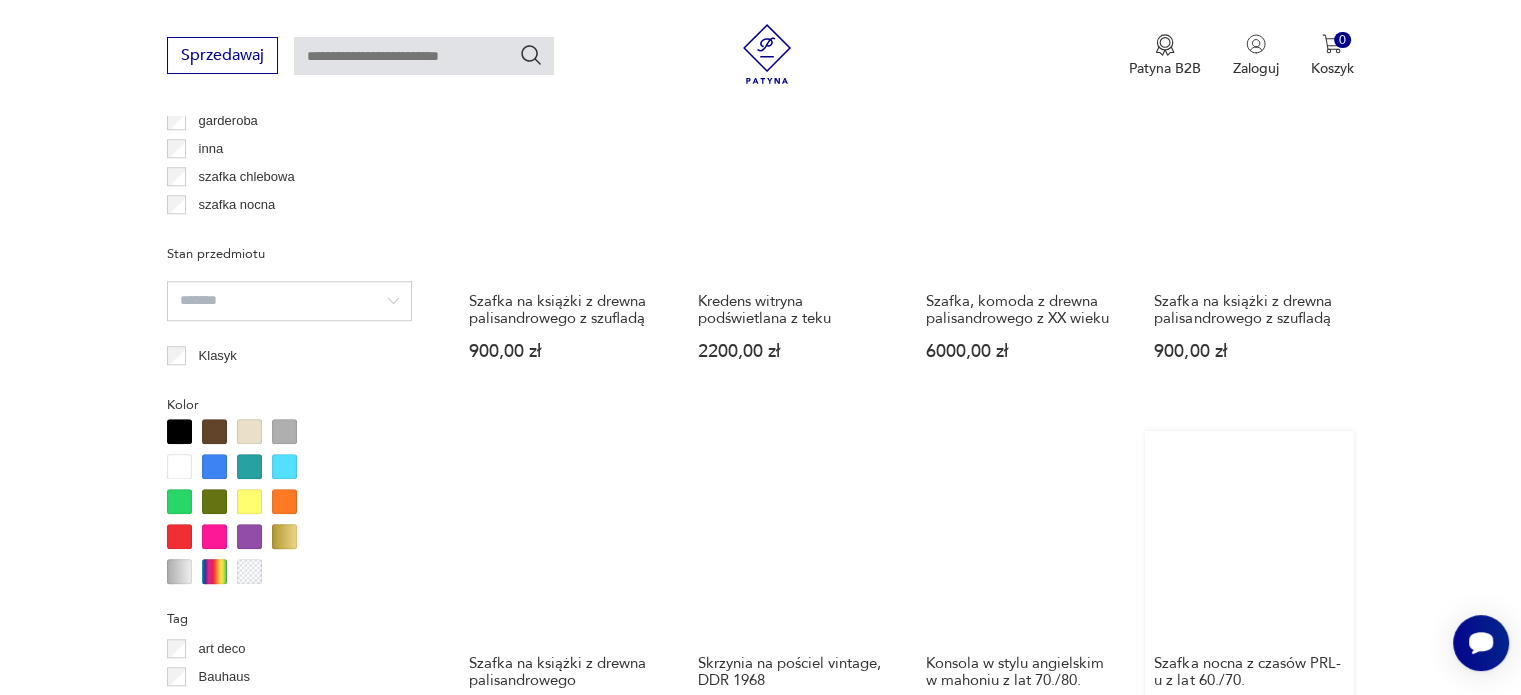 scroll, scrollTop: 1930, scrollLeft: 0, axis: vertical 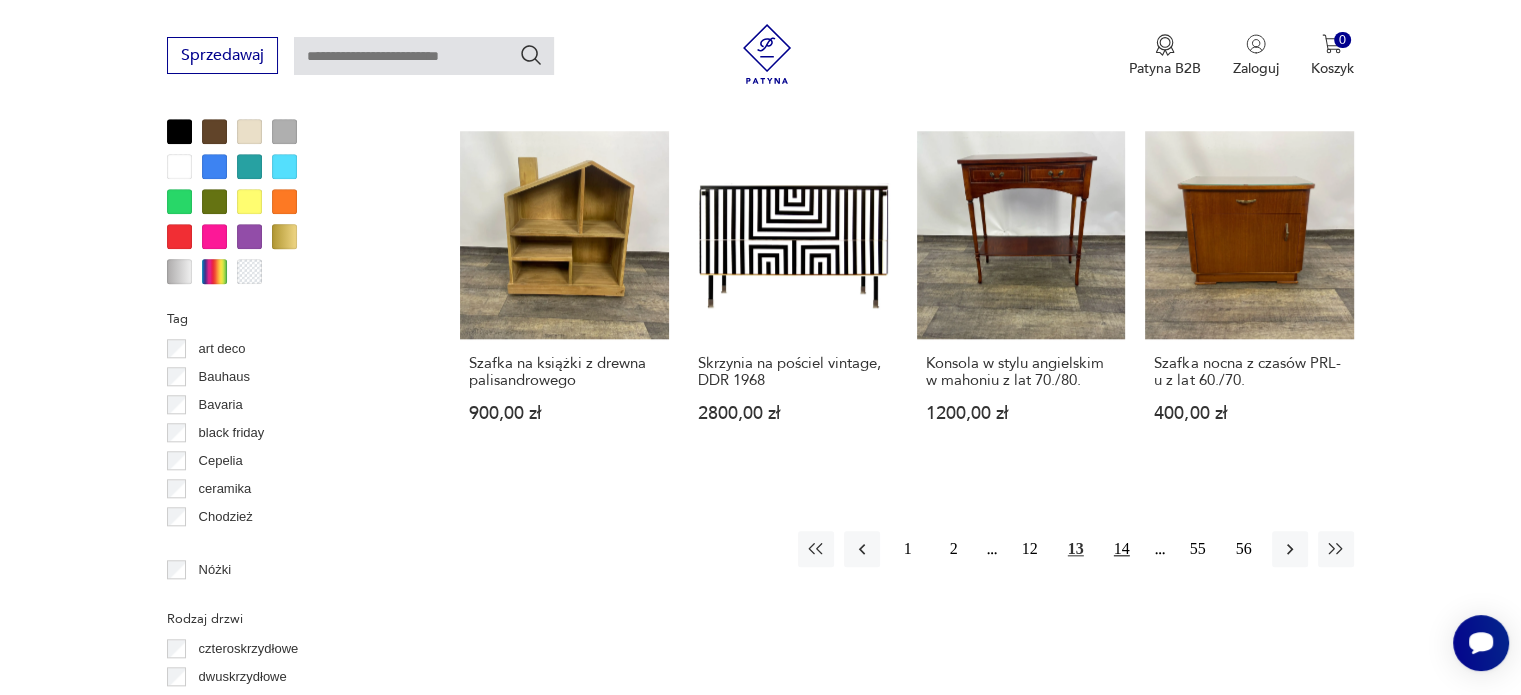click on "14" at bounding box center [1122, 549] 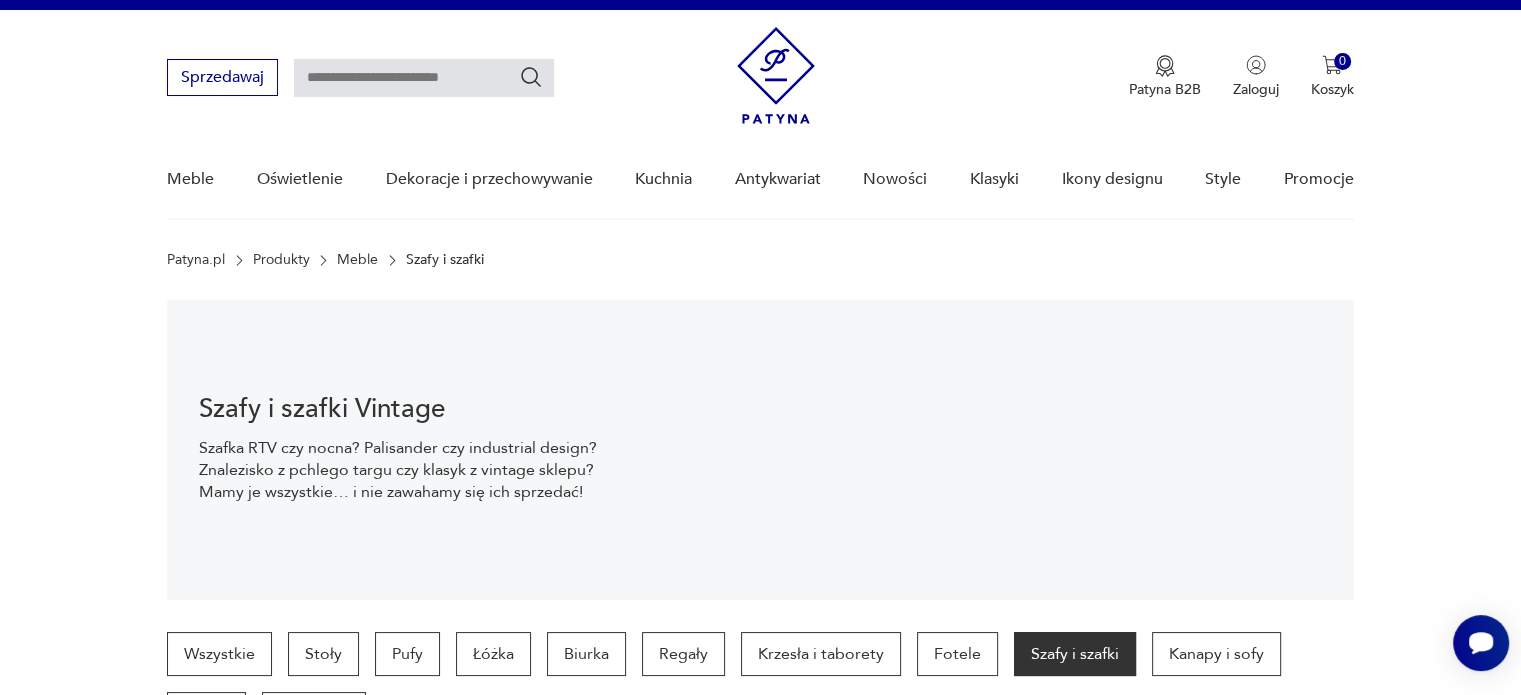 scroll, scrollTop: 0, scrollLeft: 0, axis: both 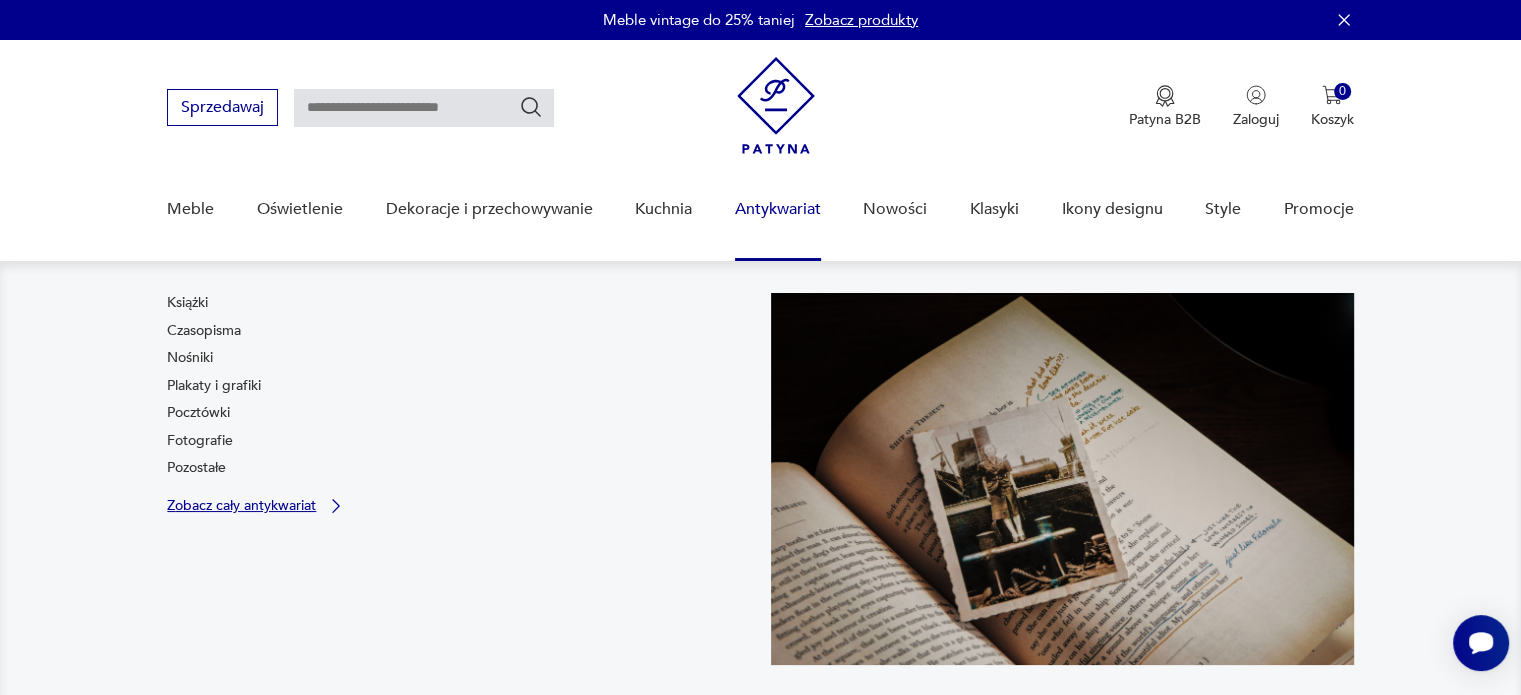 click on "Zobacz cały antykwariat" at bounding box center (241, 505) 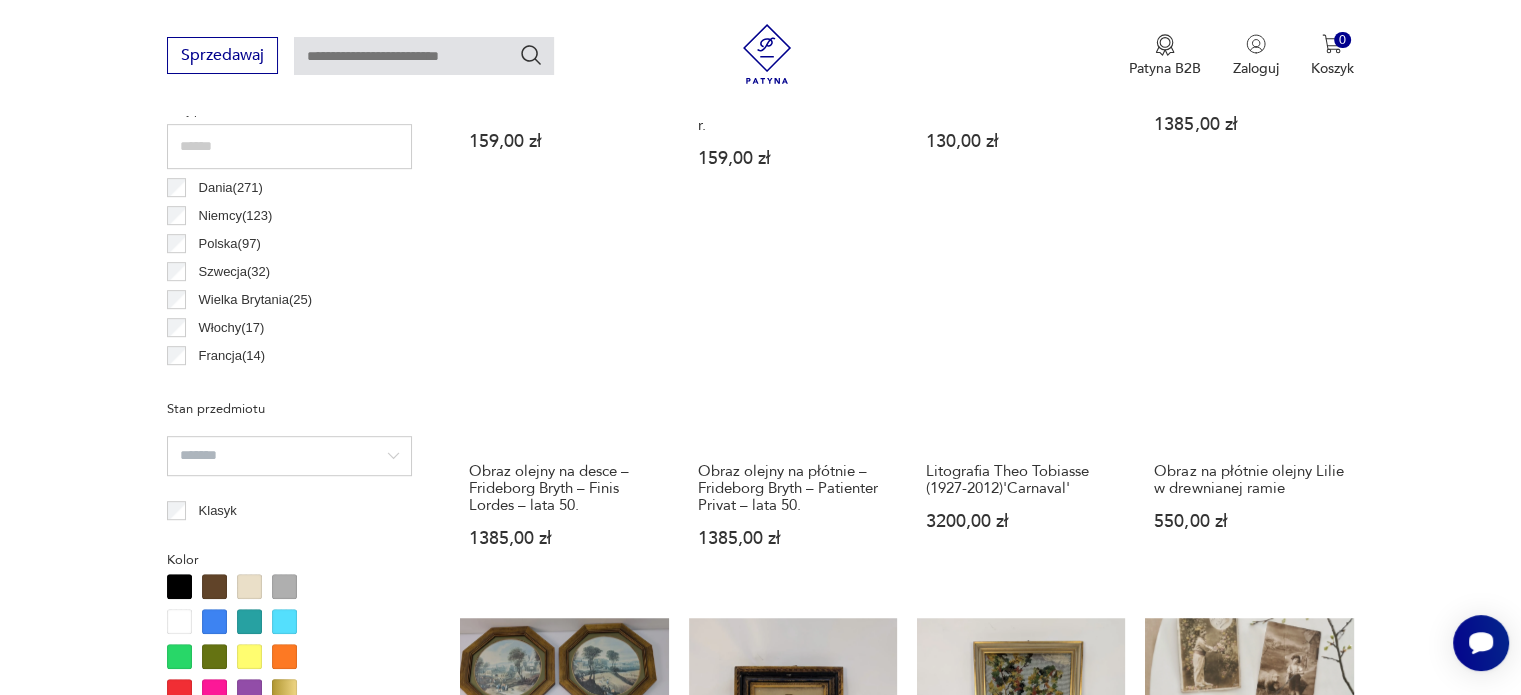 scroll, scrollTop: 1398, scrollLeft: 0, axis: vertical 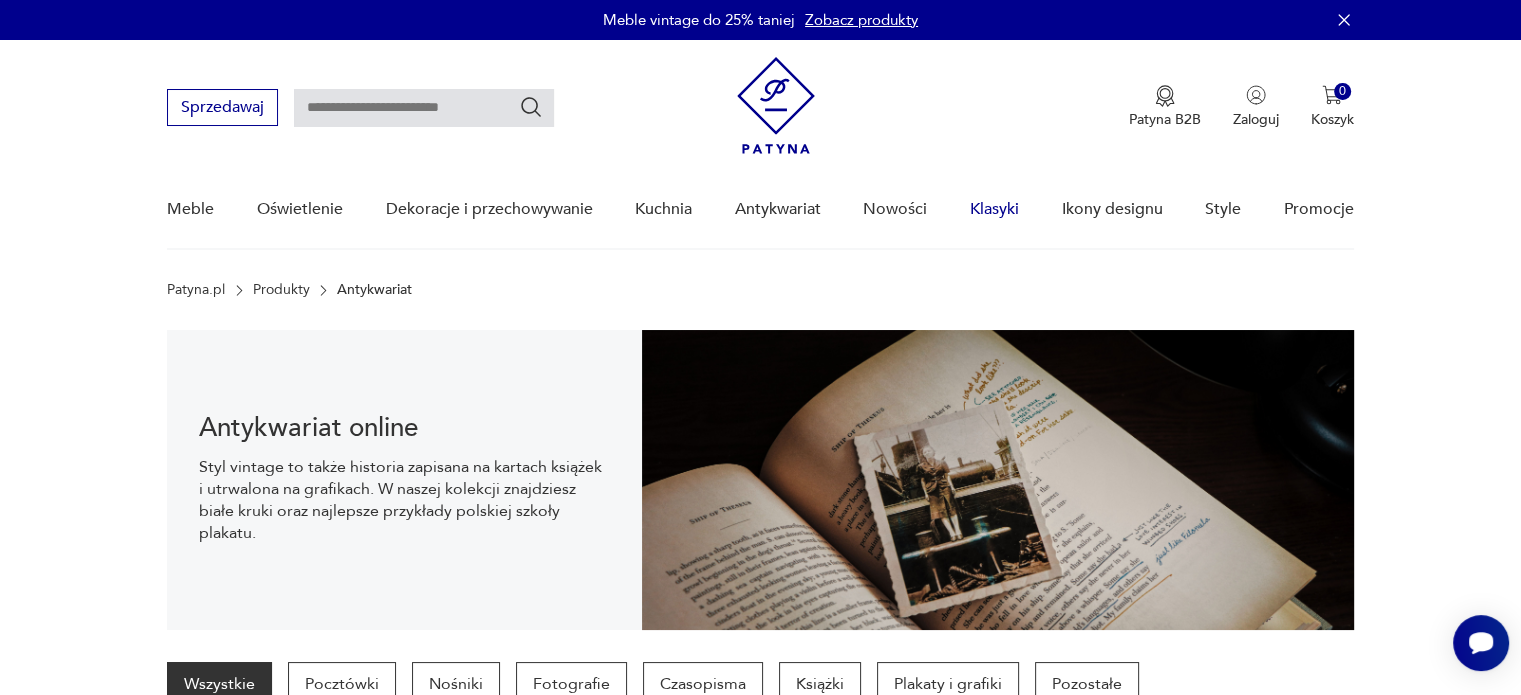 click on "Klasyki" at bounding box center [994, 209] 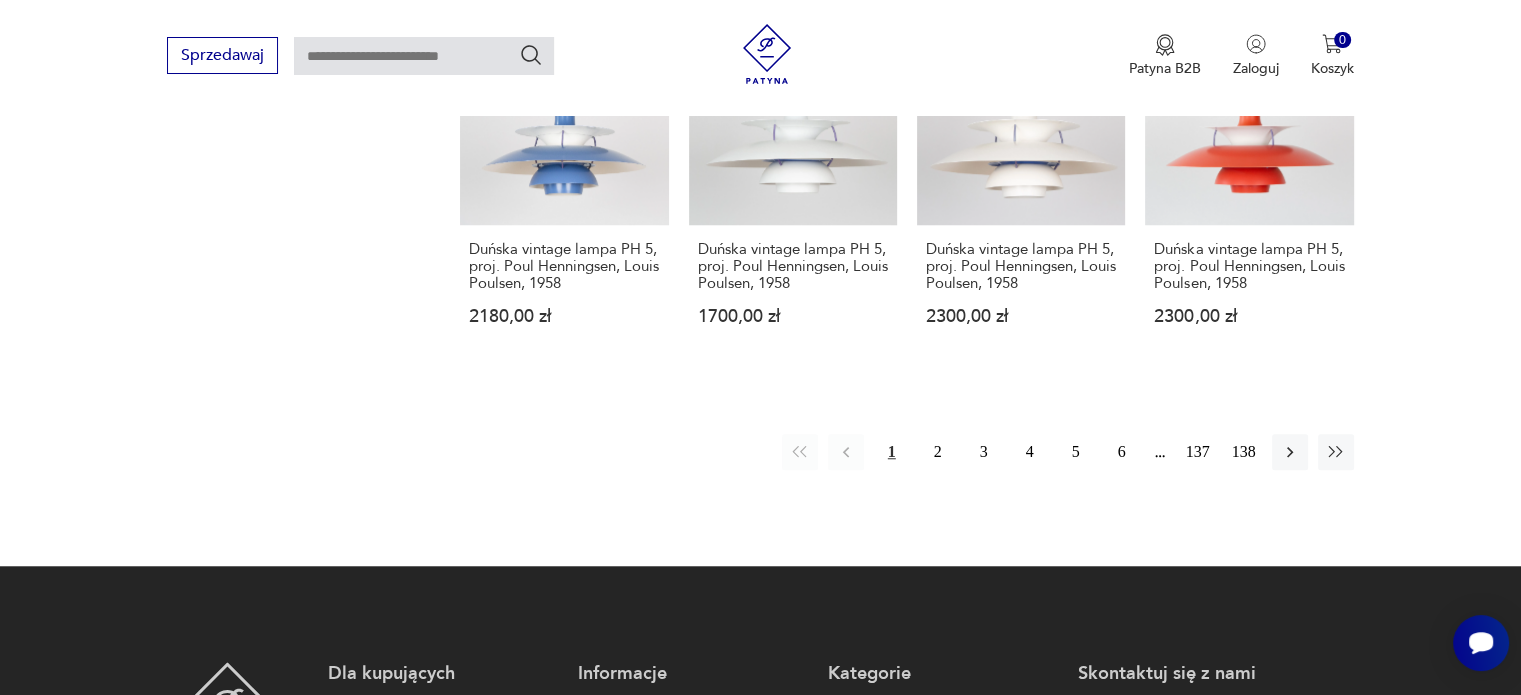 scroll, scrollTop: 1899, scrollLeft: 0, axis: vertical 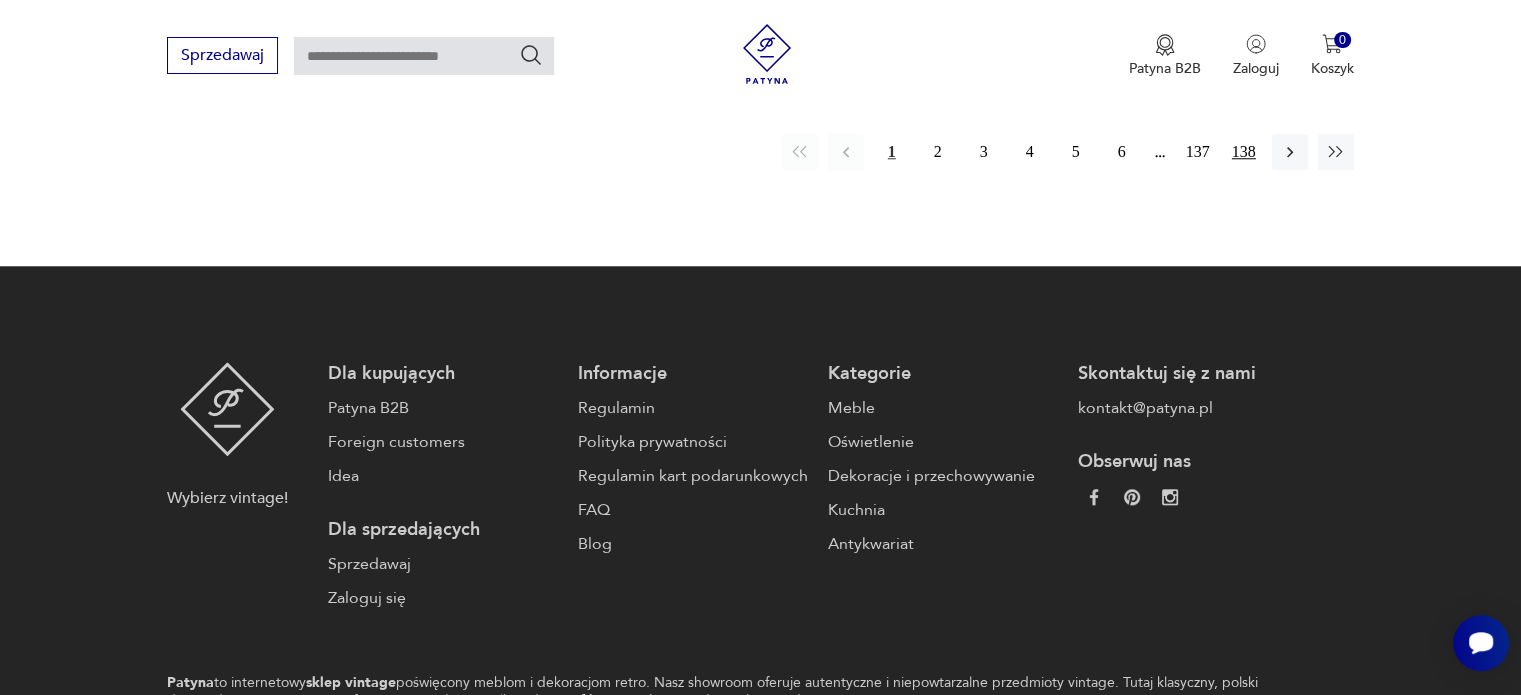click on "138" at bounding box center [1244, 152] 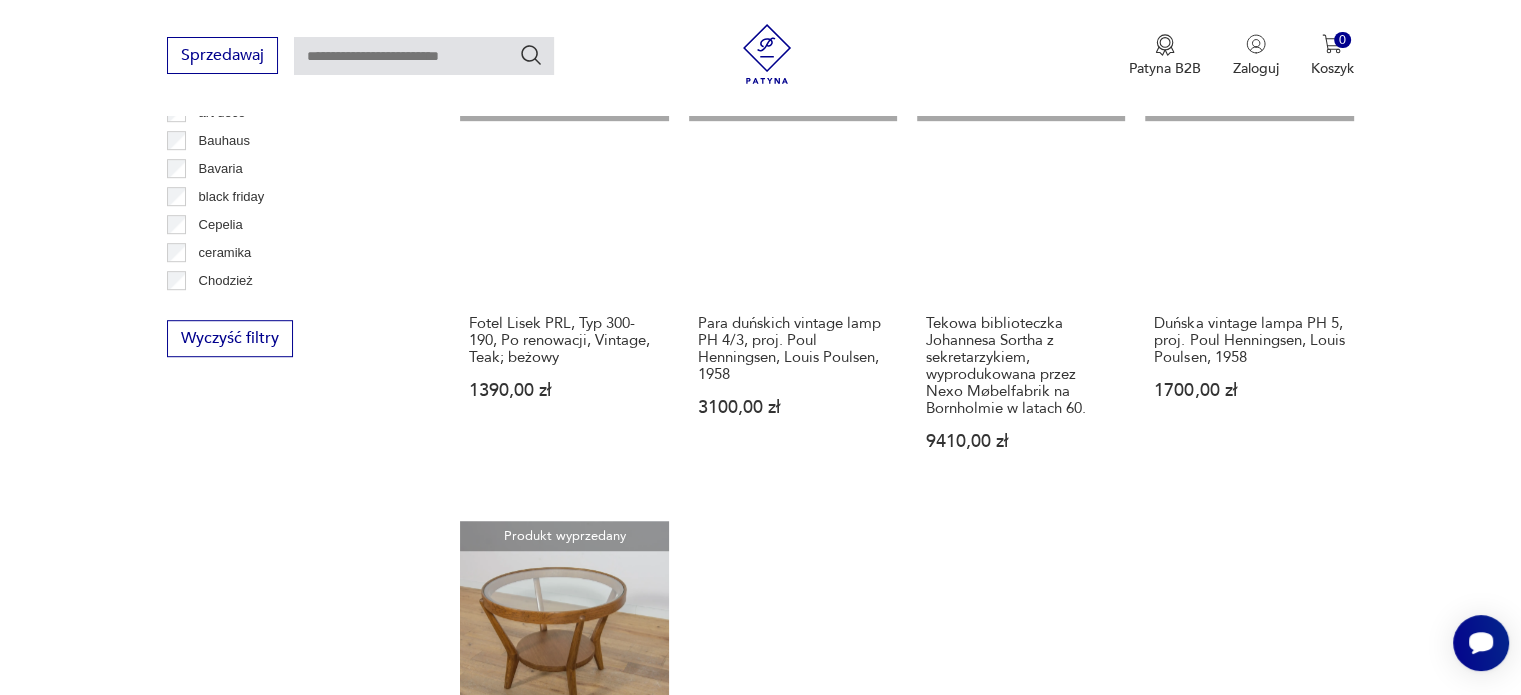 scroll, scrollTop: 1675, scrollLeft: 0, axis: vertical 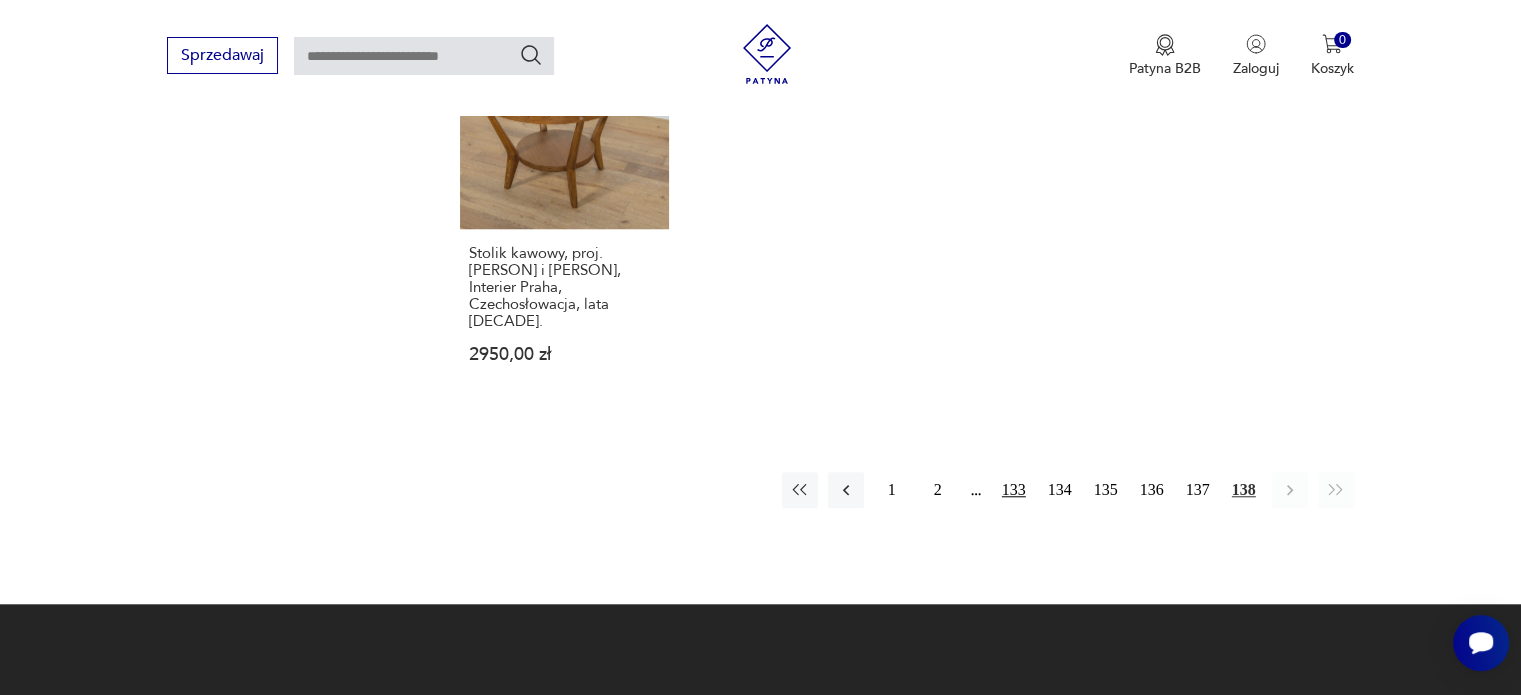 click on "133" at bounding box center [1014, 490] 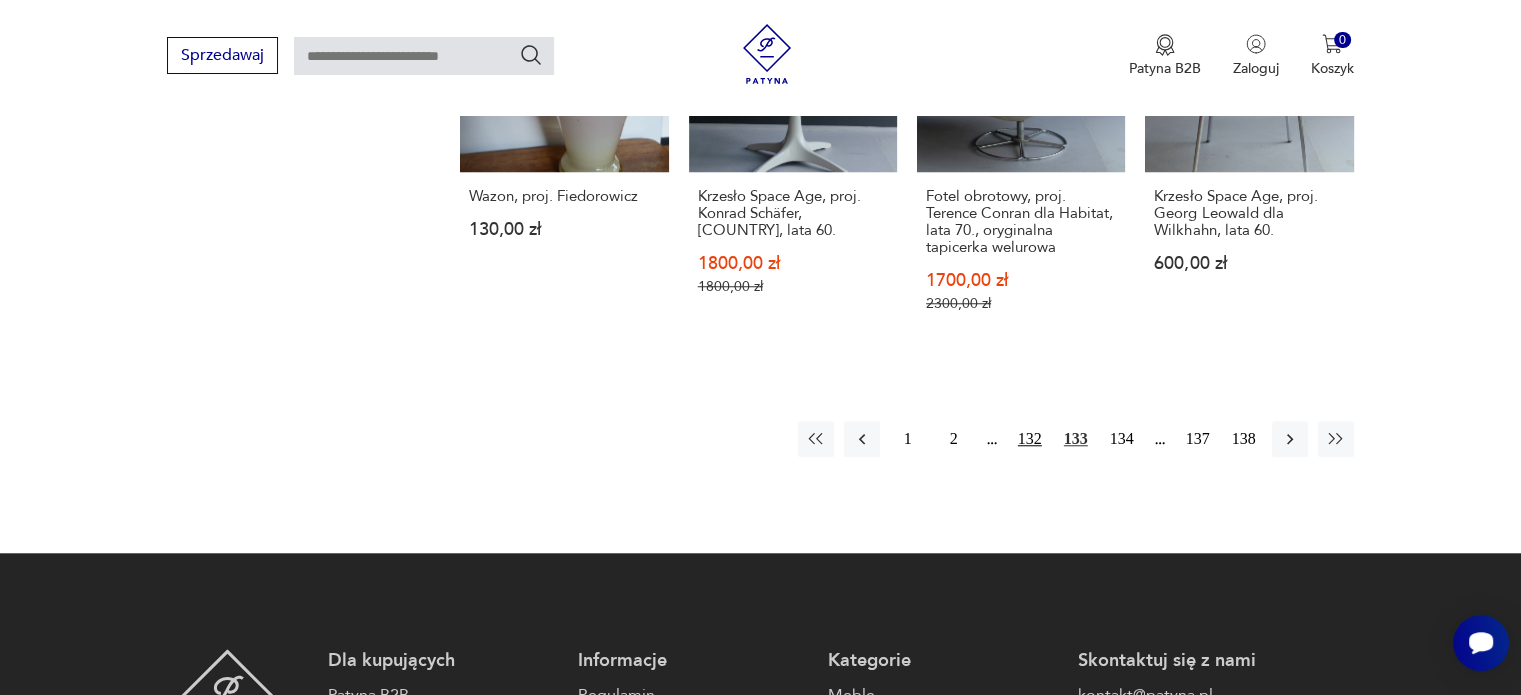 scroll, scrollTop: 1775, scrollLeft: 0, axis: vertical 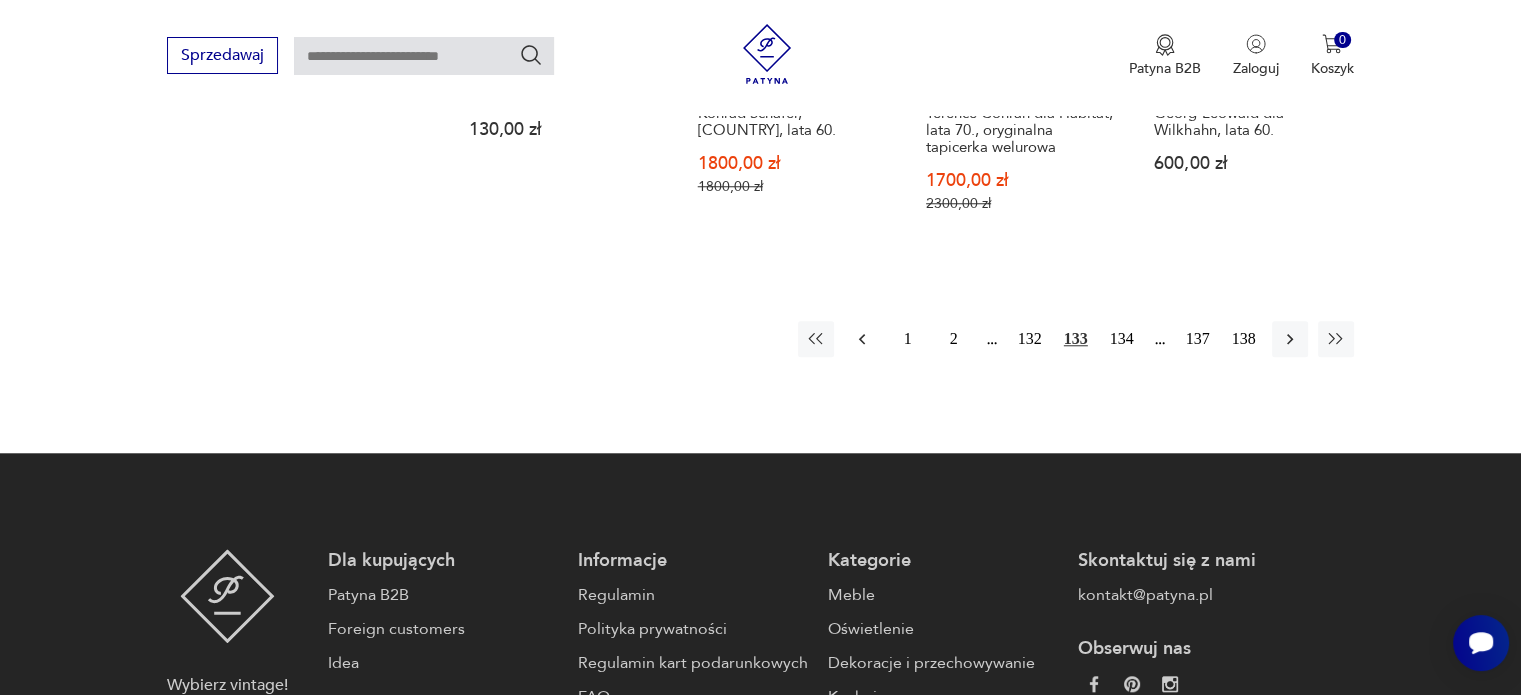 click 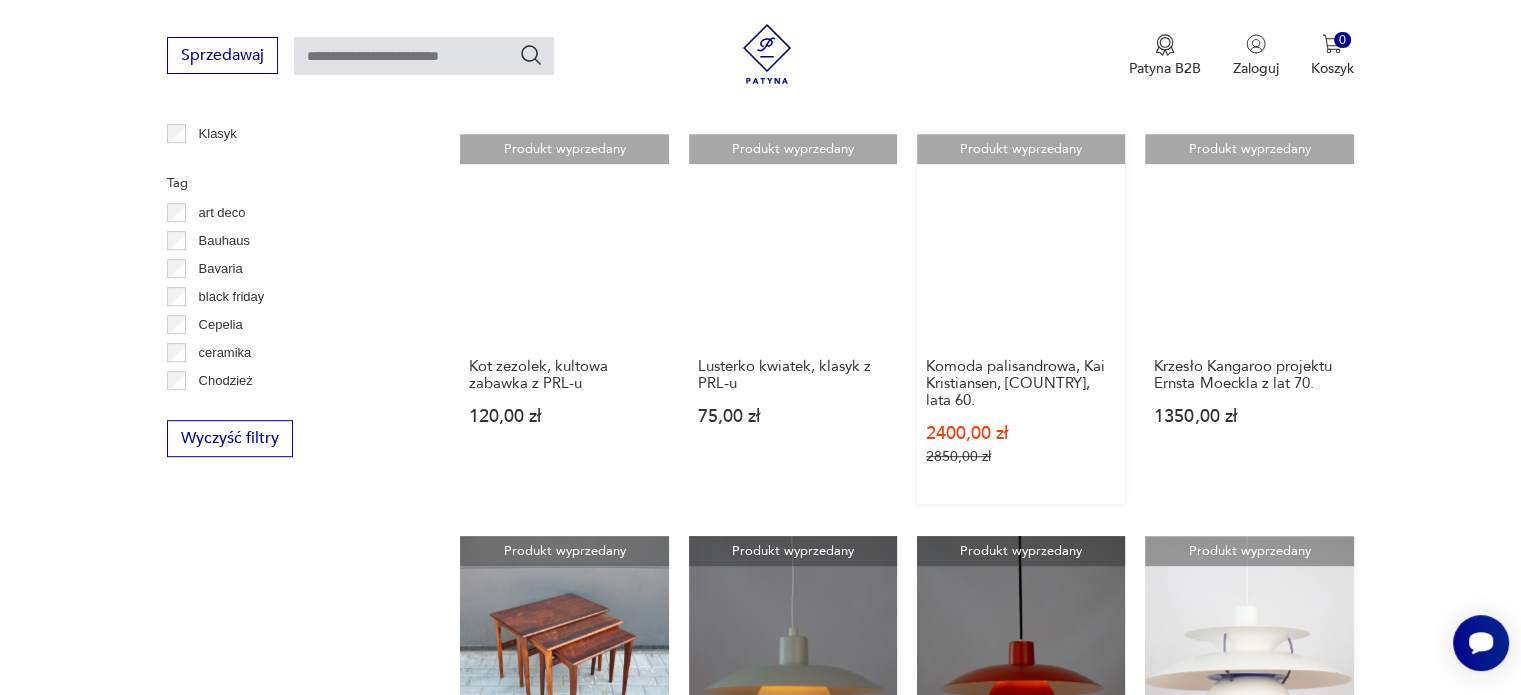 scroll, scrollTop: 1475, scrollLeft: 0, axis: vertical 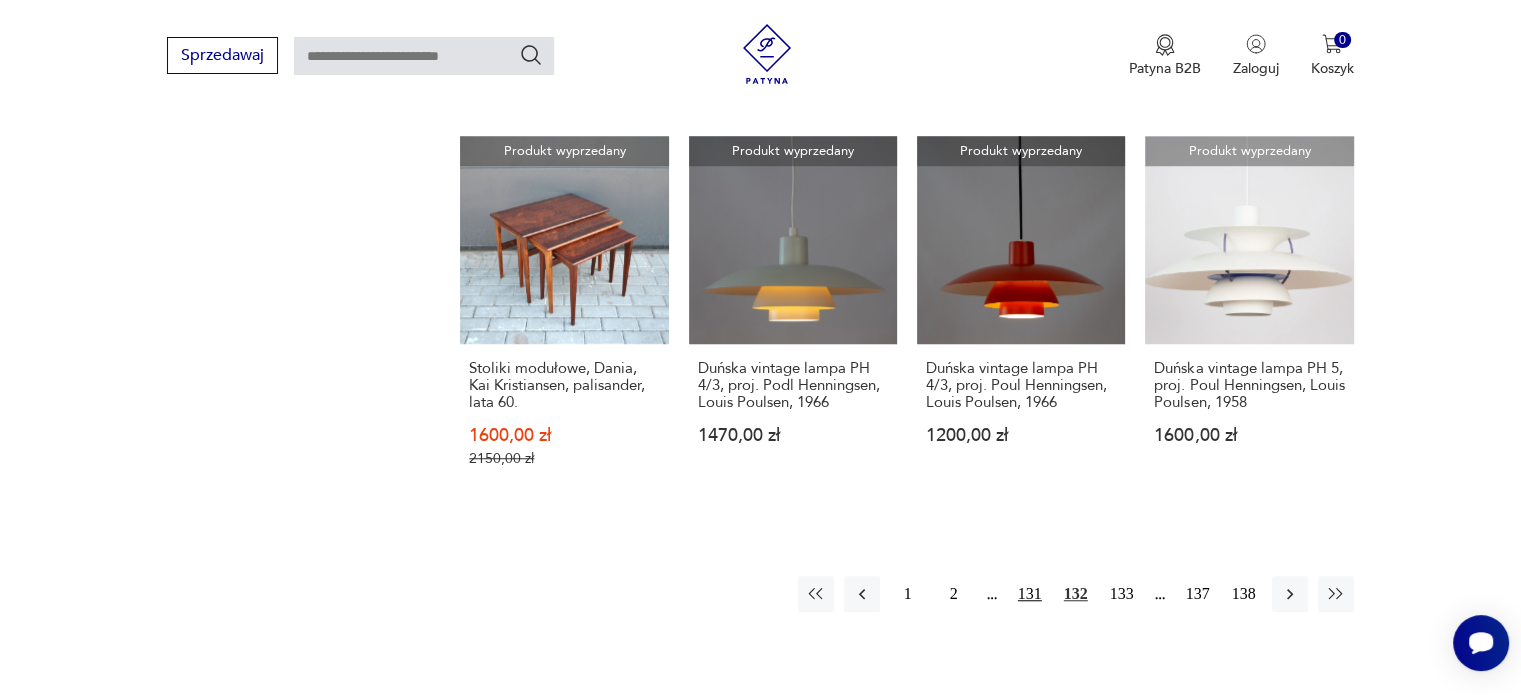 click on "131" at bounding box center [1030, 594] 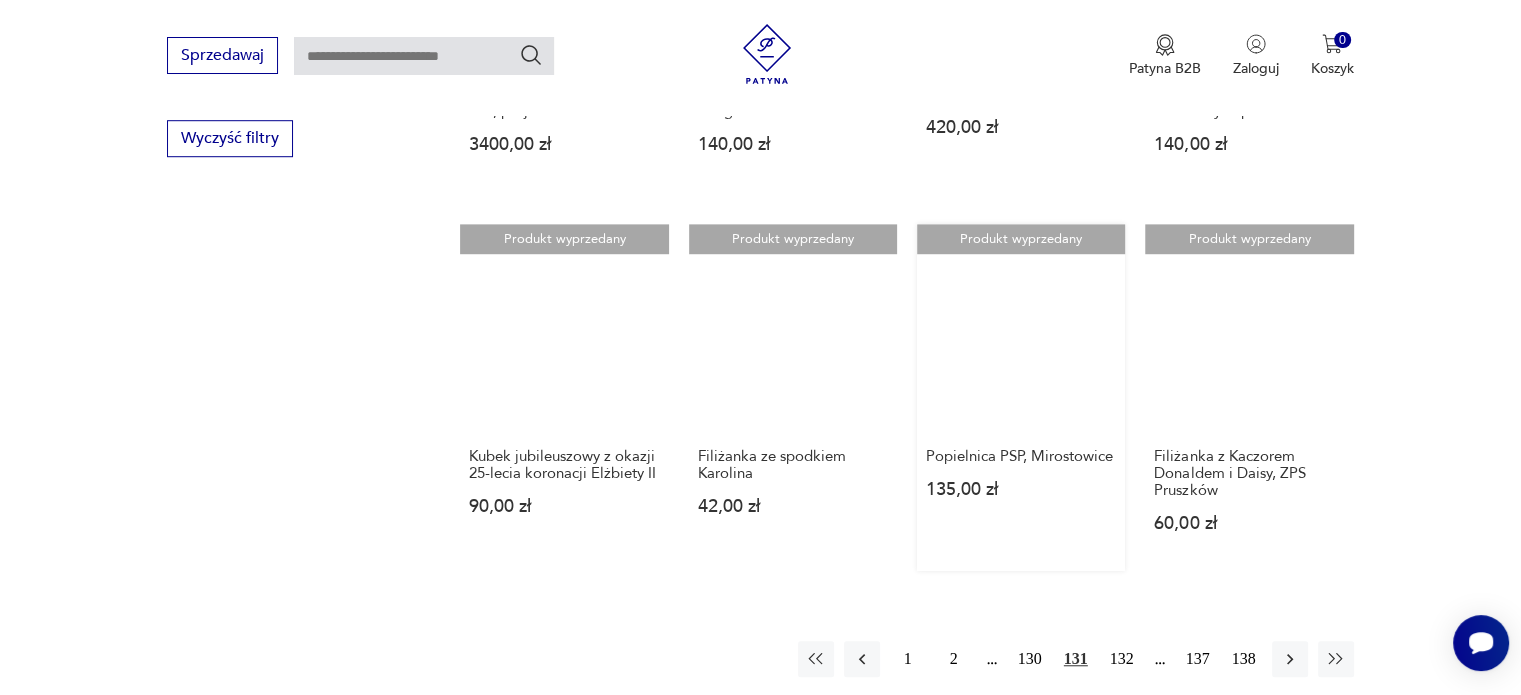 scroll, scrollTop: 1675, scrollLeft: 0, axis: vertical 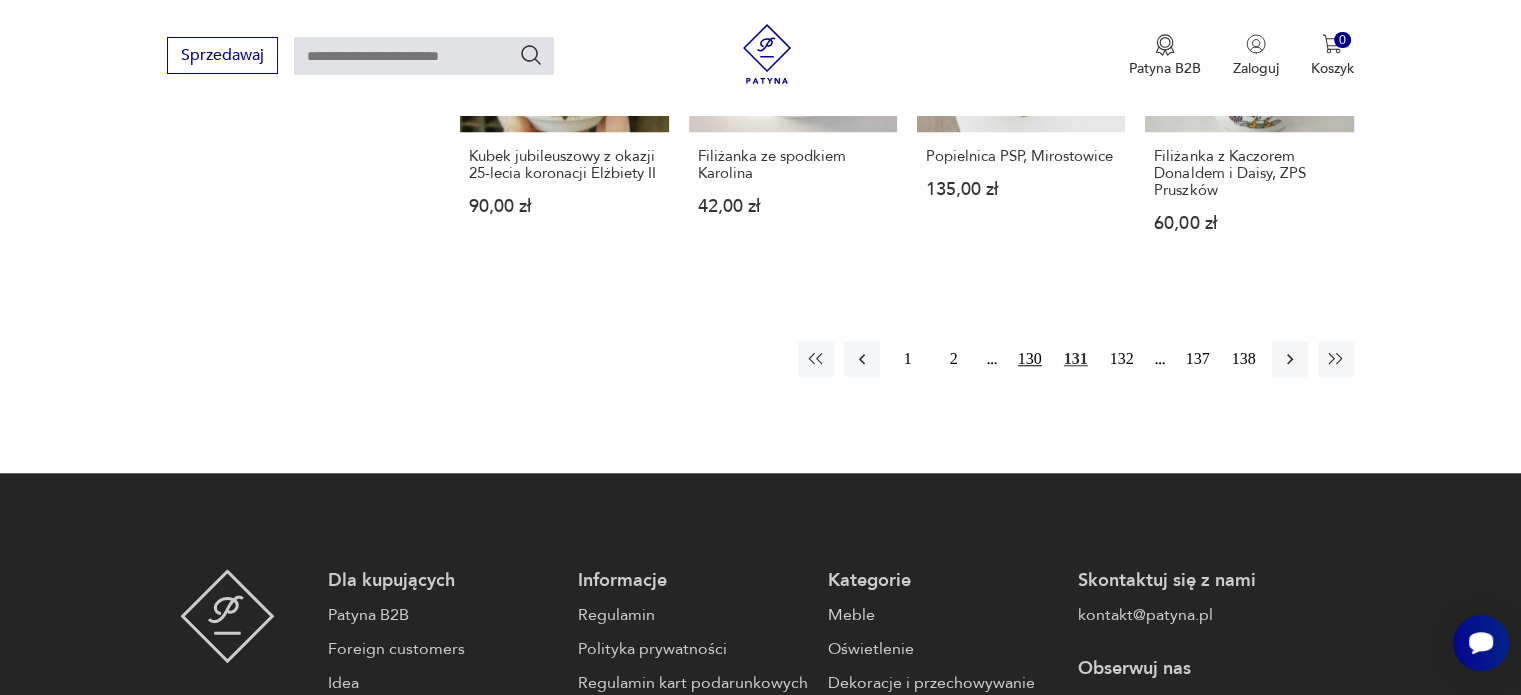 click on "130" at bounding box center (1030, 359) 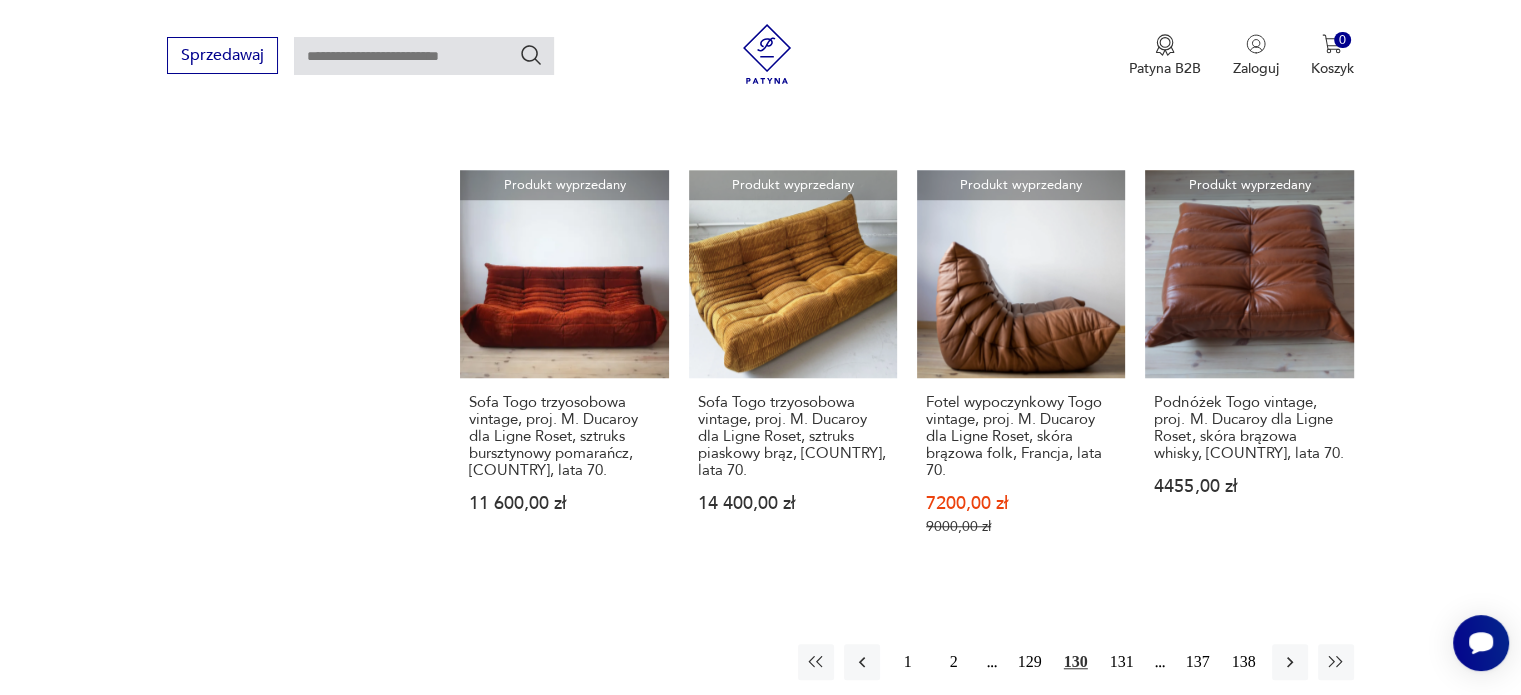 scroll, scrollTop: 1775, scrollLeft: 0, axis: vertical 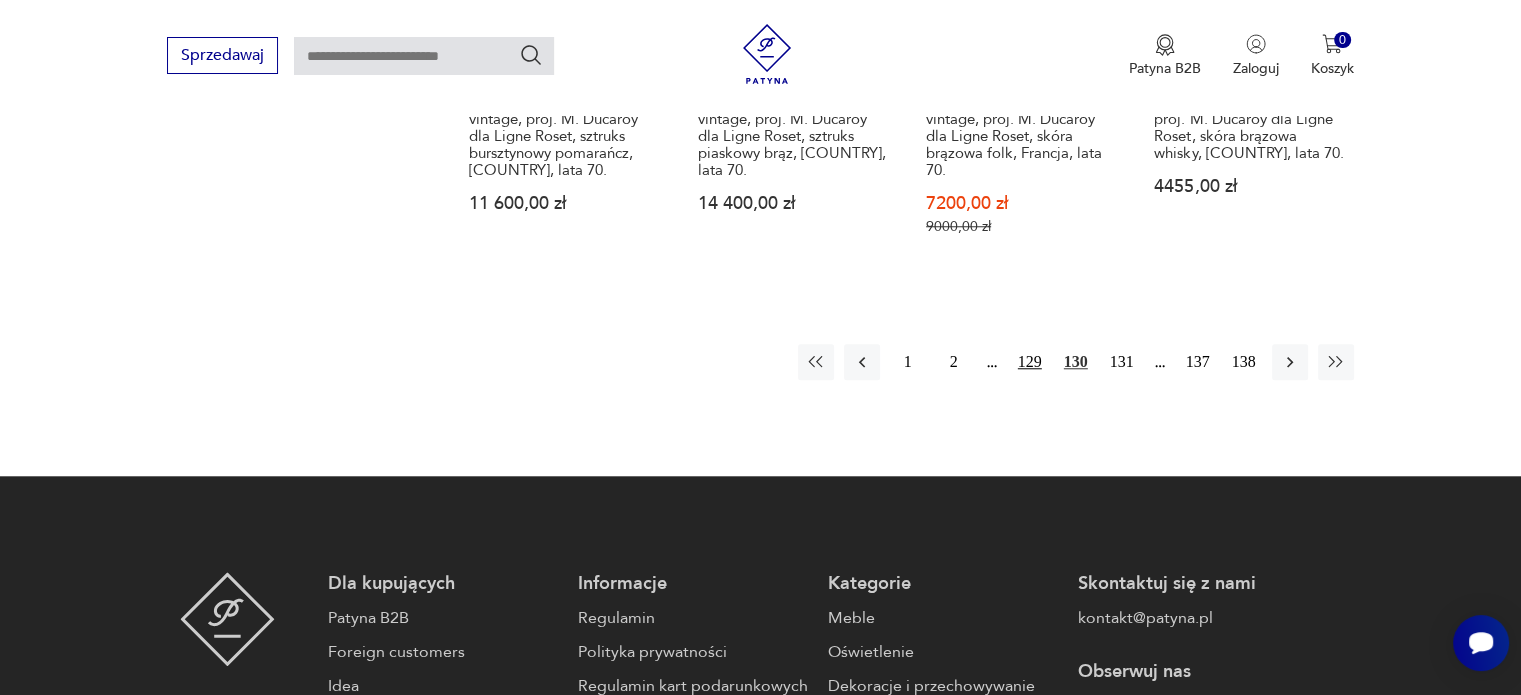 click on "129" at bounding box center [1030, 362] 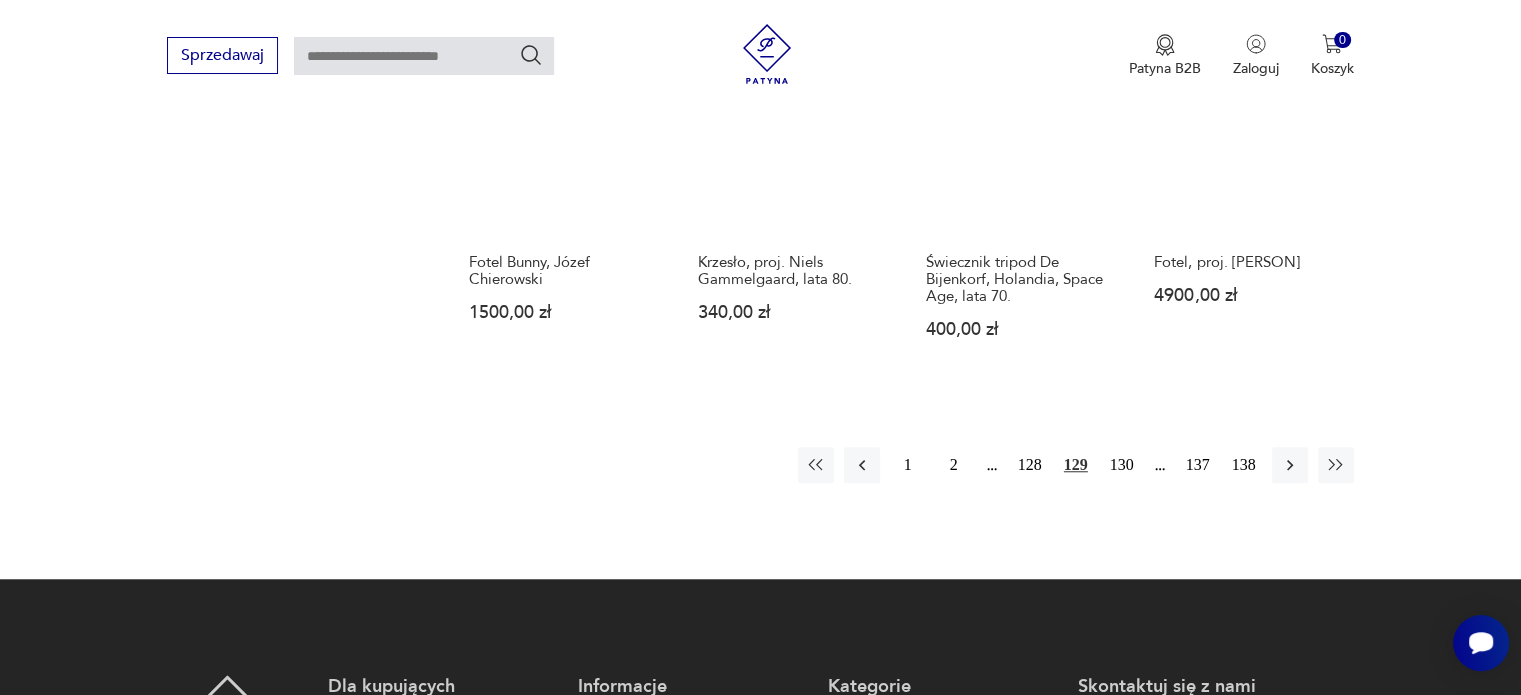 scroll, scrollTop: 1375, scrollLeft: 0, axis: vertical 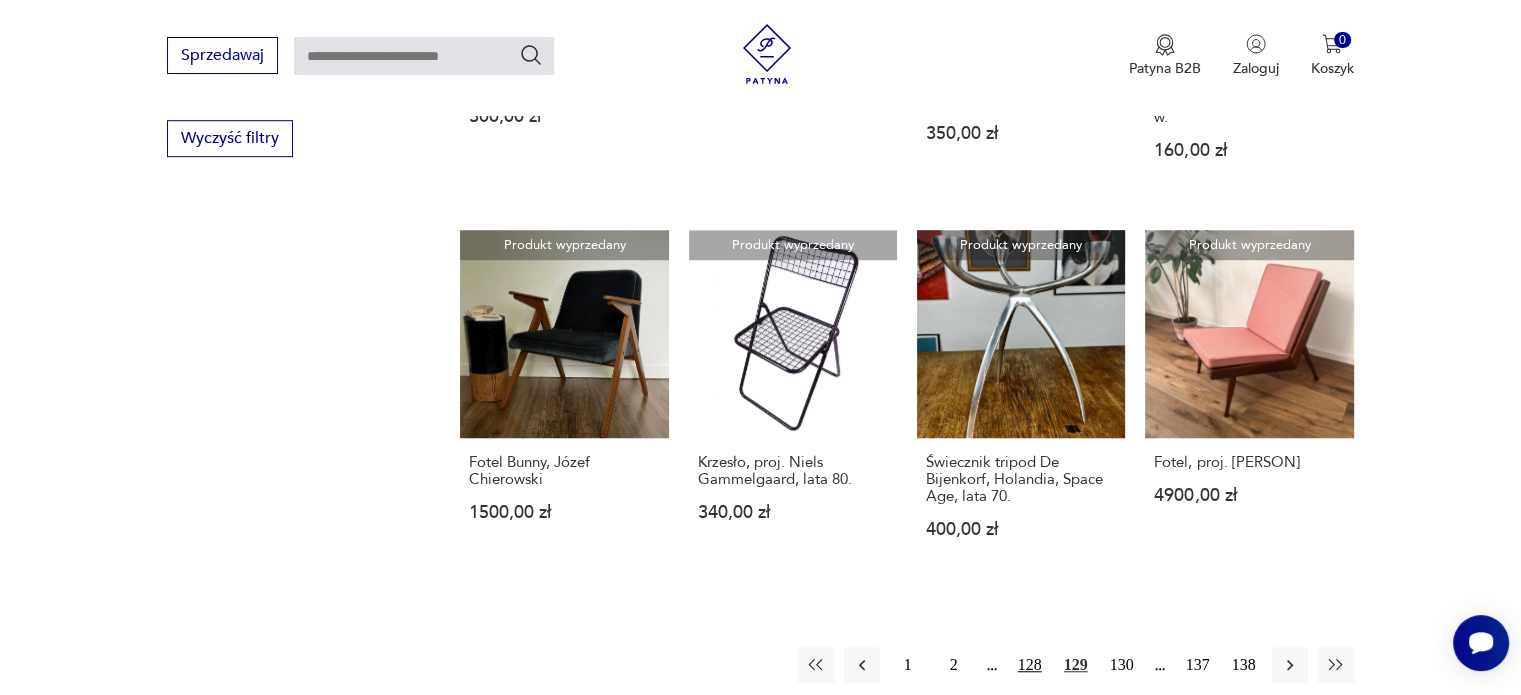 click on "128" at bounding box center (1030, 665) 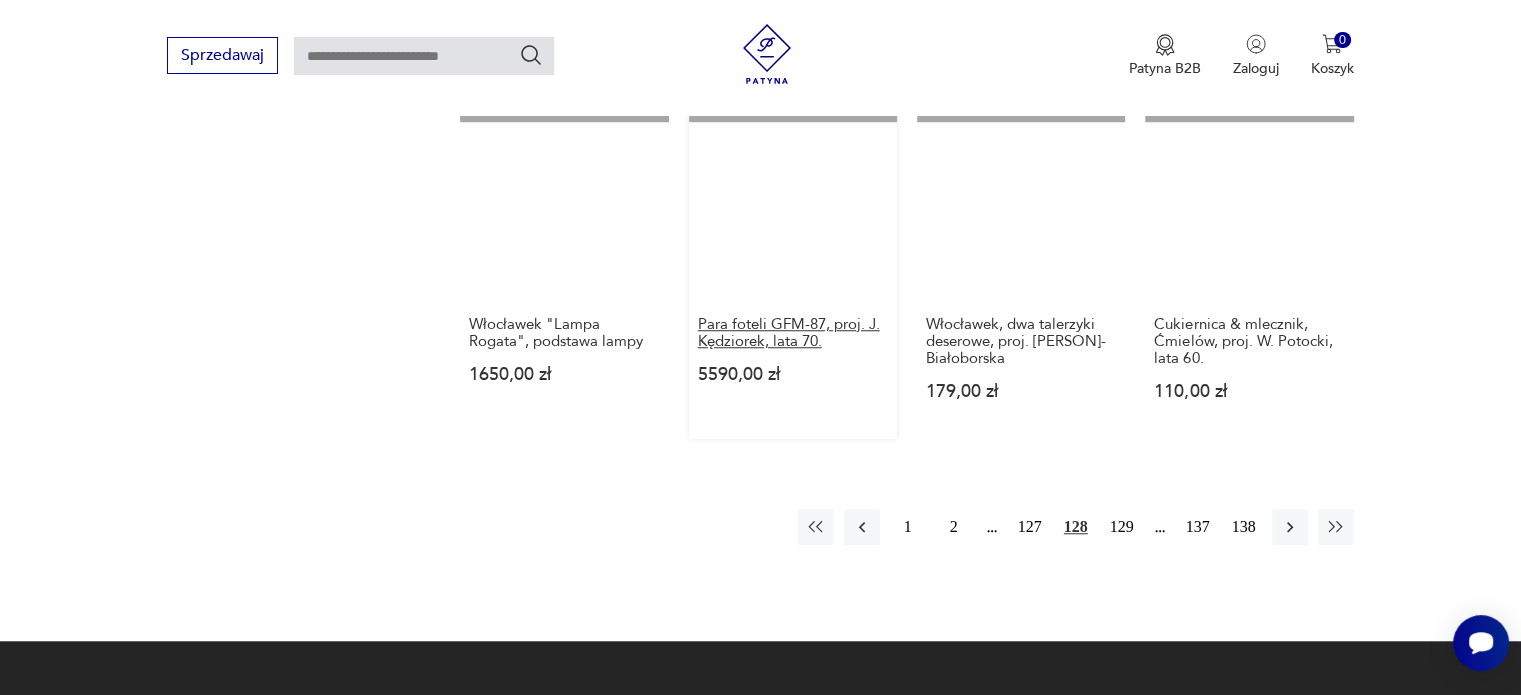 scroll, scrollTop: 1675, scrollLeft: 0, axis: vertical 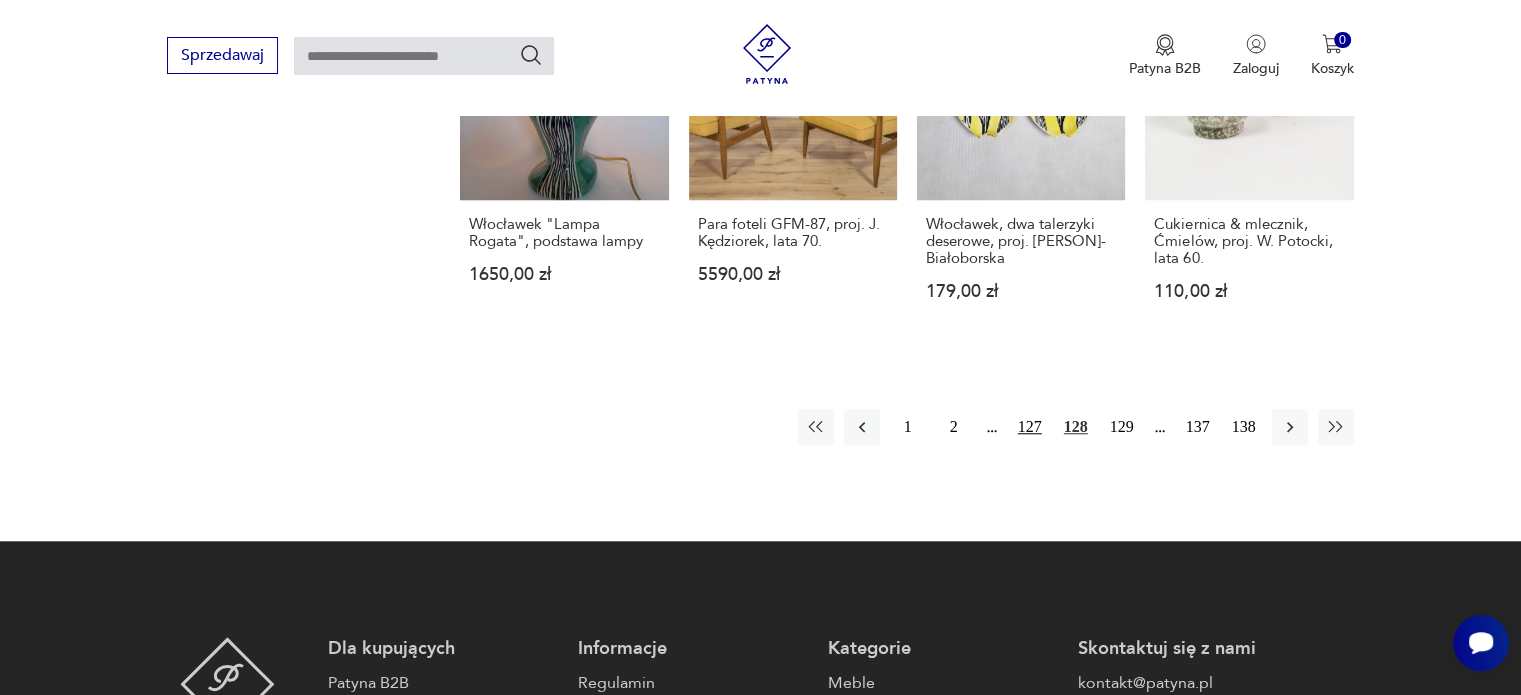 click on "127" at bounding box center [1030, 427] 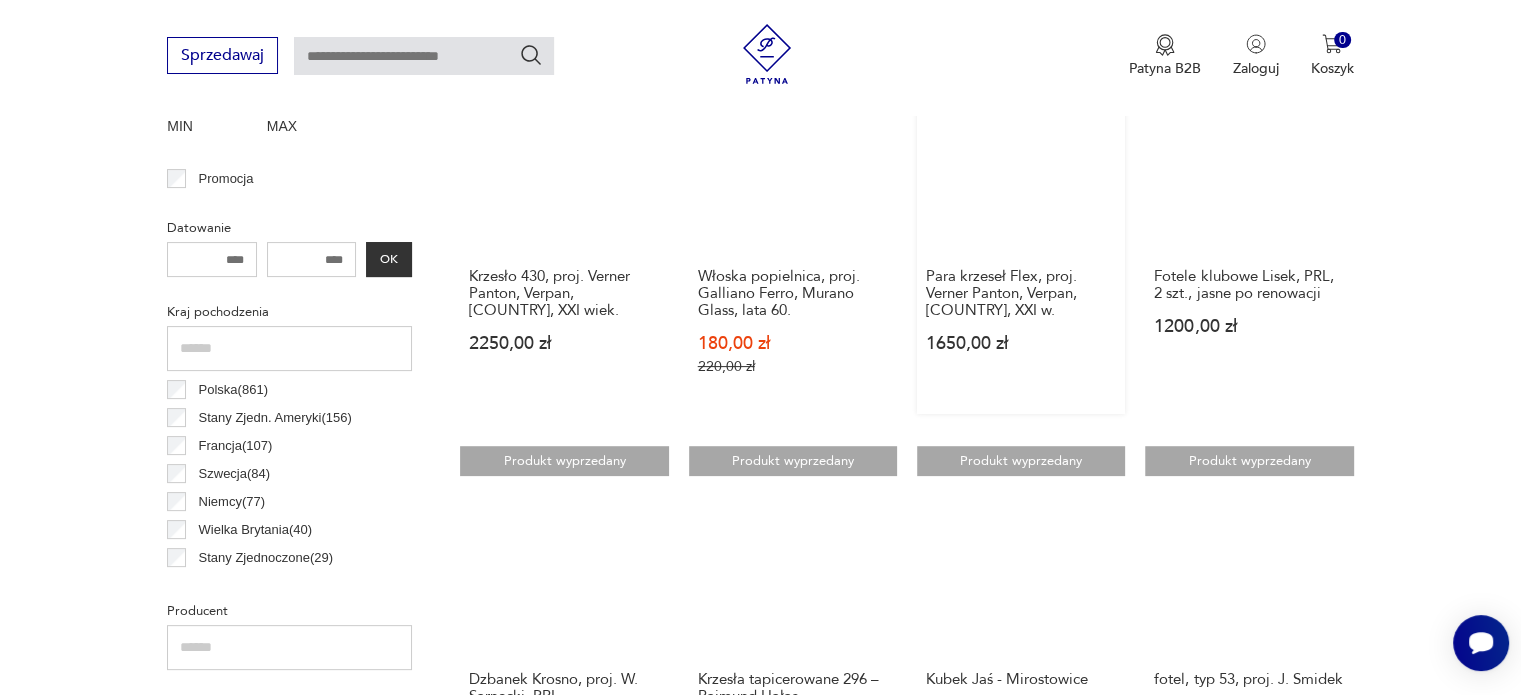 scroll, scrollTop: 0, scrollLeft: 0, axis: both 